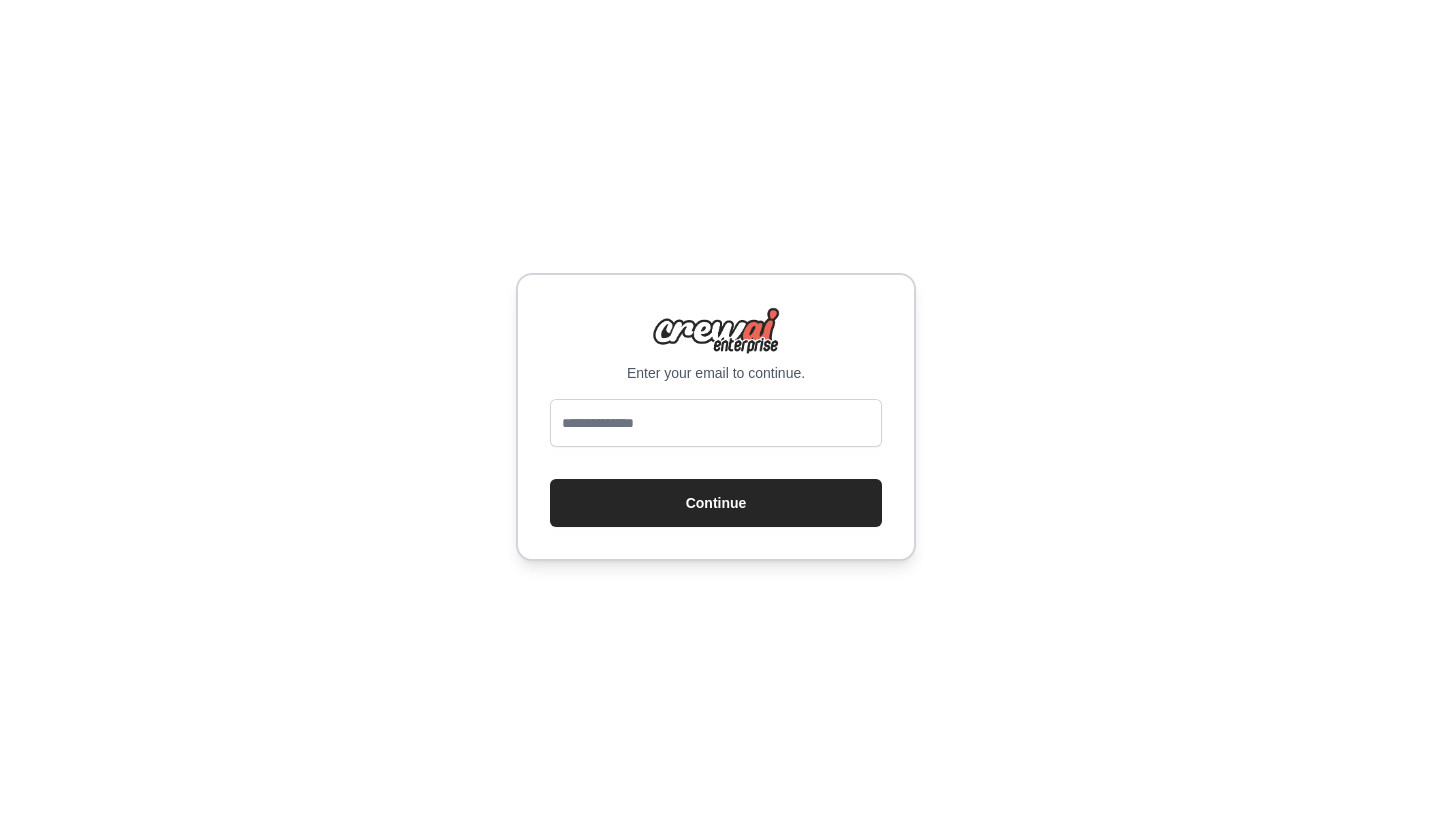 scroll, scrollTop: 0, scrollLeft: 0, axis: both 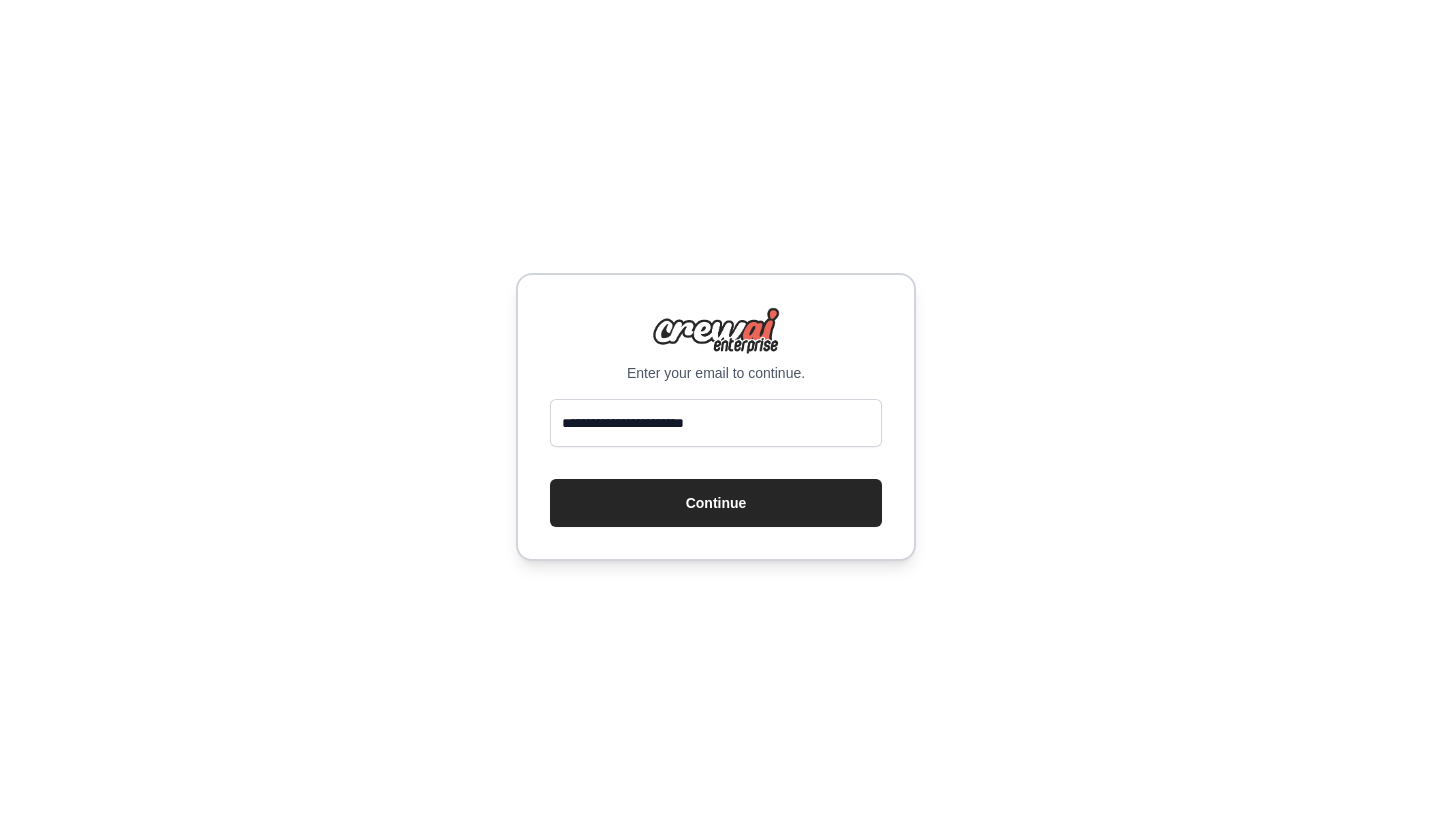 type on "**********" 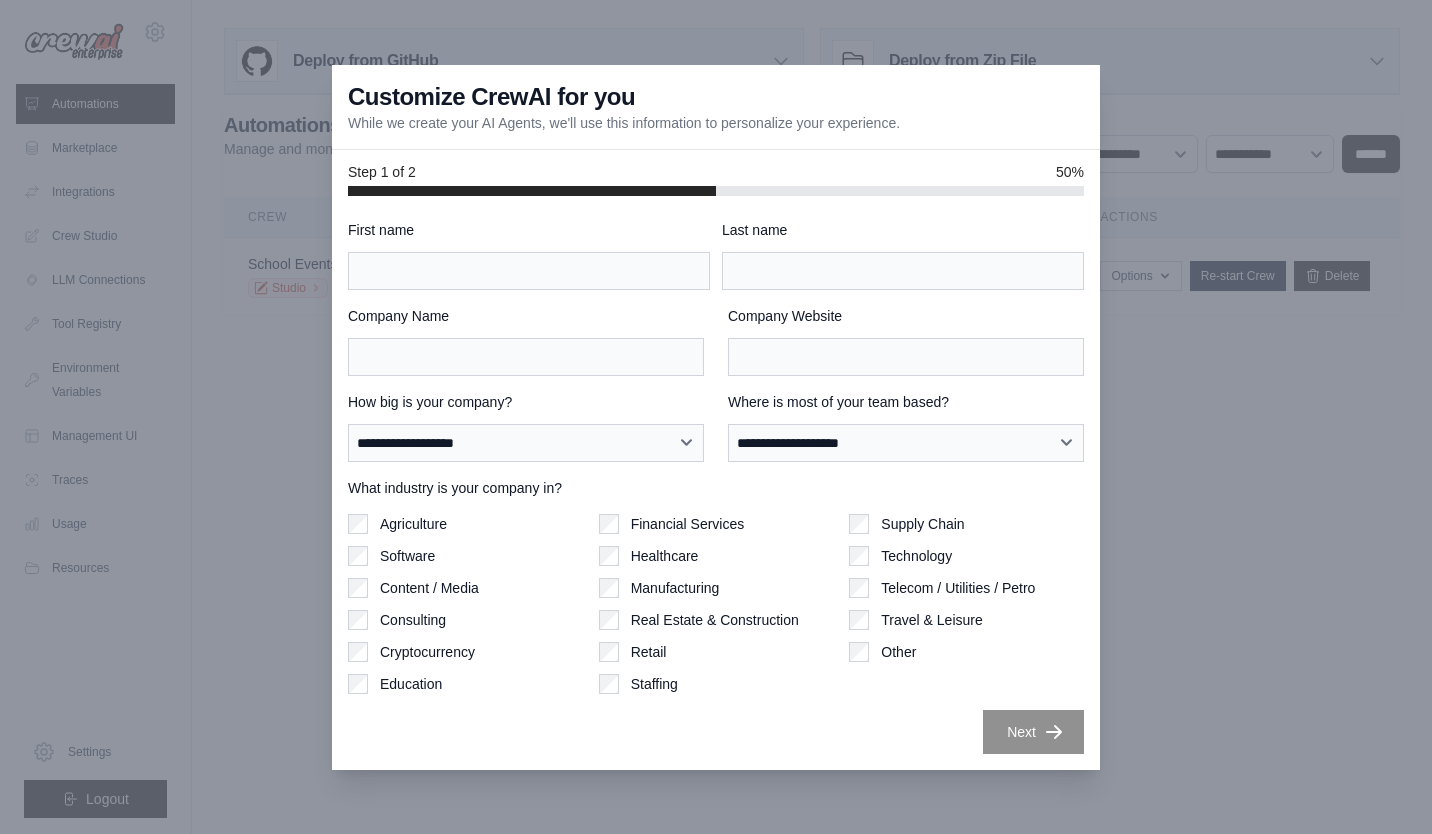 scroll, scrollTop: 0, scrollLeft: 0, axis: both 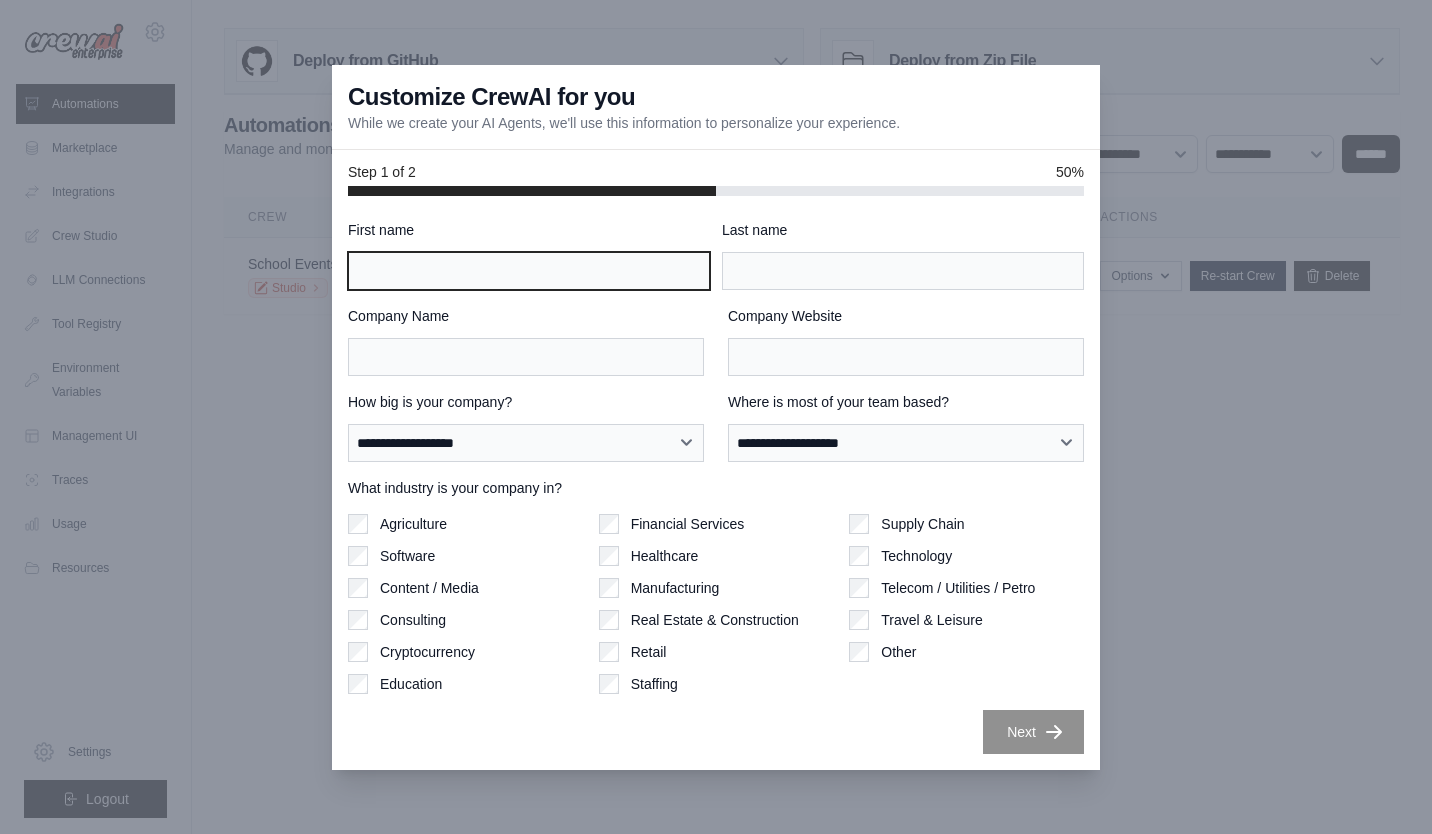 click on "First name" at bounding box center (529, 271) 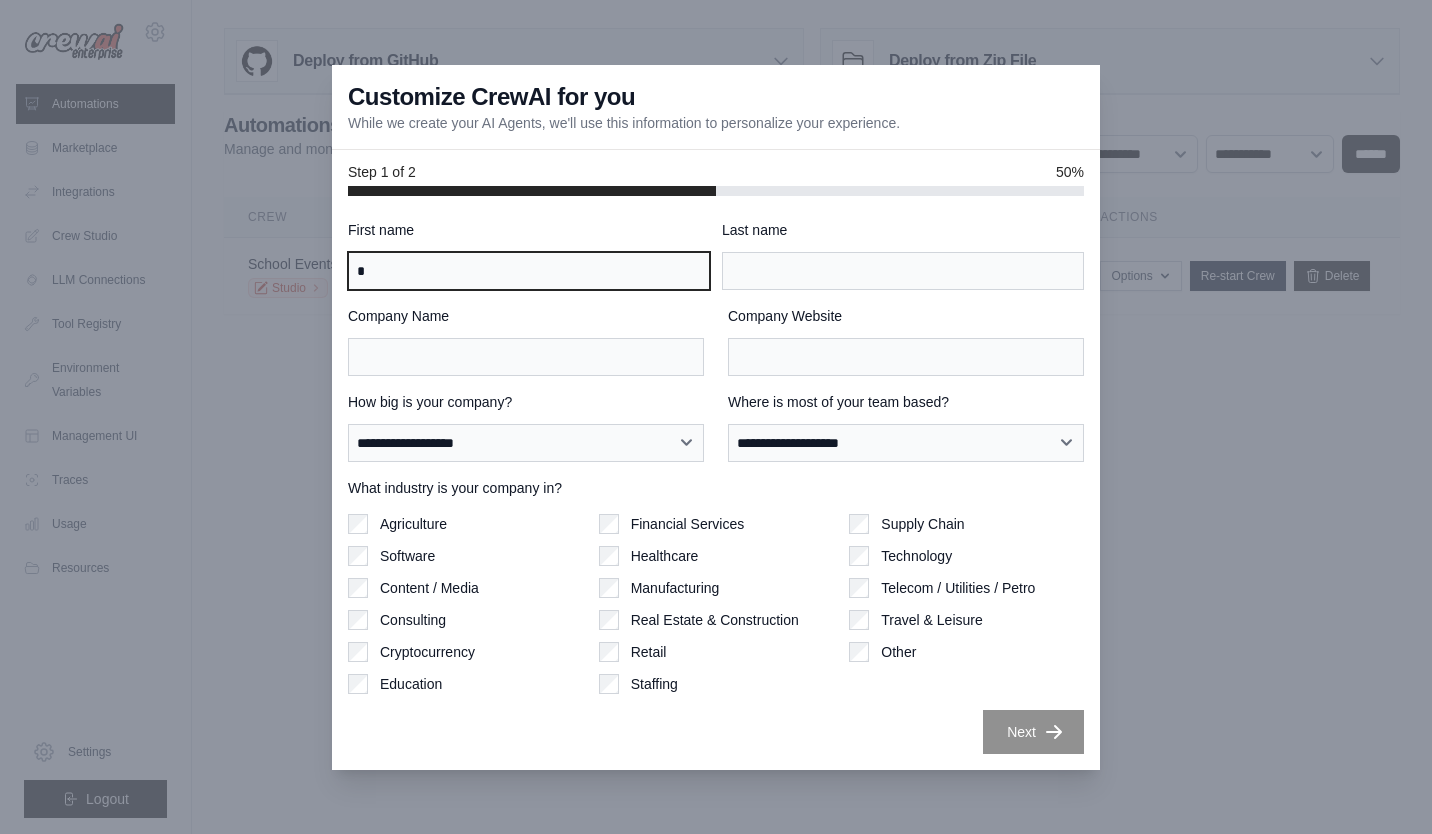 click on "*" at bounding box center [529, 271] 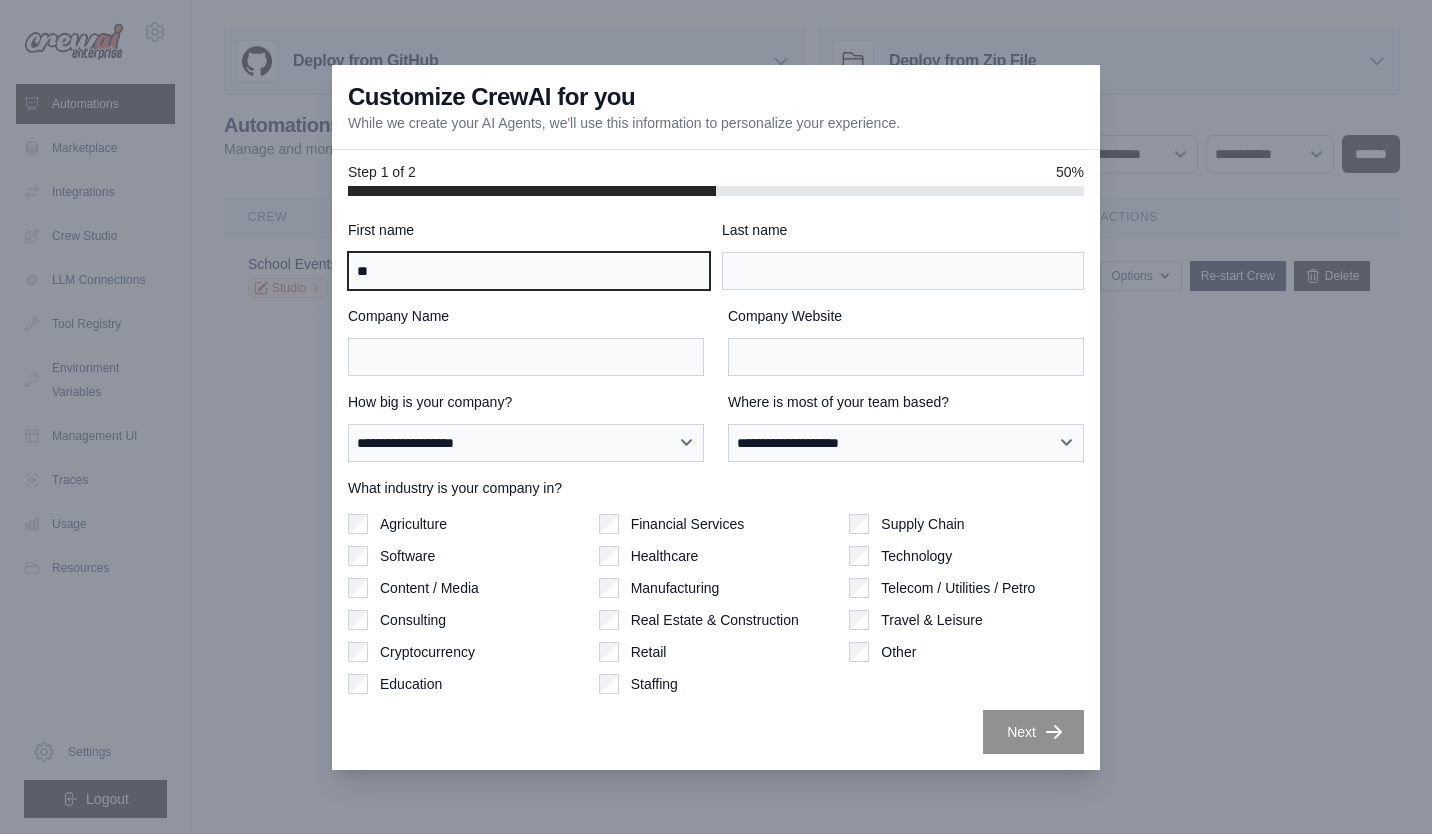 type on "**" 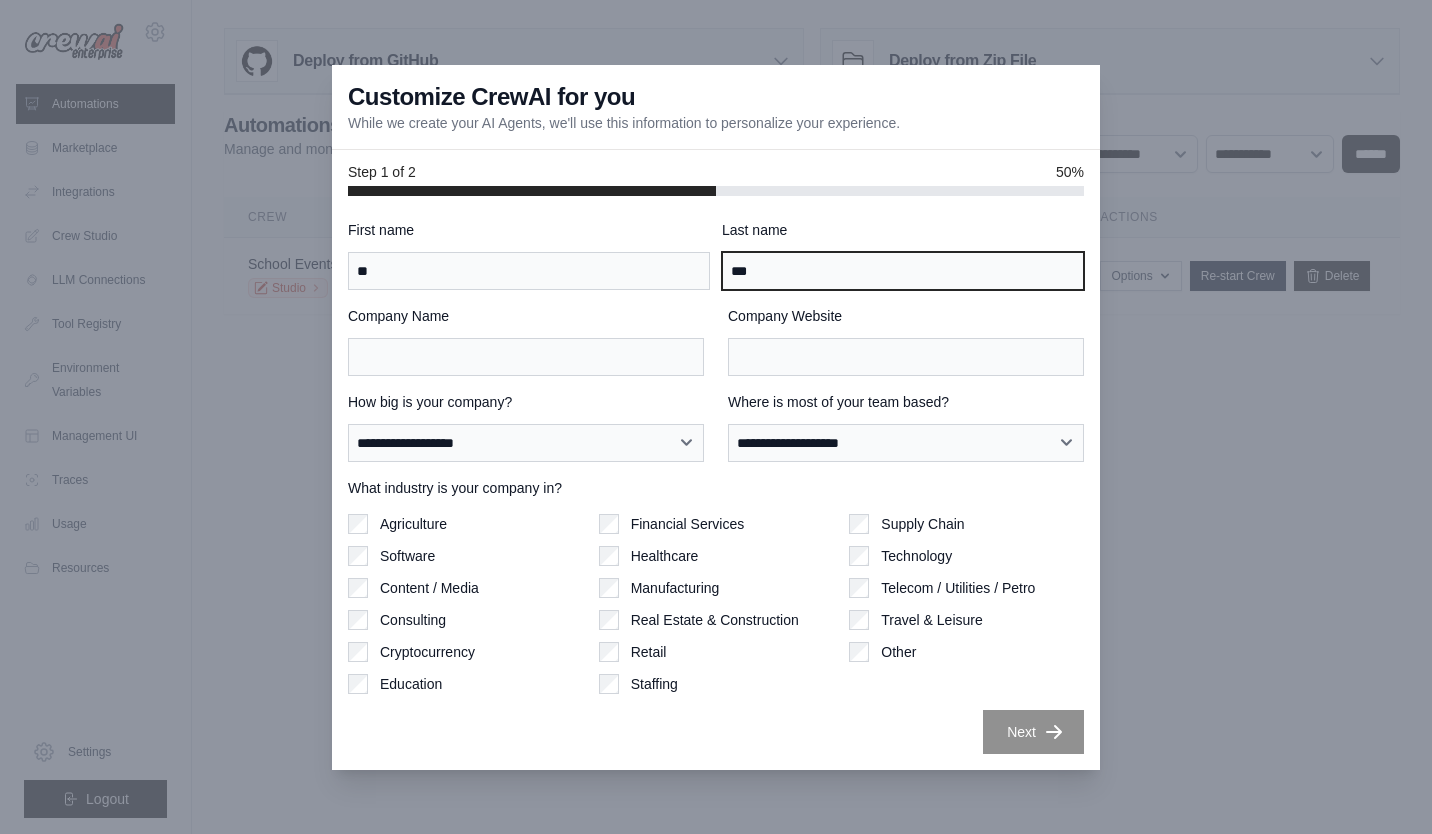 type on "***" 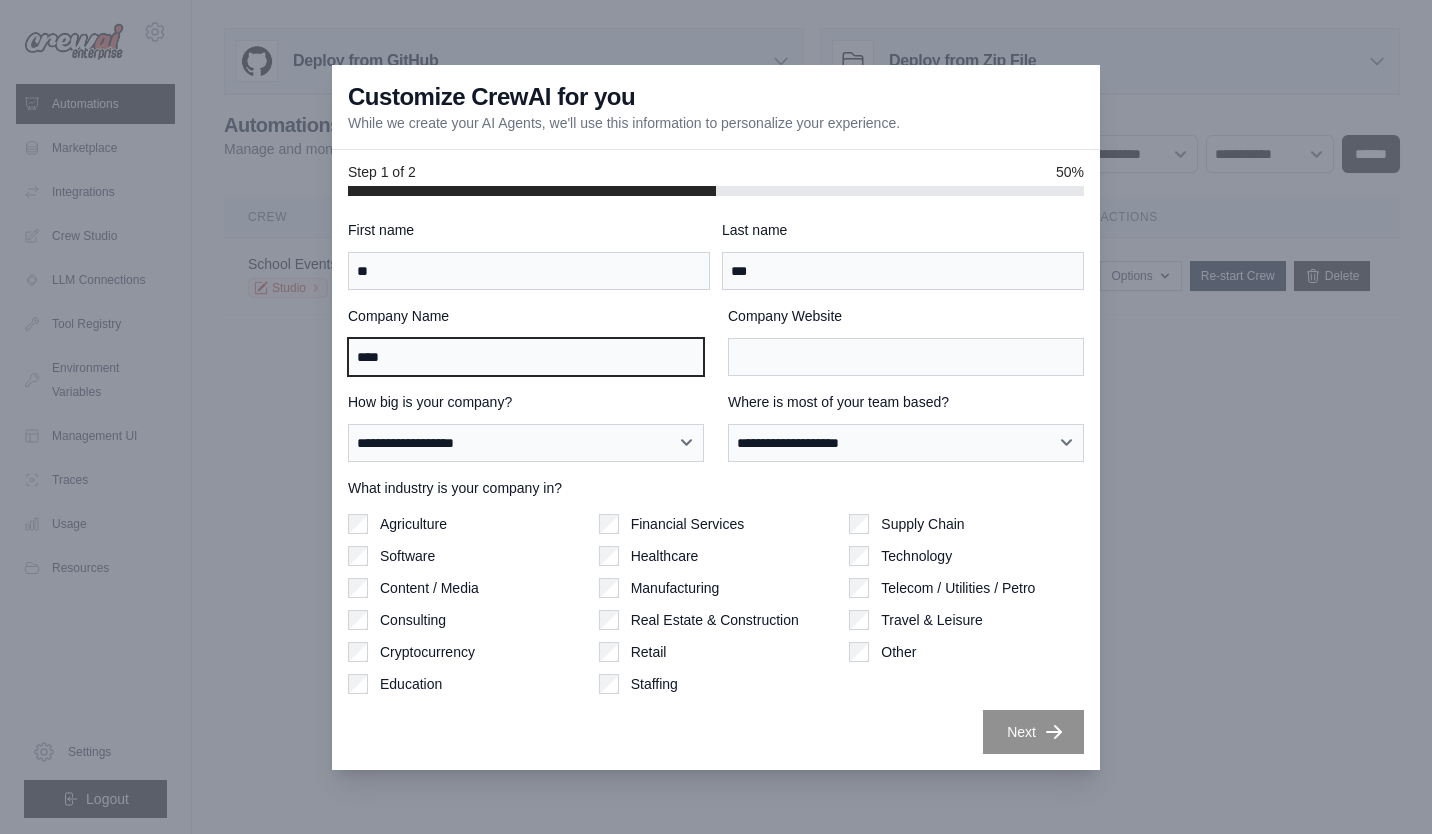 type on "****" 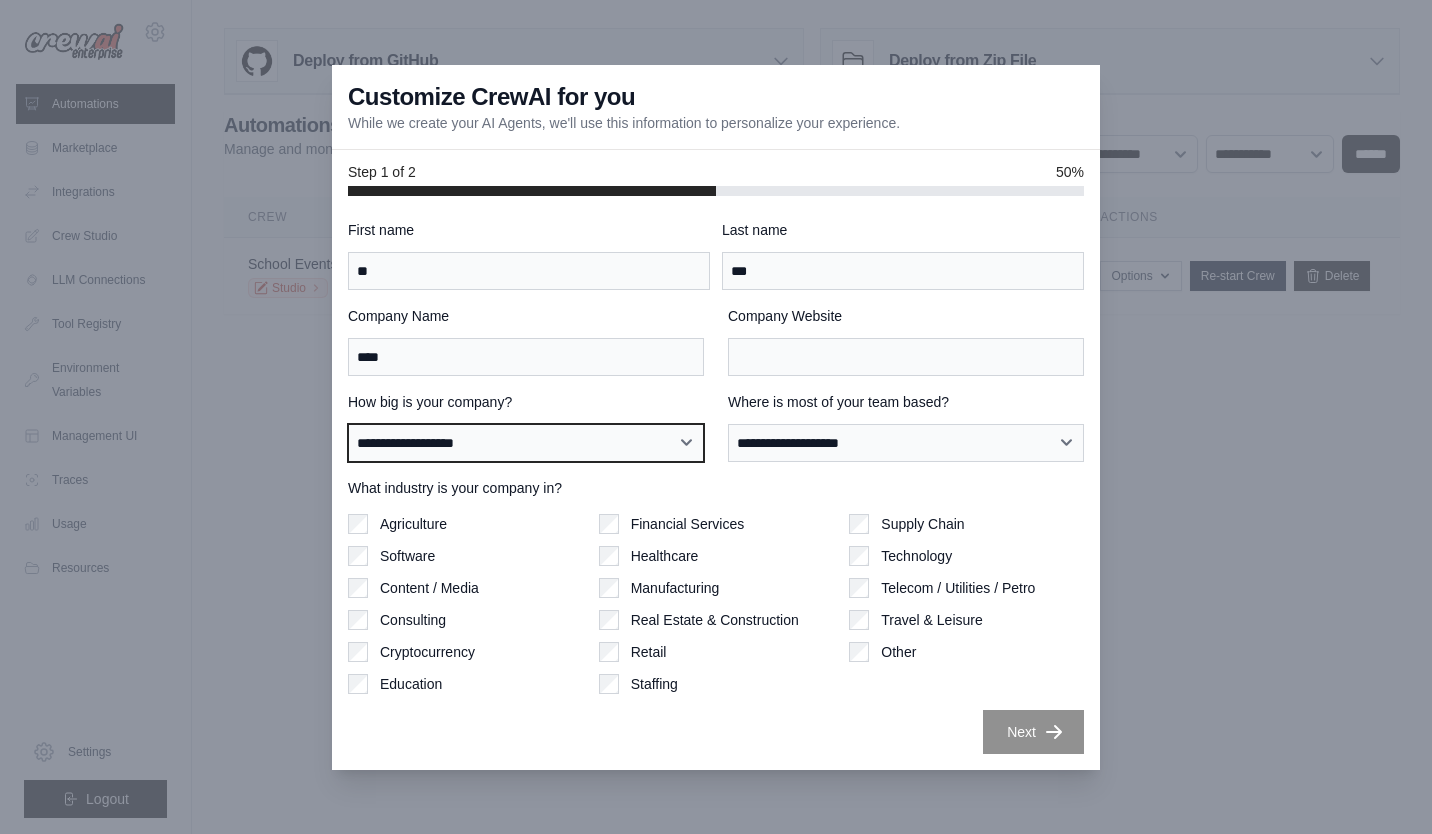 click on "**********" at bounding box center [526, 443] 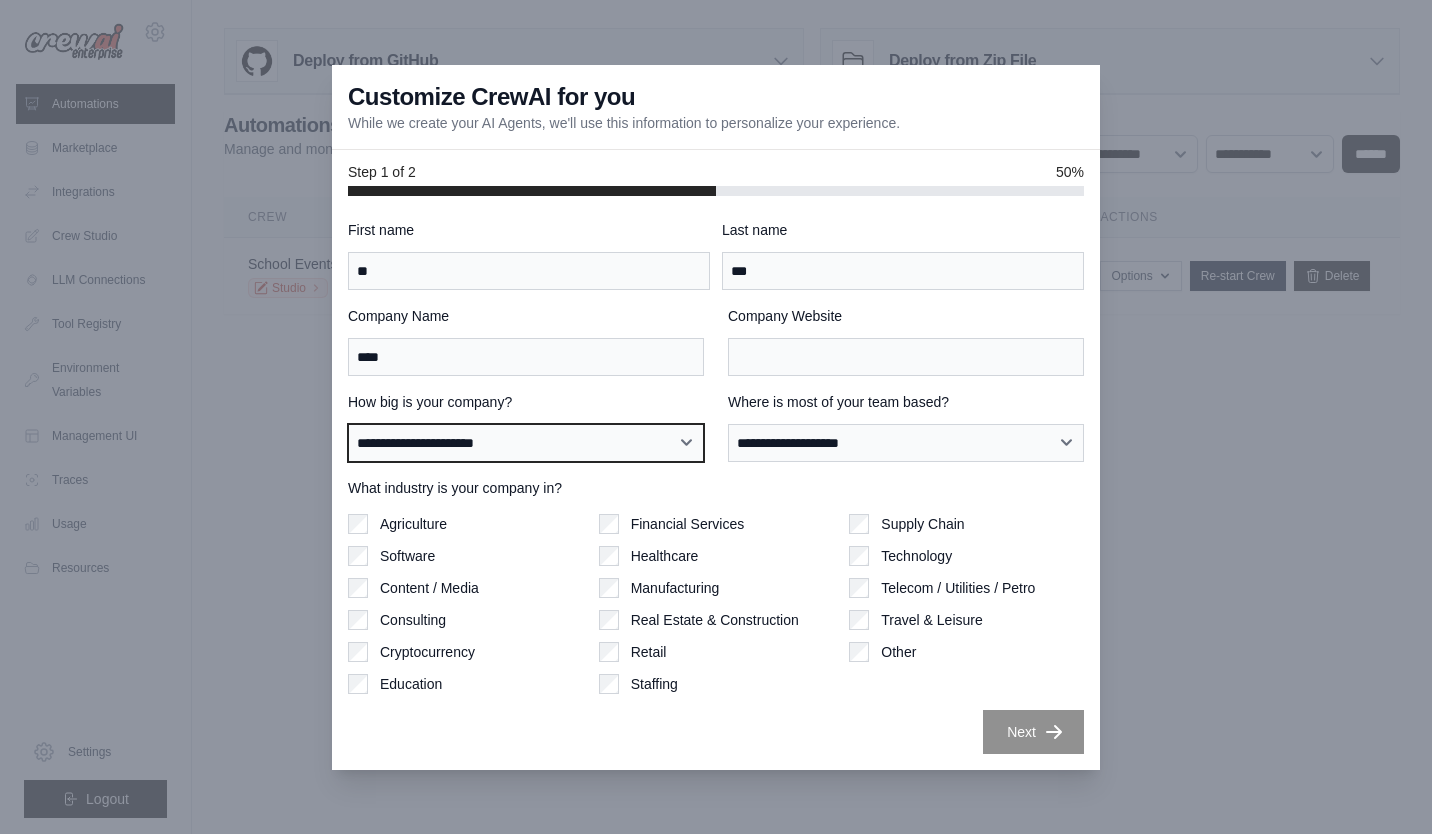 click on "**********" at bounding box center (526, 443) 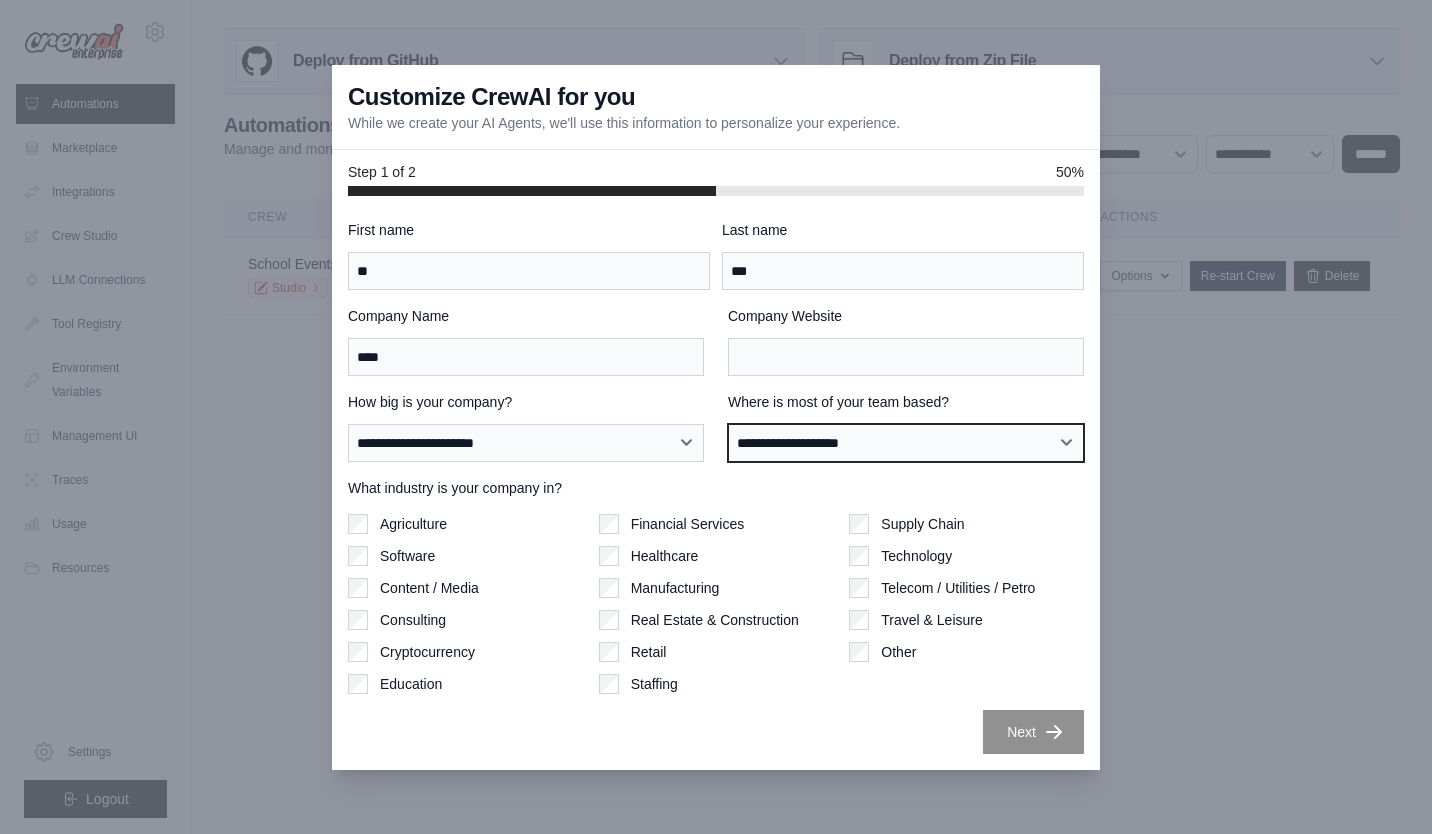 click on "**********" at bounding box center (906, 443) 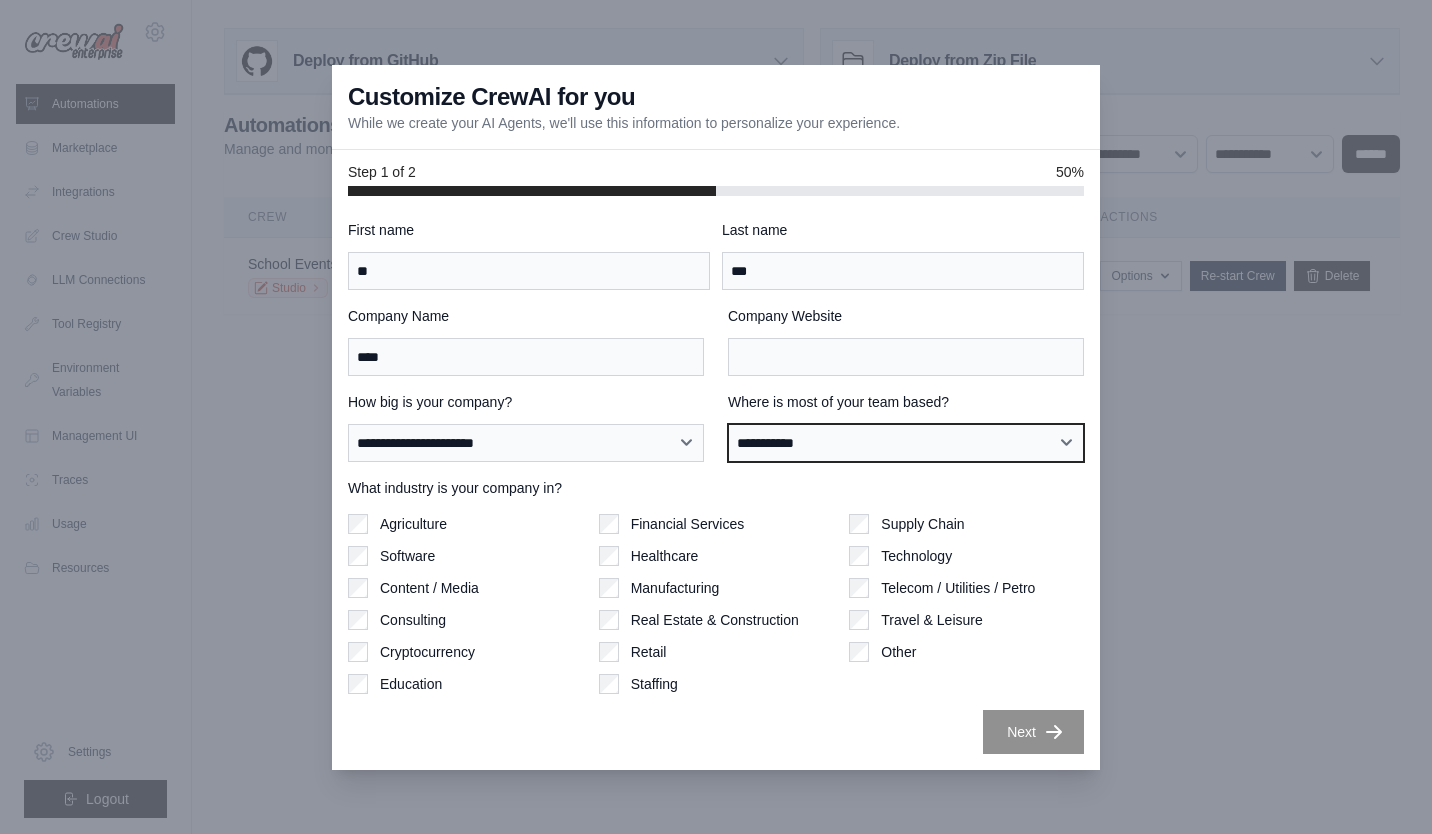 click on "**********" at bounding box center [906, 443] 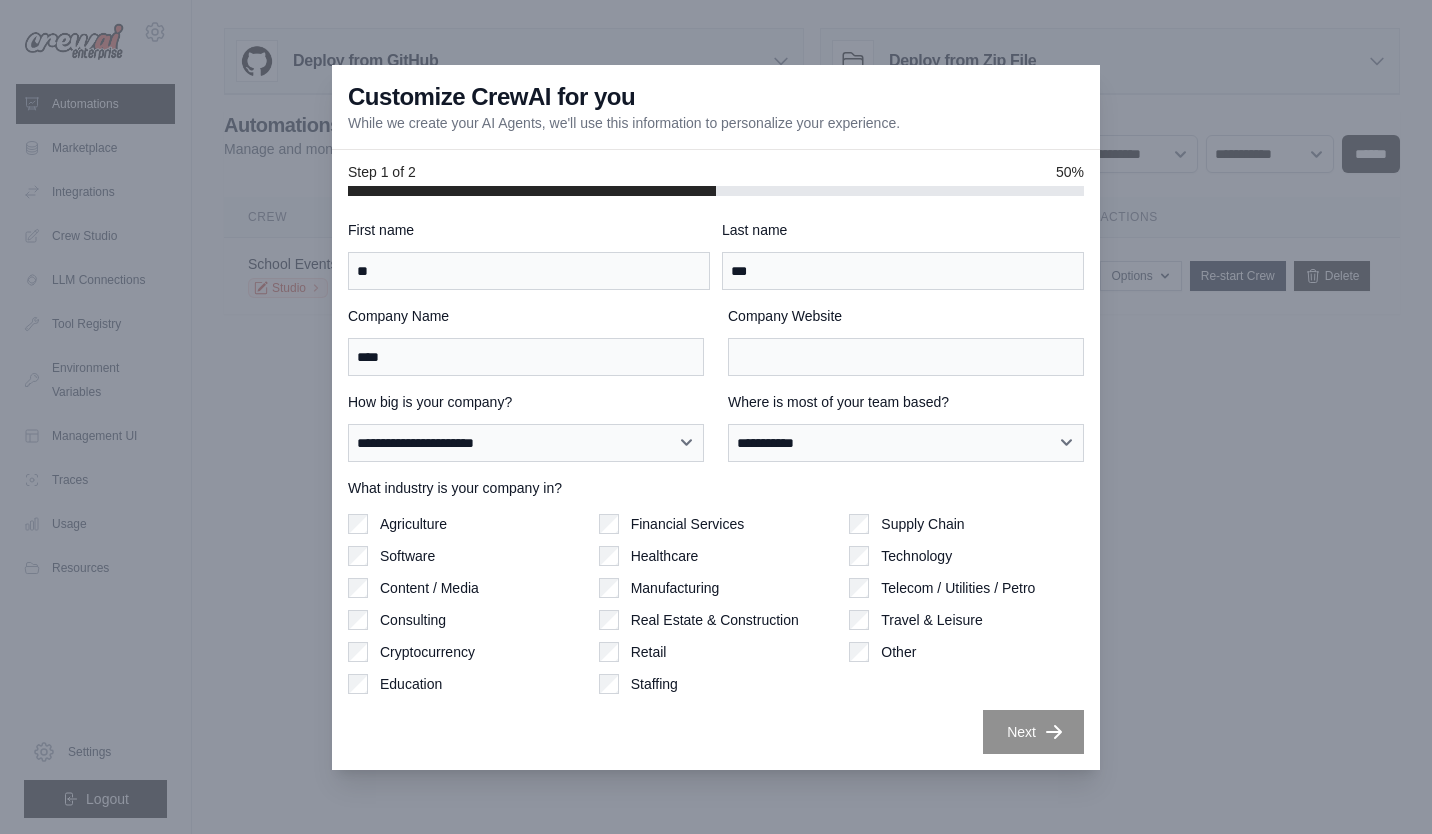 click on "Other" at bounding box center (966, 652) 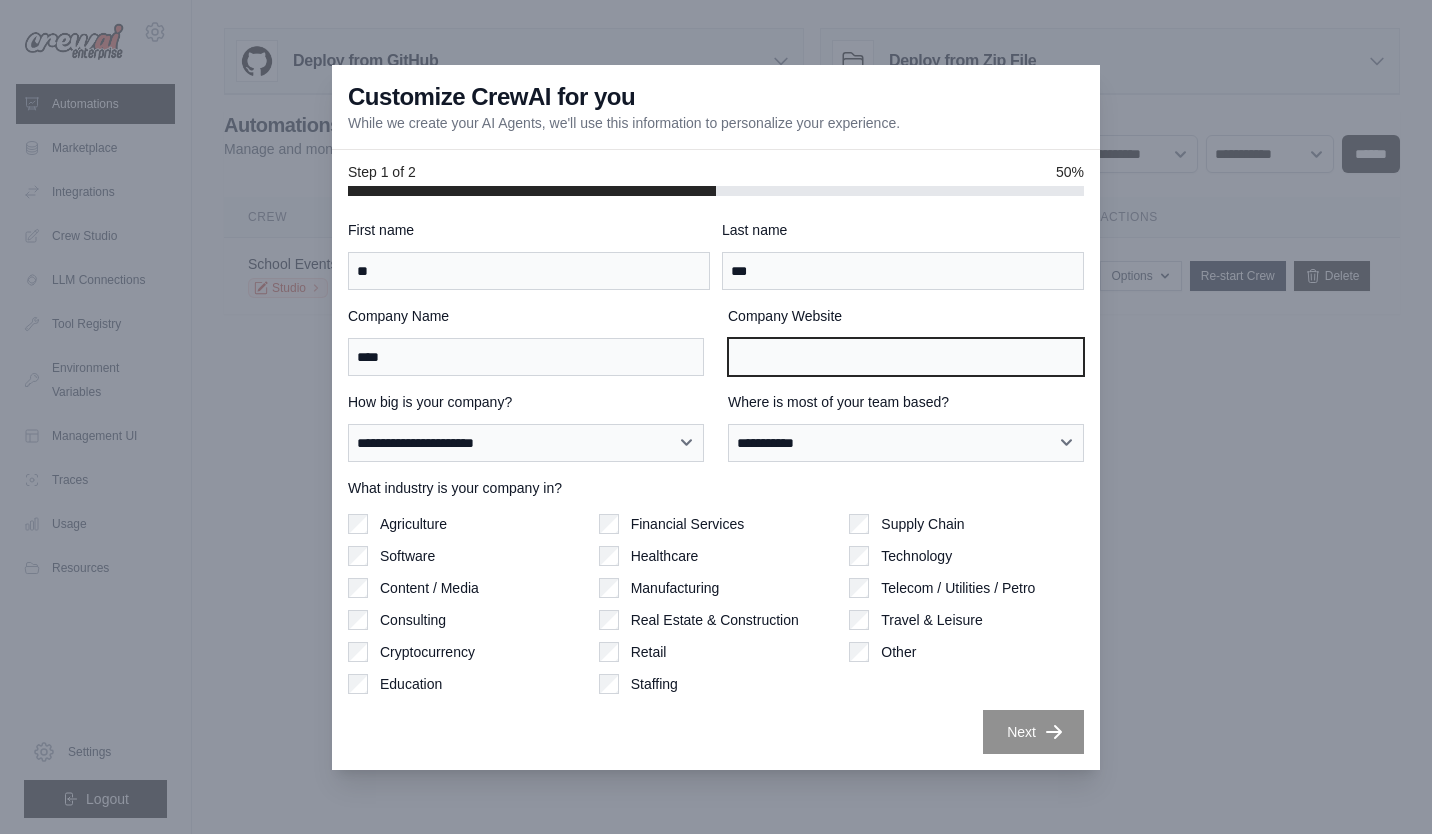 click on "Company Website" at bounding box center (906, 357) 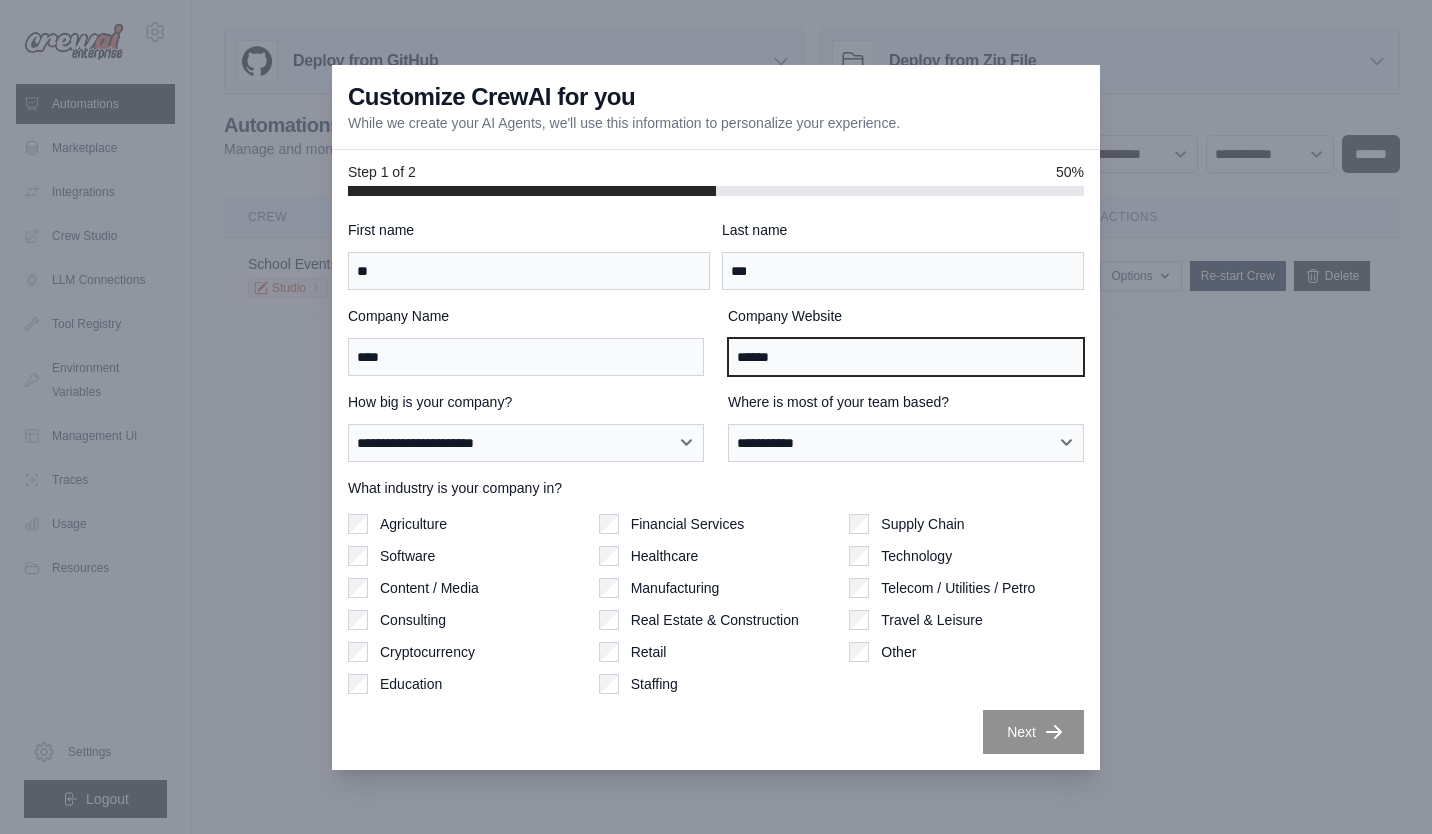 type on "******" 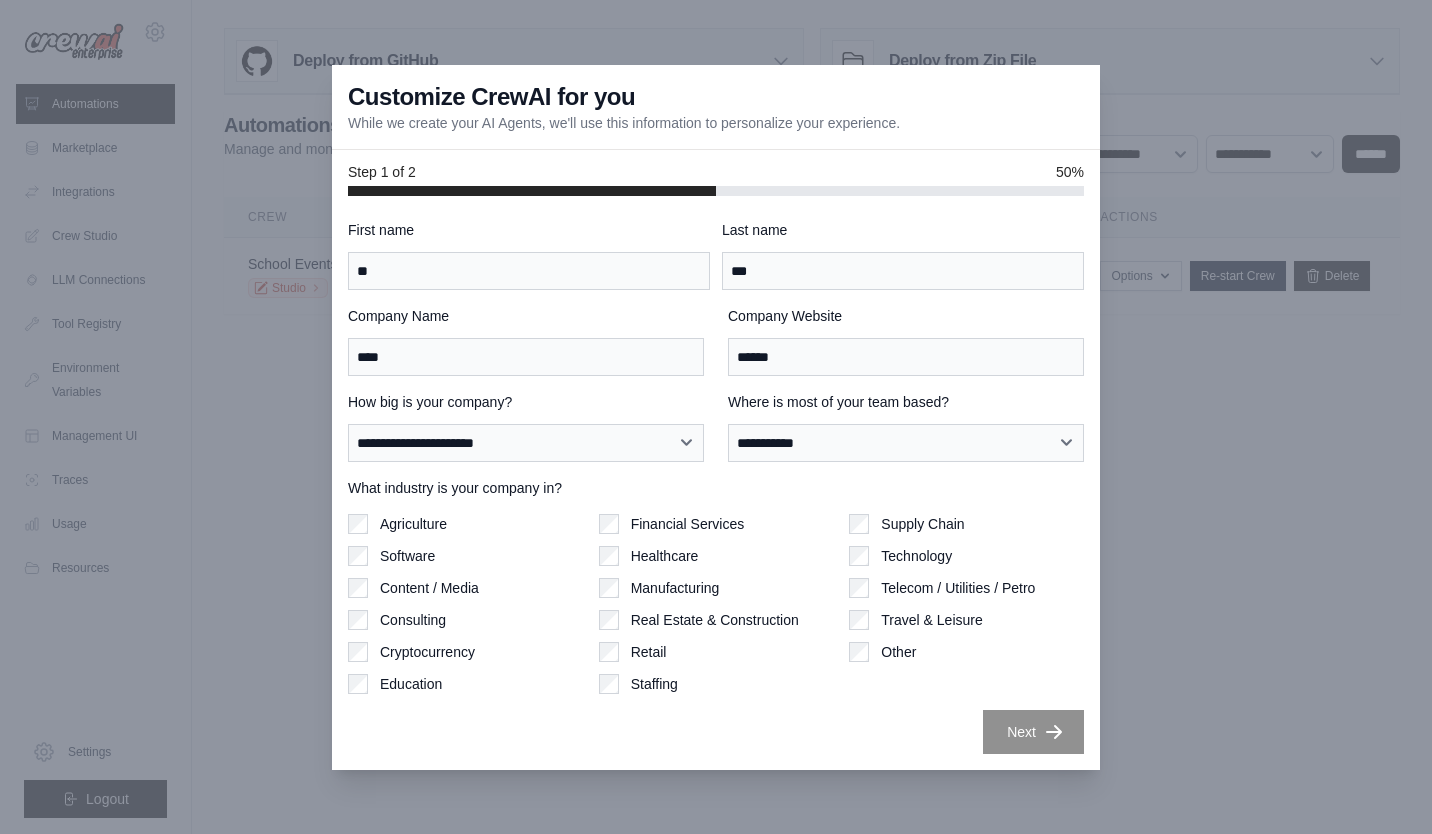 click on "Next" at bounding box center [1033, 732] 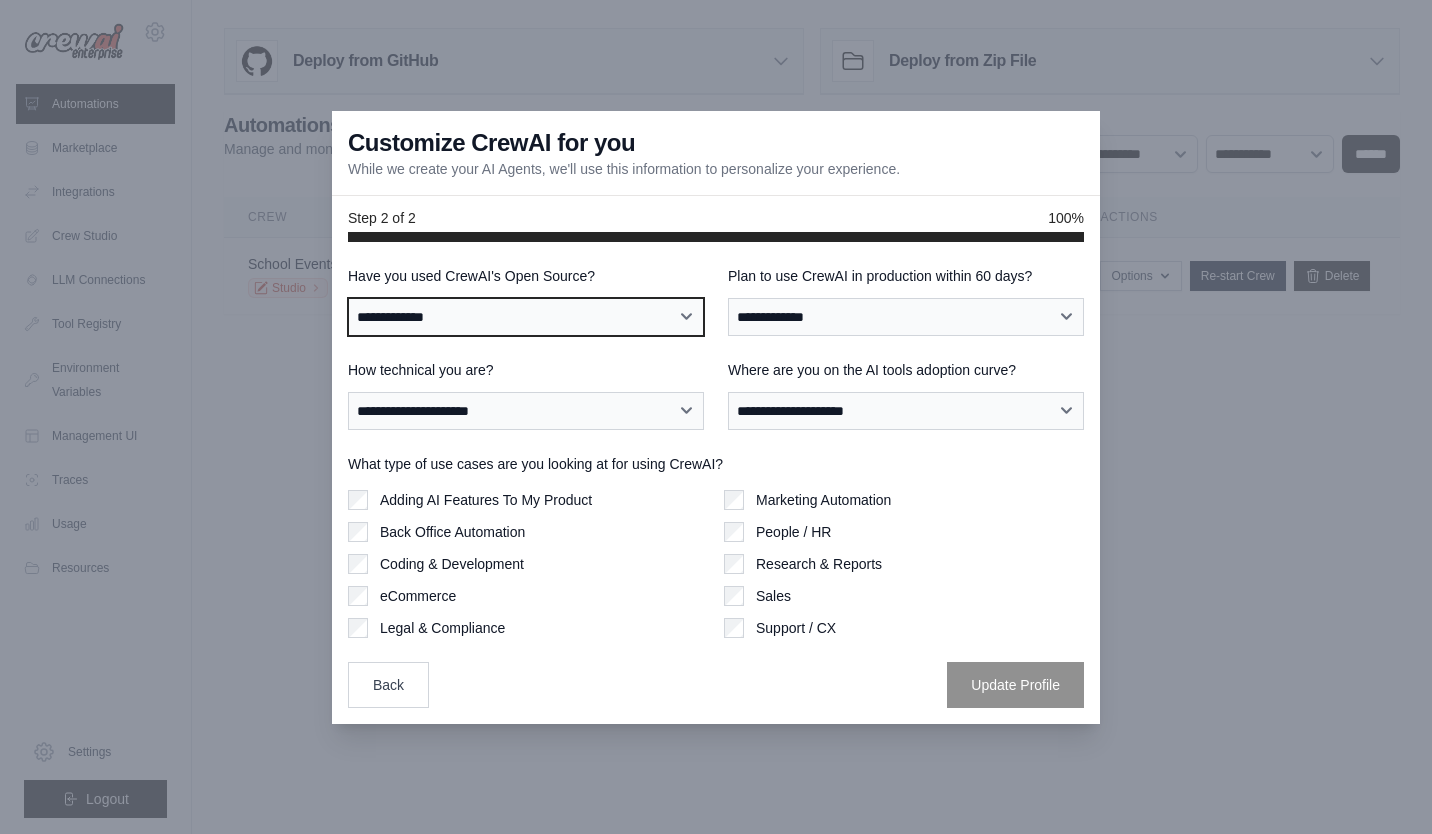click on "**********" at bounding box center (526, 317) 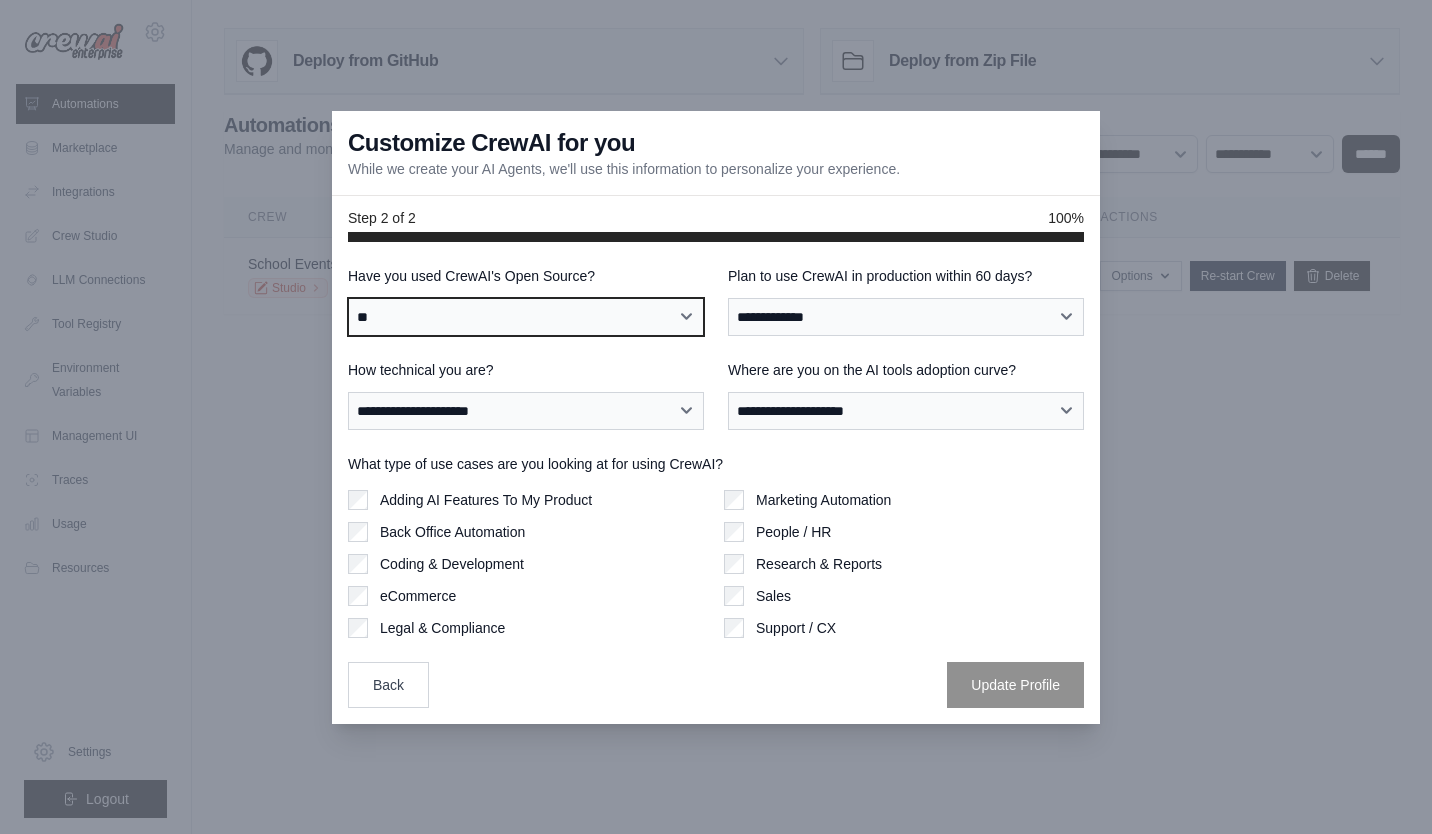 click on "**********" at bounding box center [526, 317] 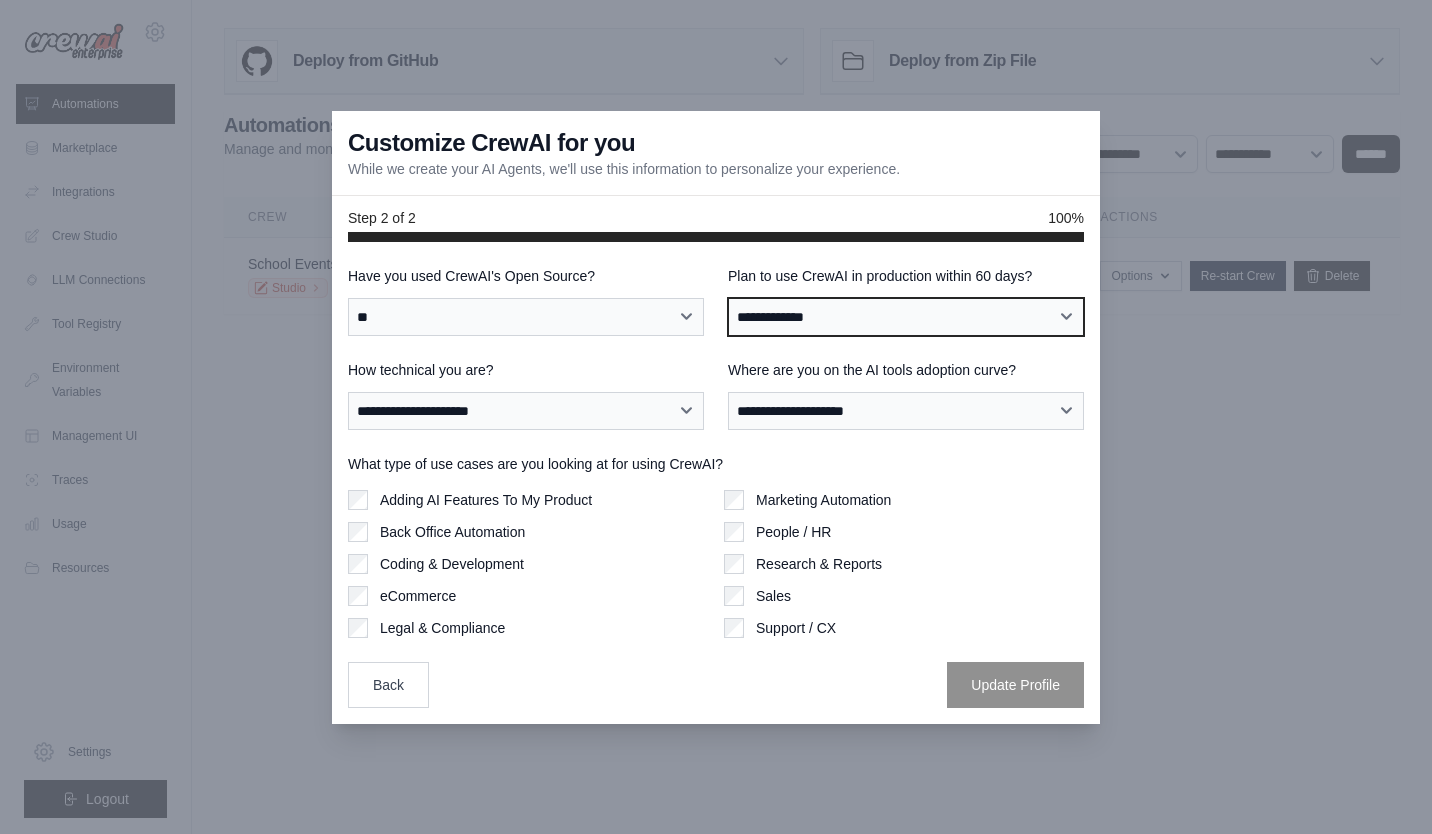 click on "**********" at bounding box center (906, 317) 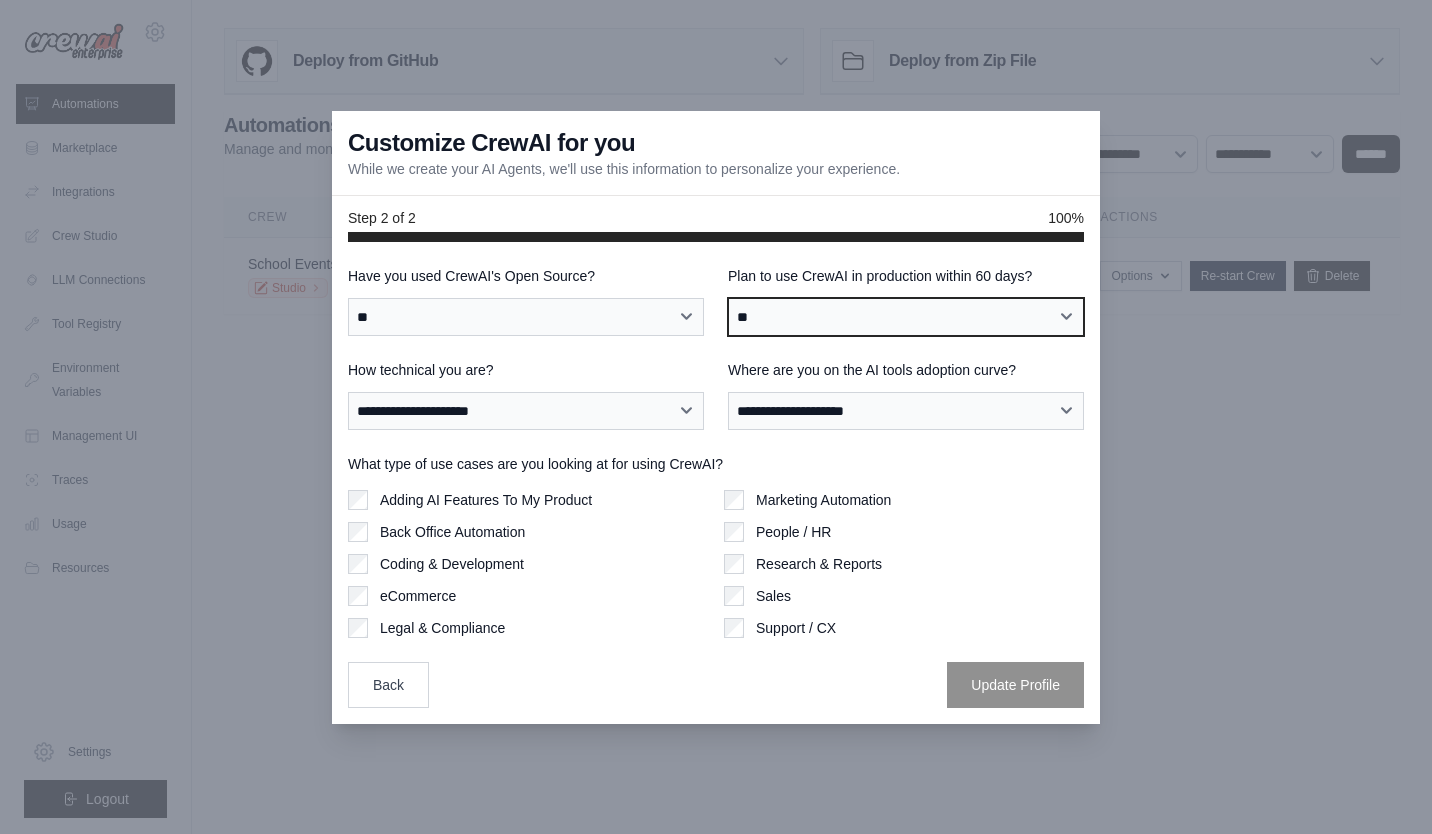 click on "**********" at bounding box center [906, 317] 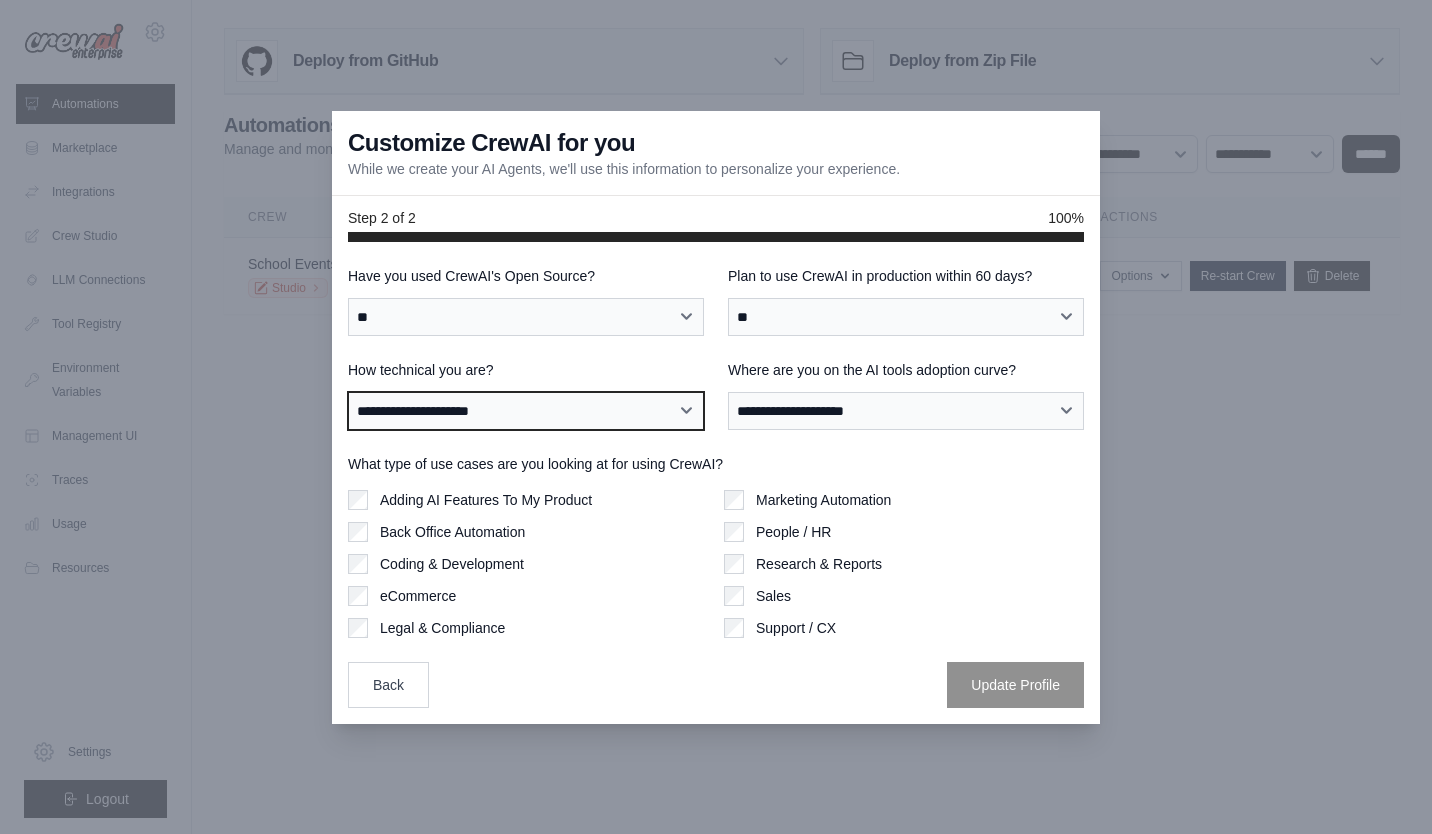 click on "**********" at bounding box center (526, 411) 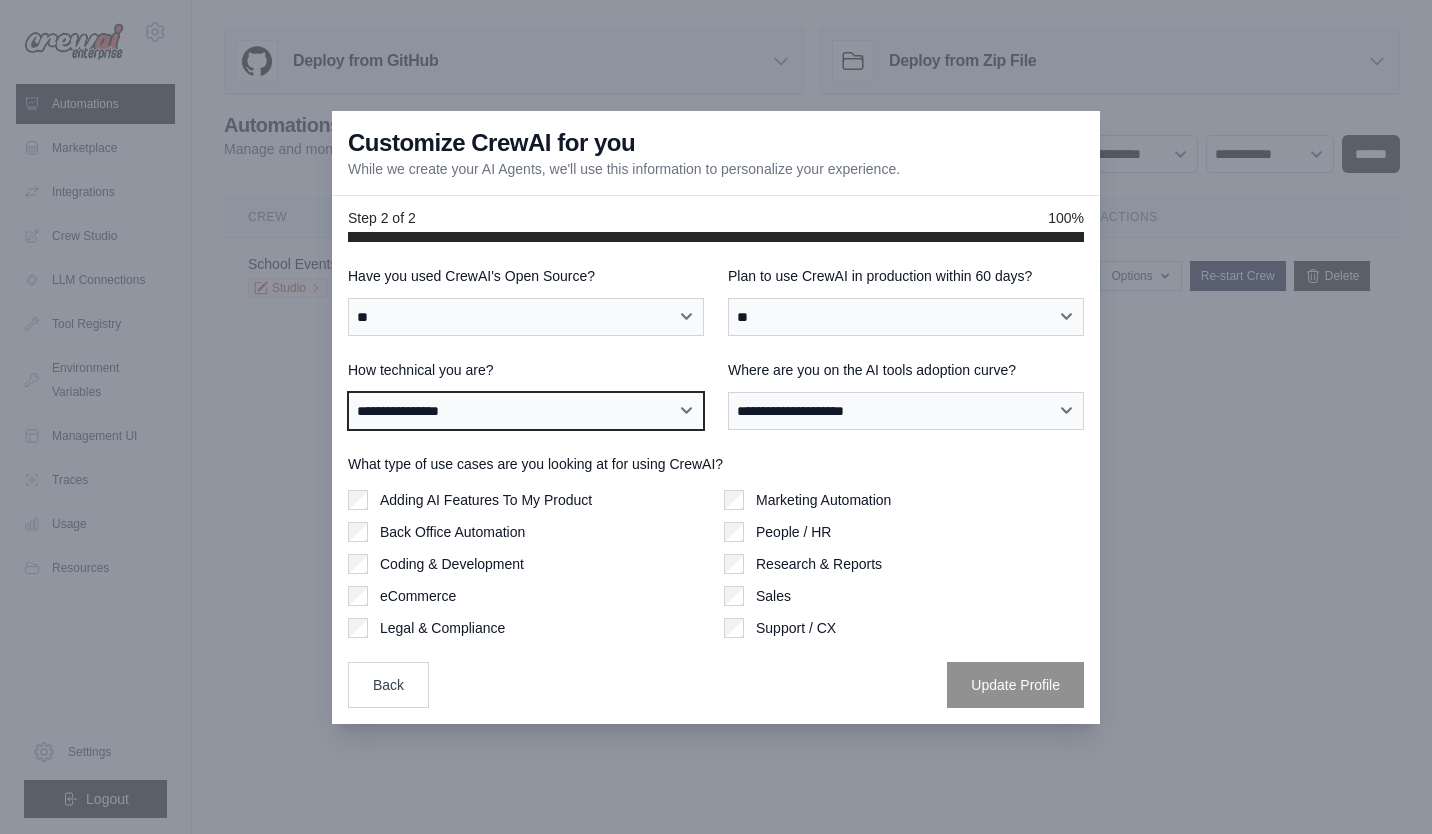 click on "**********" at bounding box center (526, 411) 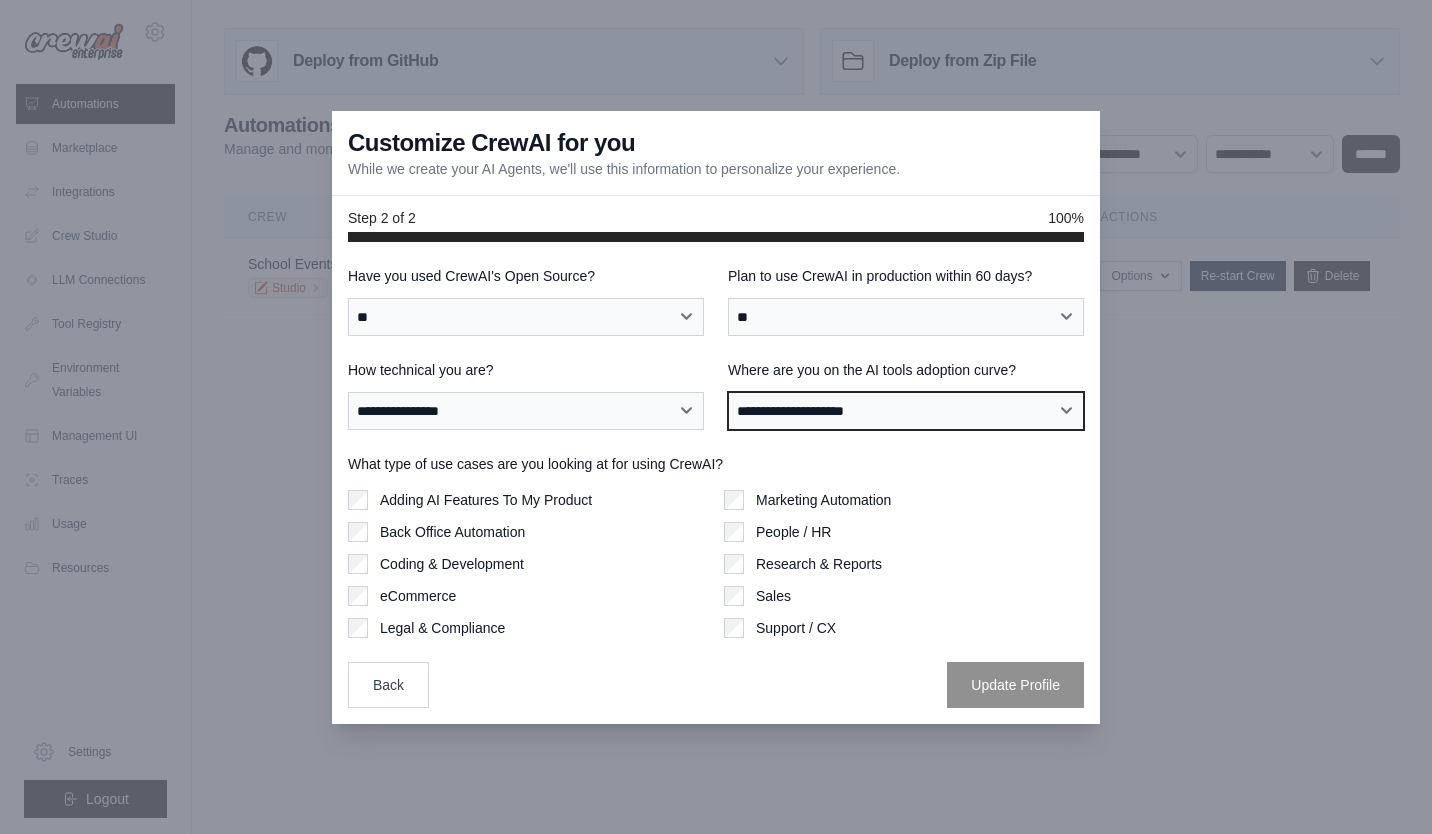 click on "**********" at bounding box center (906, 411) 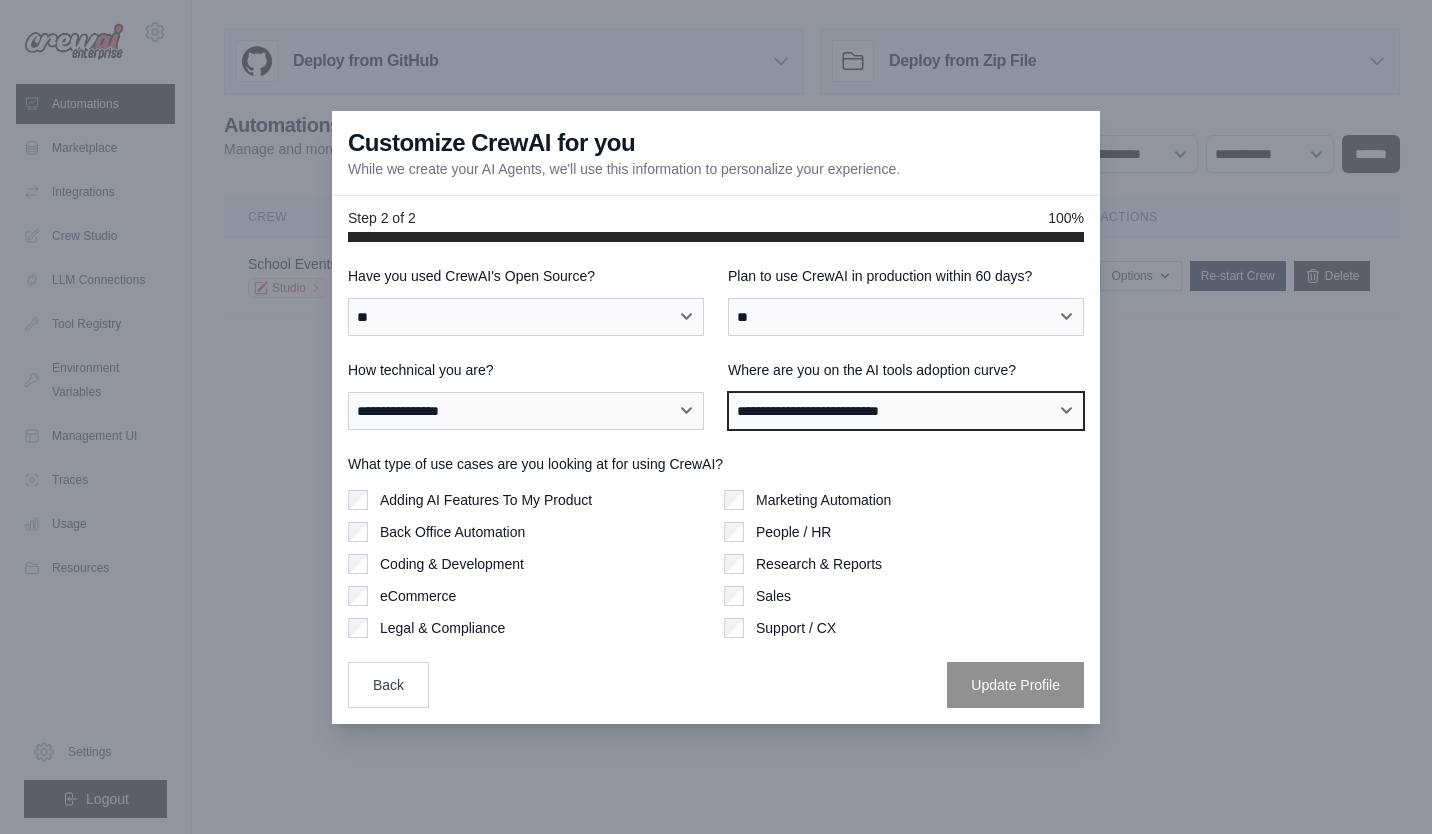 click on "**********" at bounding box center [906, 411] 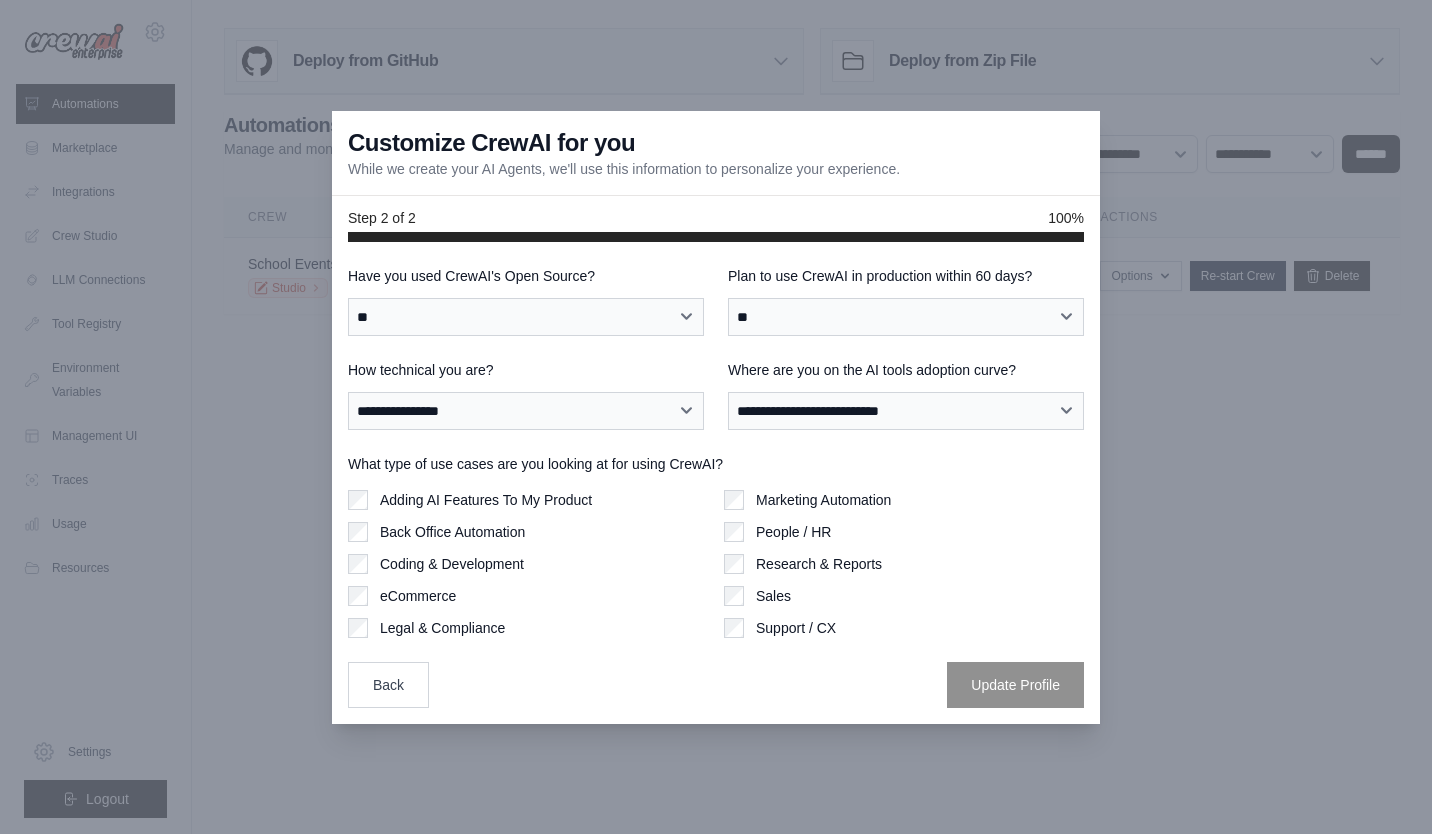 click on "Coding & Development" at bounding box center [528, 564] 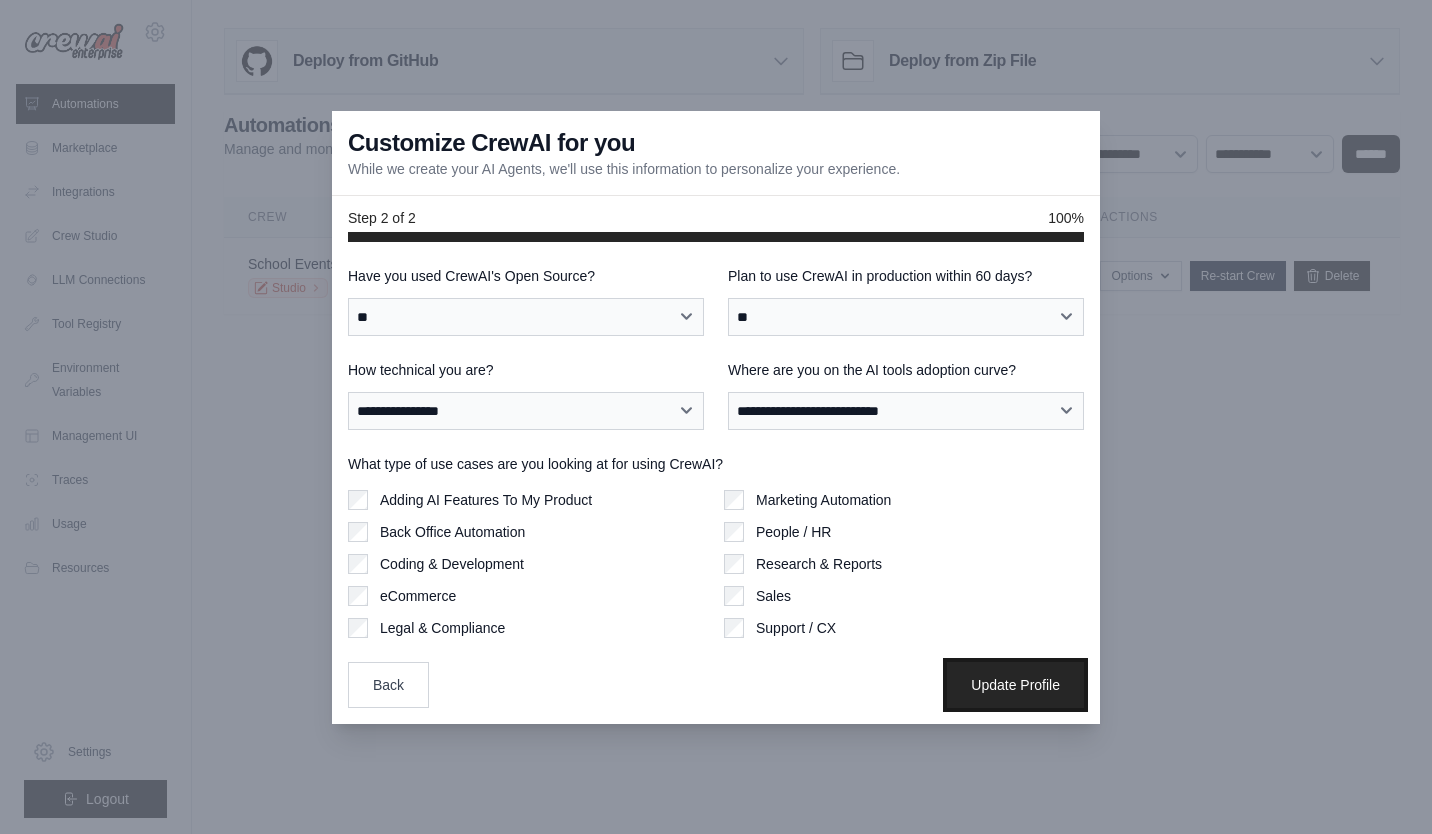 click on "Update Profile" at bounding box center (1015, 685) 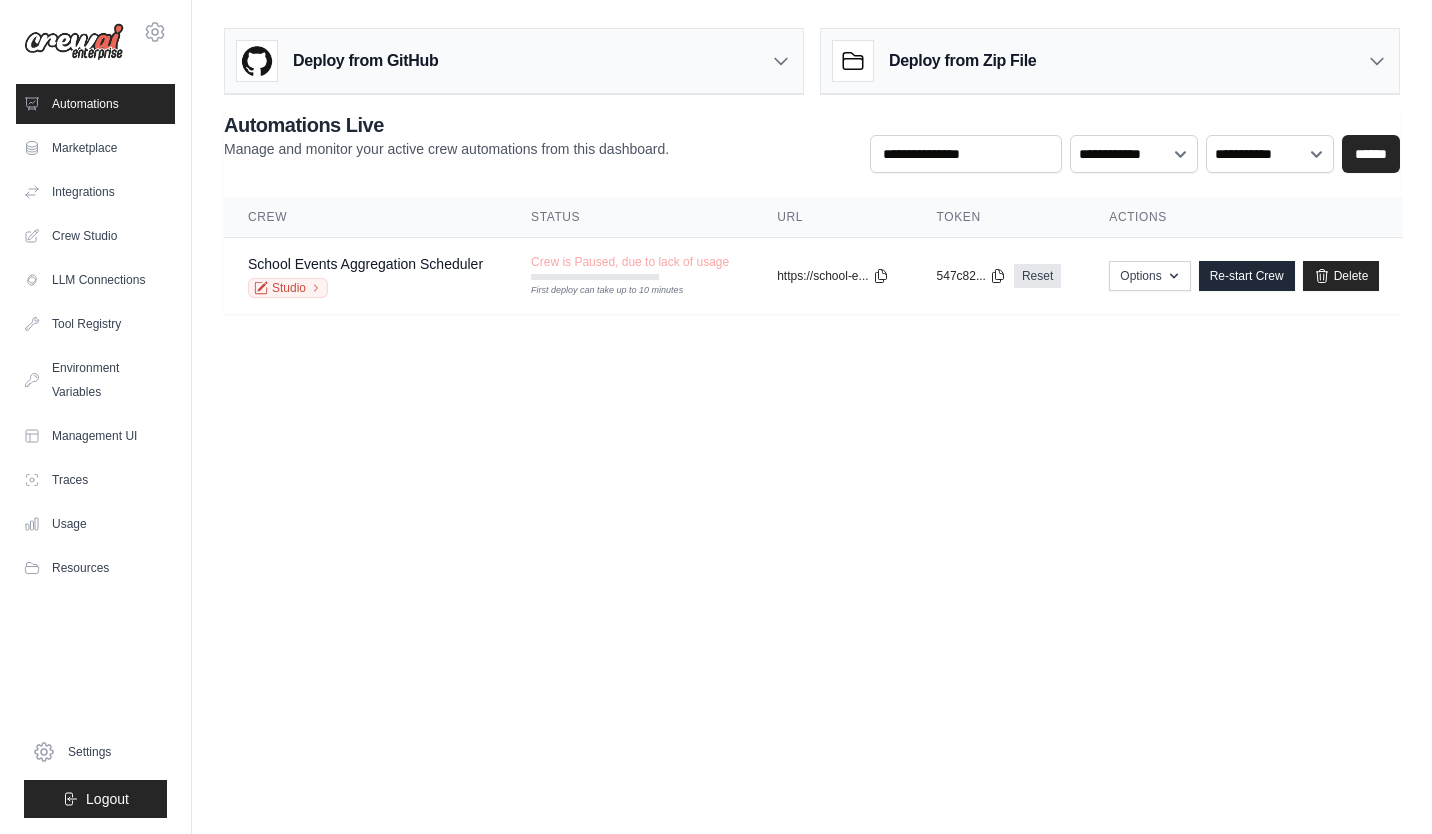 scroll, scrollTop: 0, scrollLeft: 0, axis: both 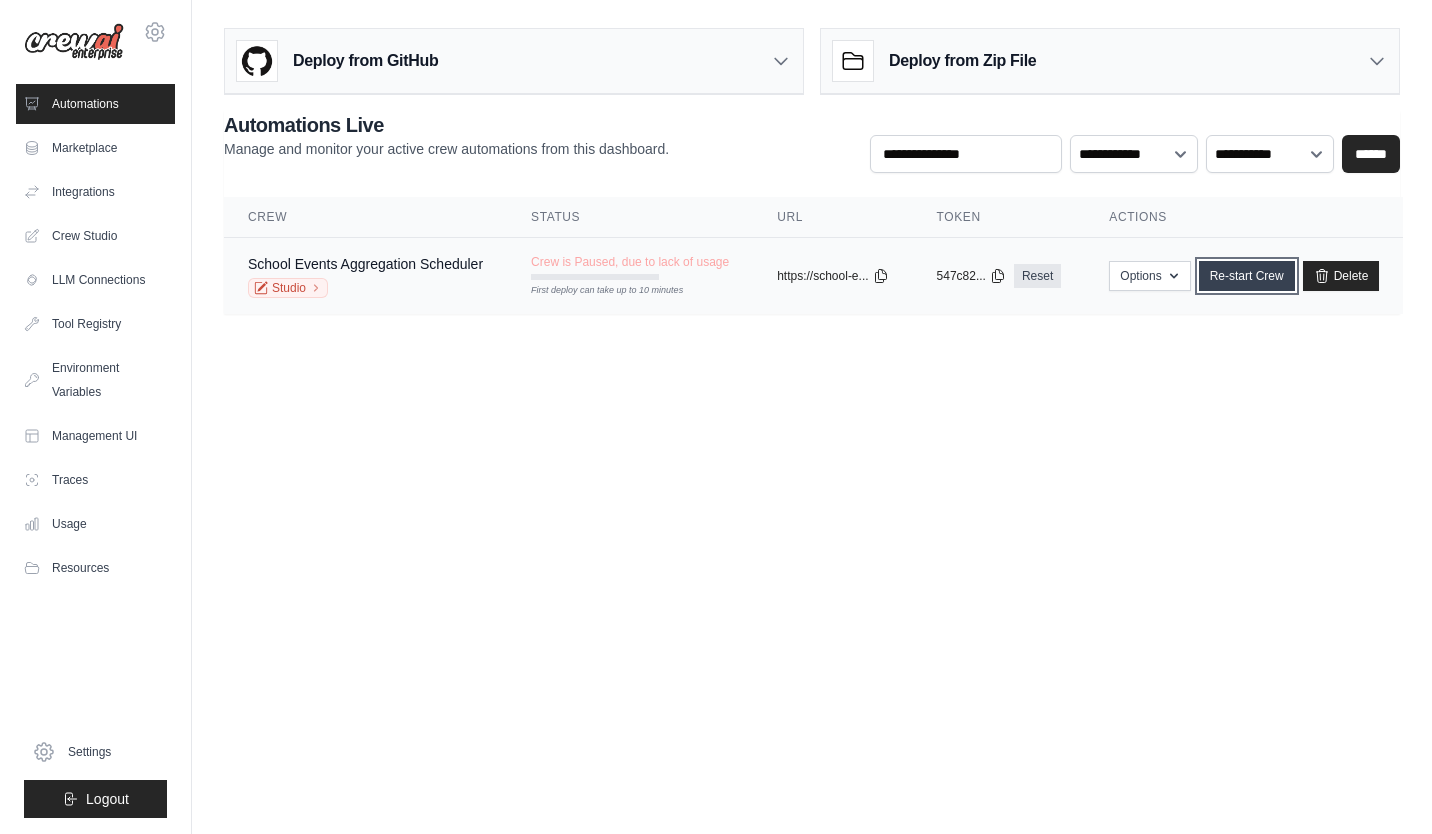 click on "Re-start Crew" at bounding box center (1247, 276) 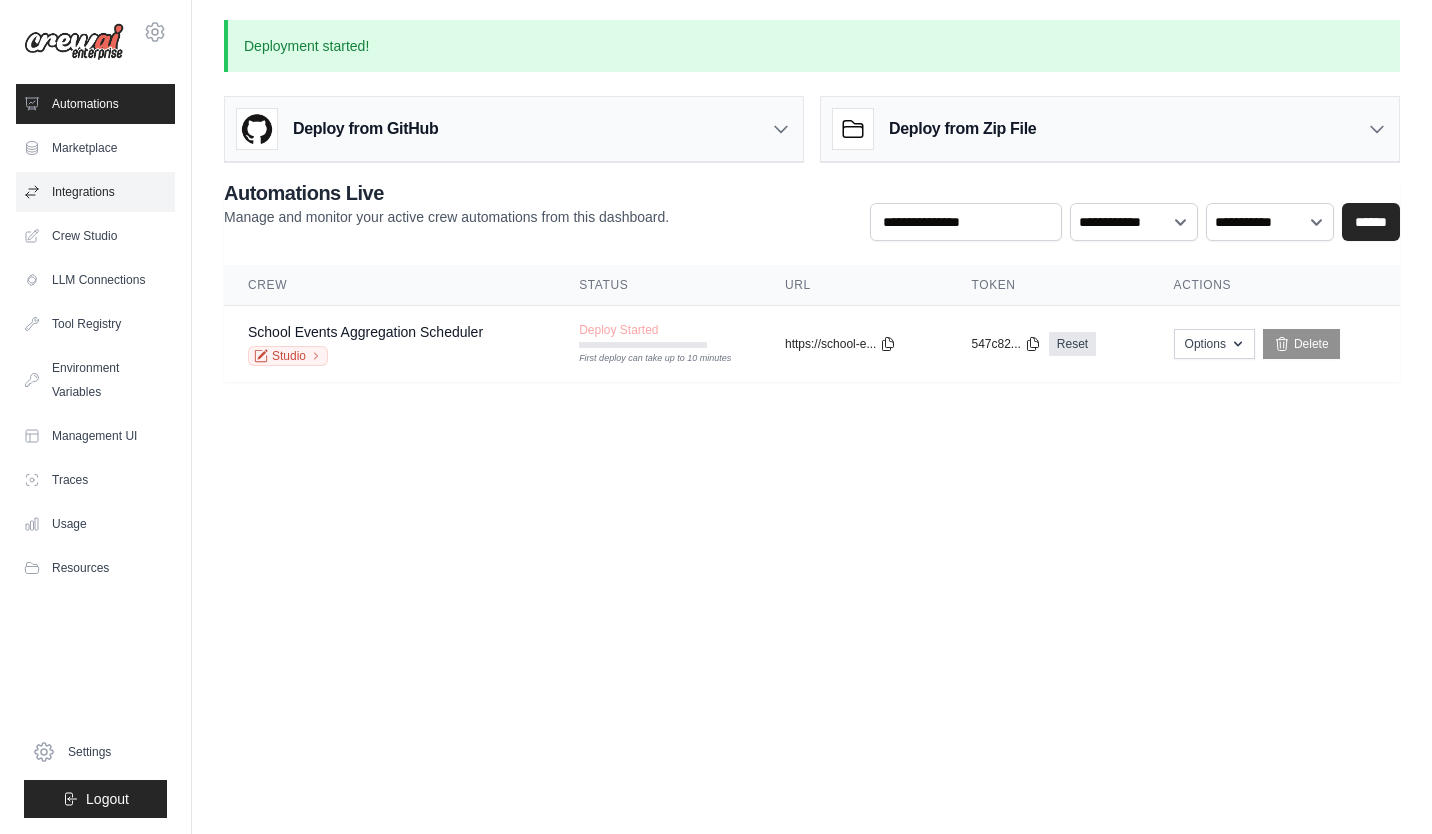 click on "Integrations" at bounding box center (95, 192) 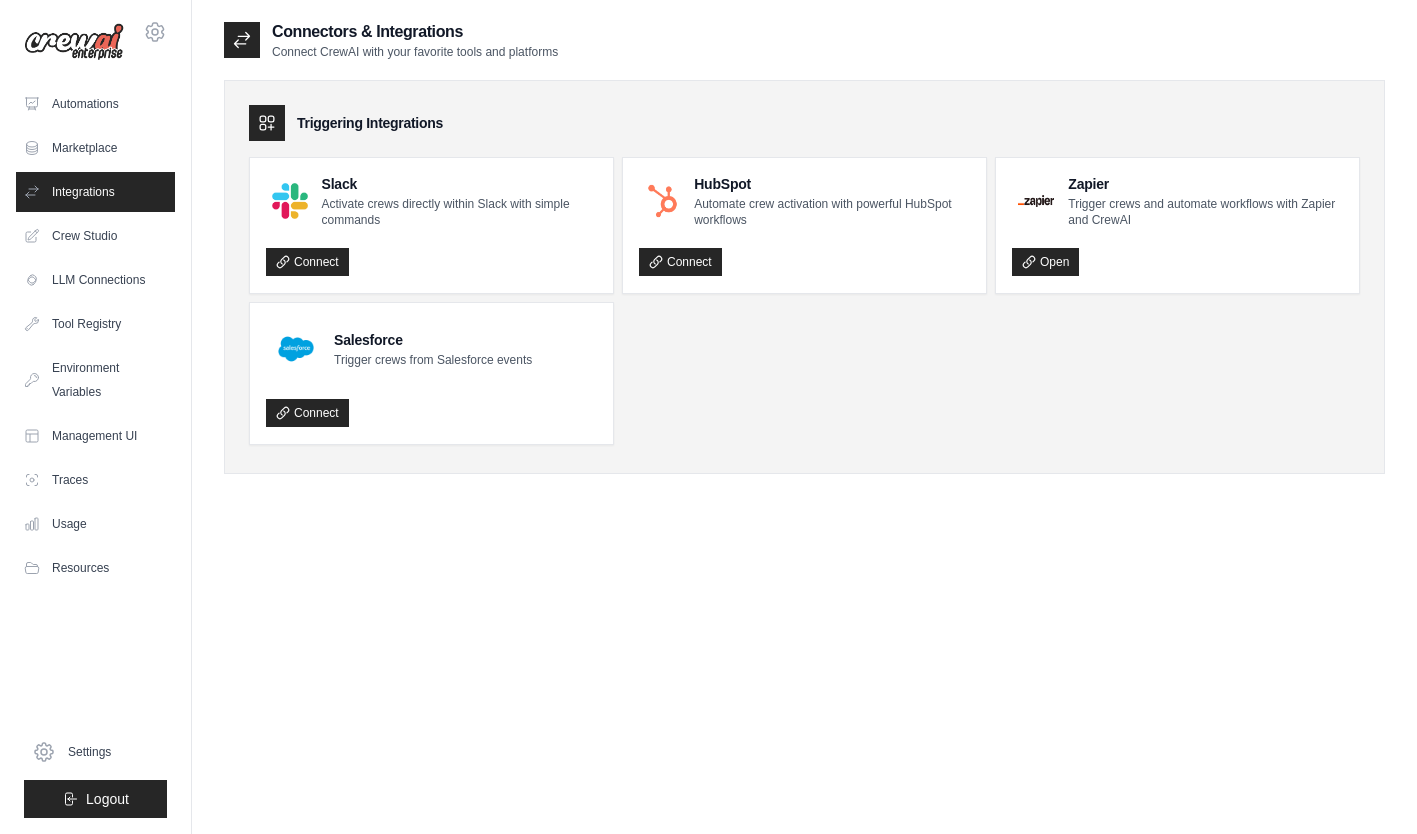 click on "Crew Studio" at bounding box center [95, 236] 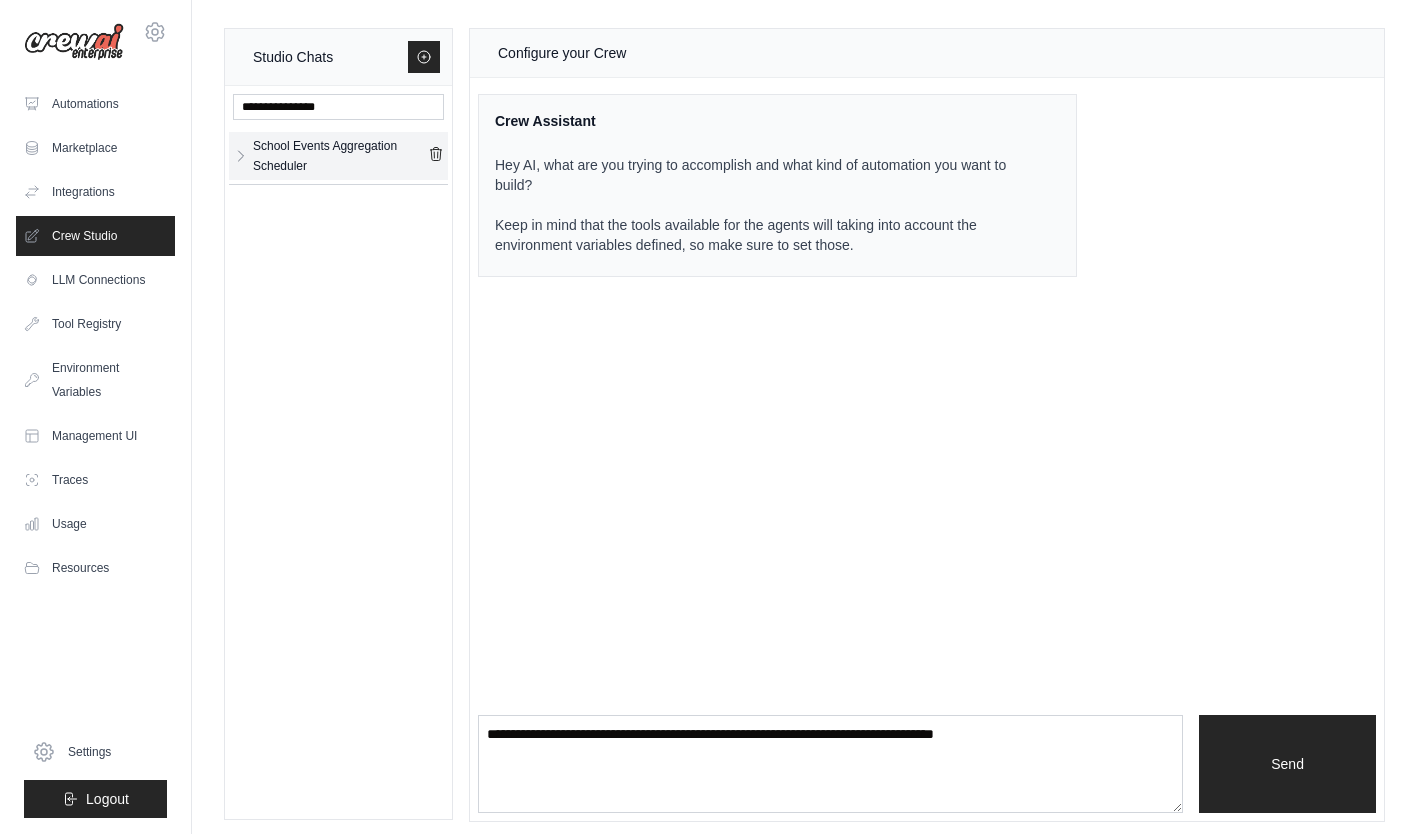 click on "School Events Aggregation Scheduler" at bounding box center [340, 156] 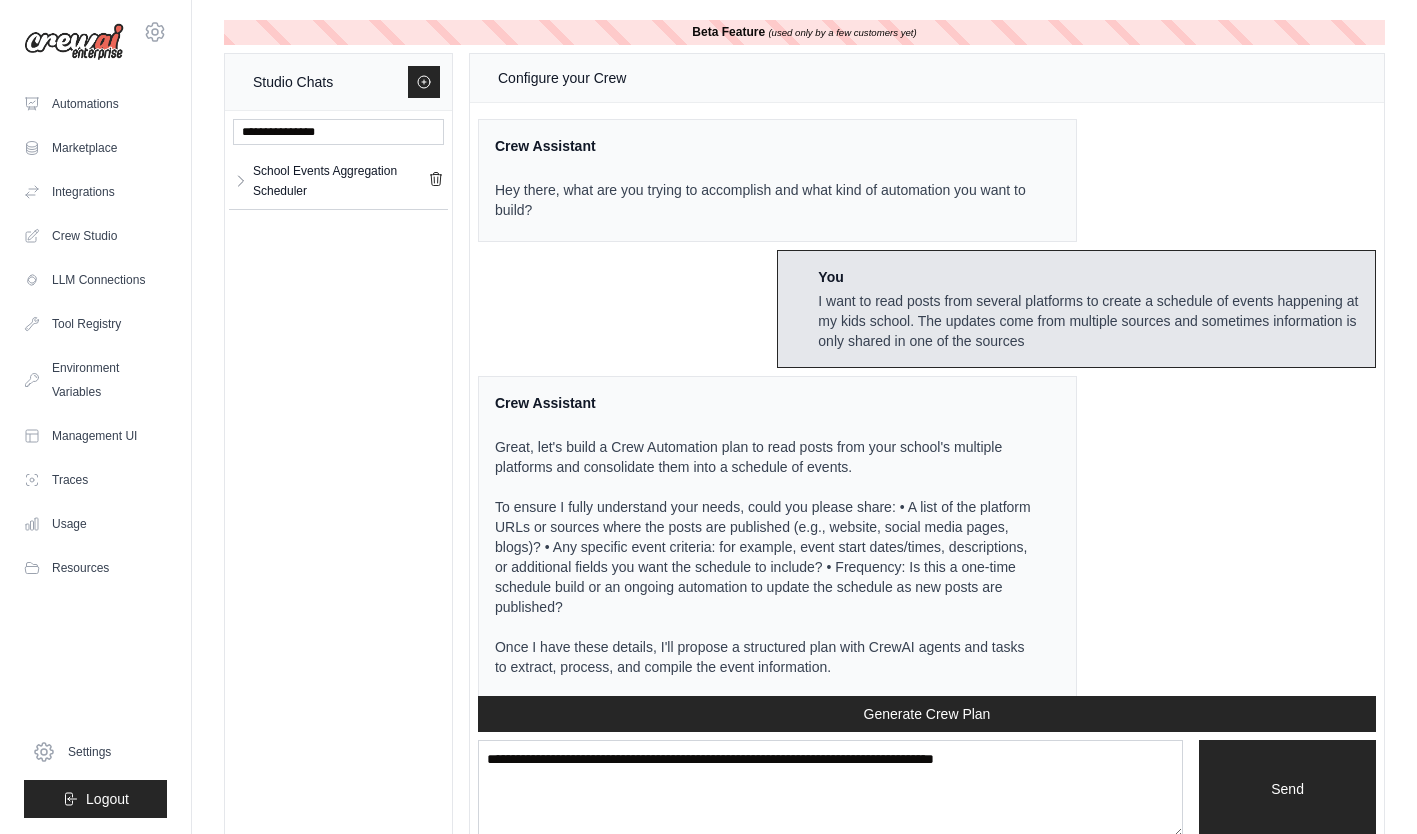 scroll, scrollTop: 7620, scrollLeft: 0, axis: vertical 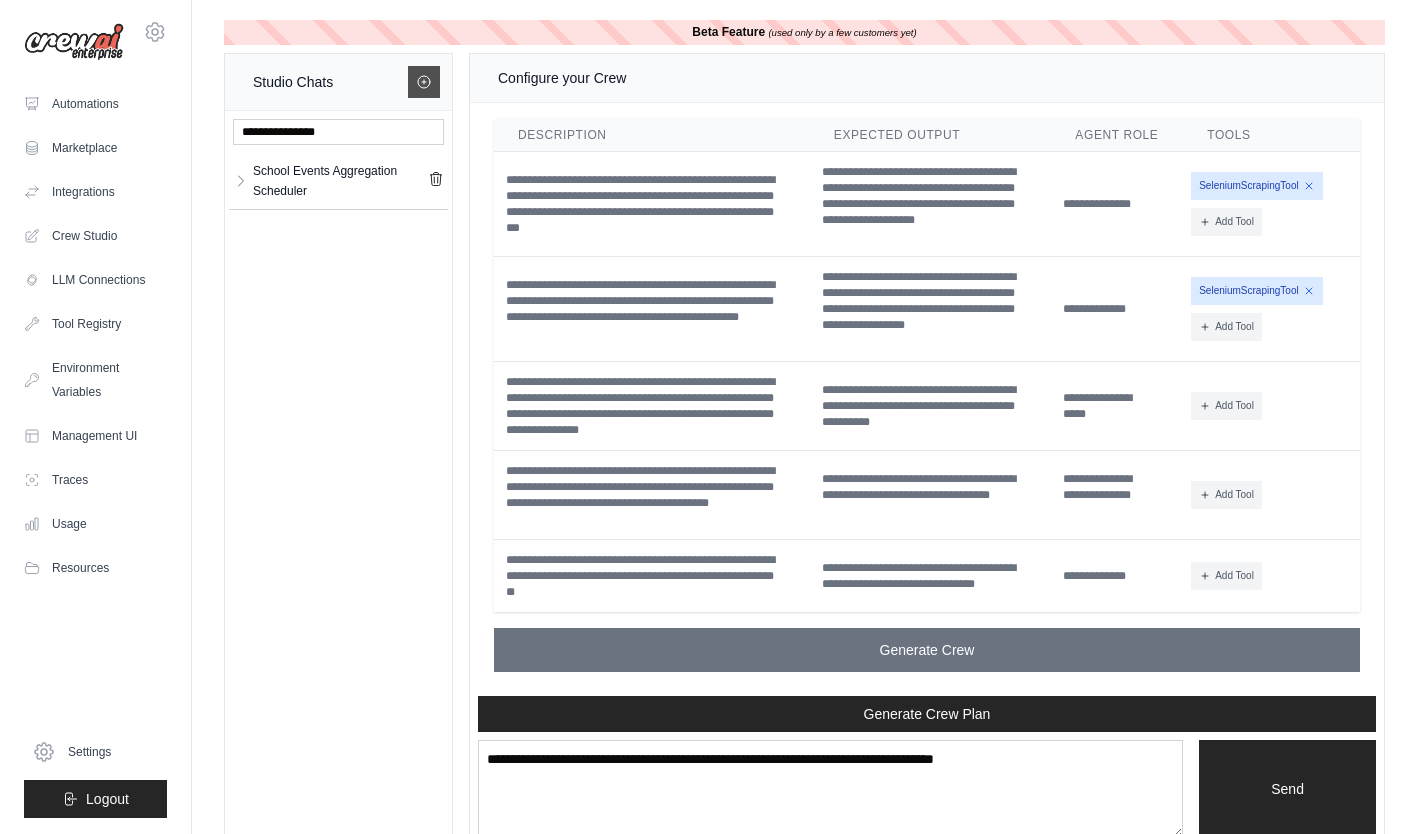 click at bounding box center (424, 82) 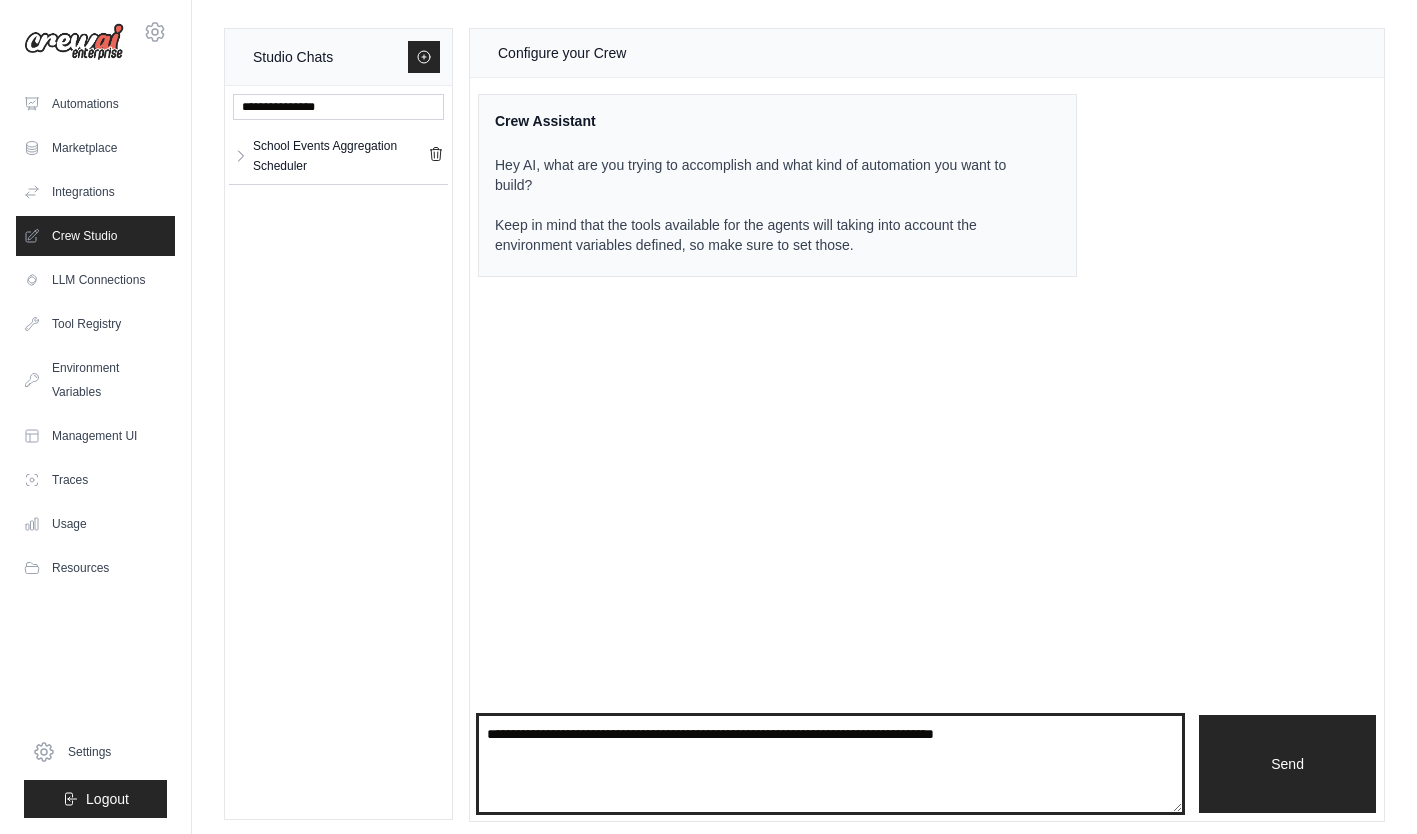 click at bounding box center (830, 764) 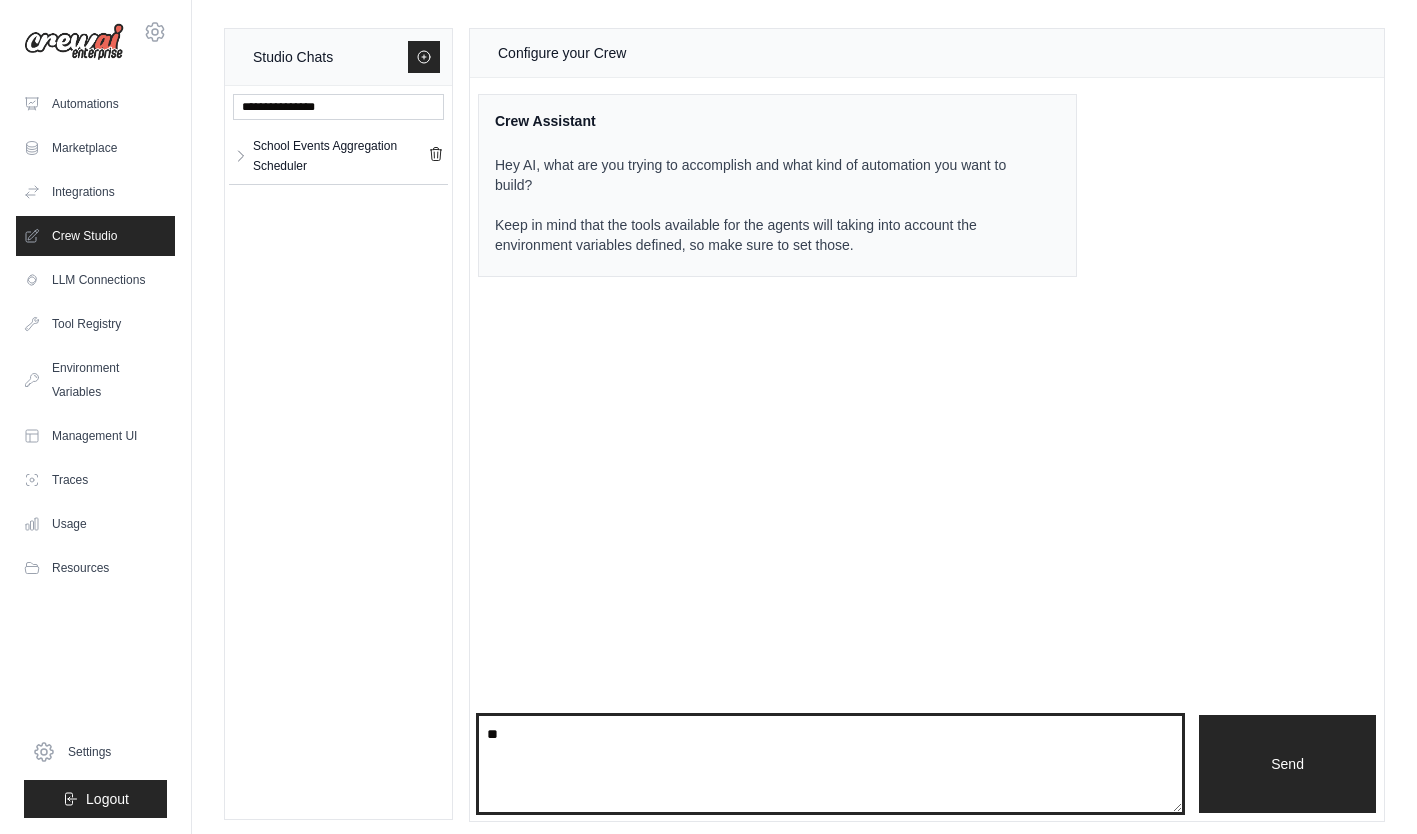 type on "*" 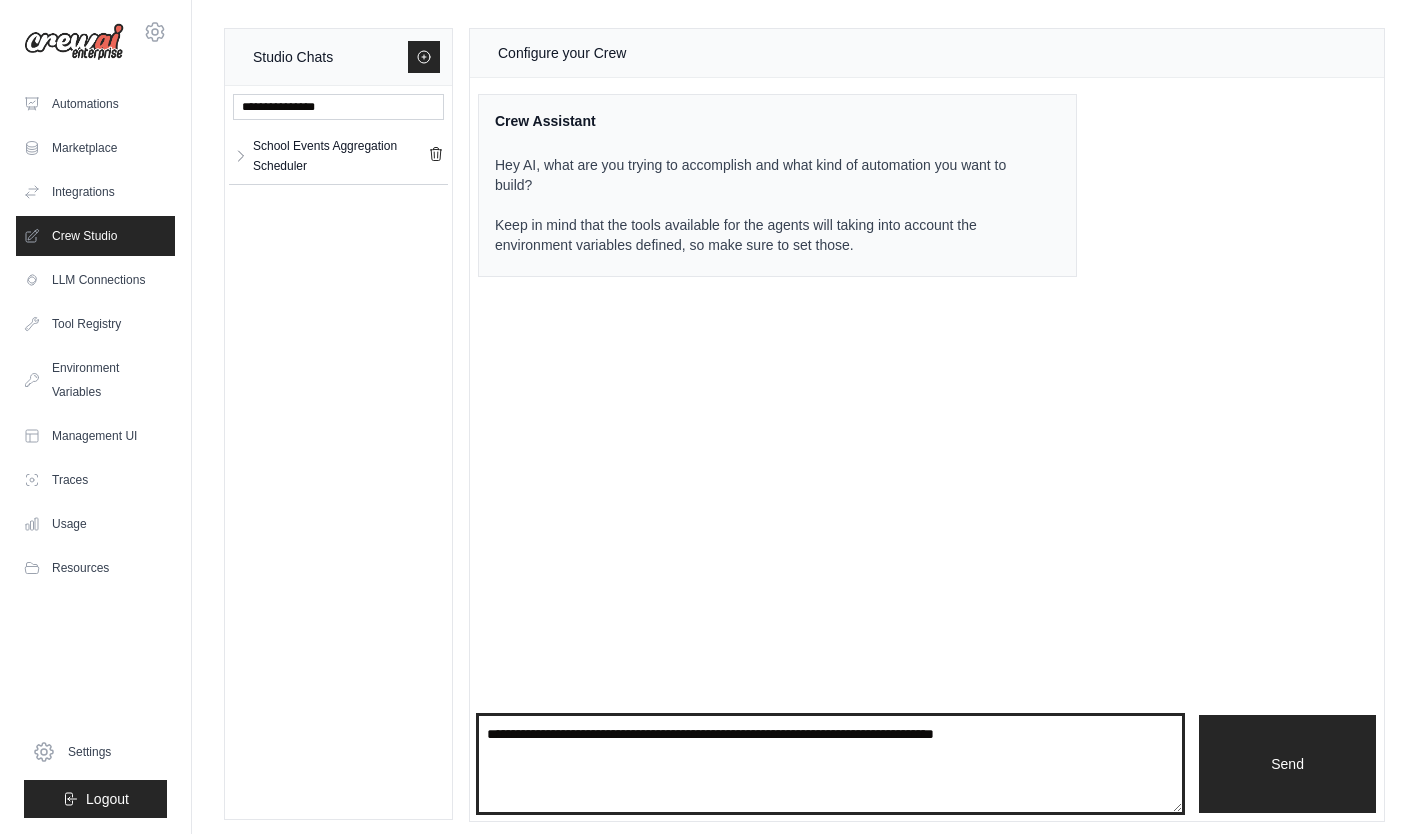 click at bounding box center (830, 764) 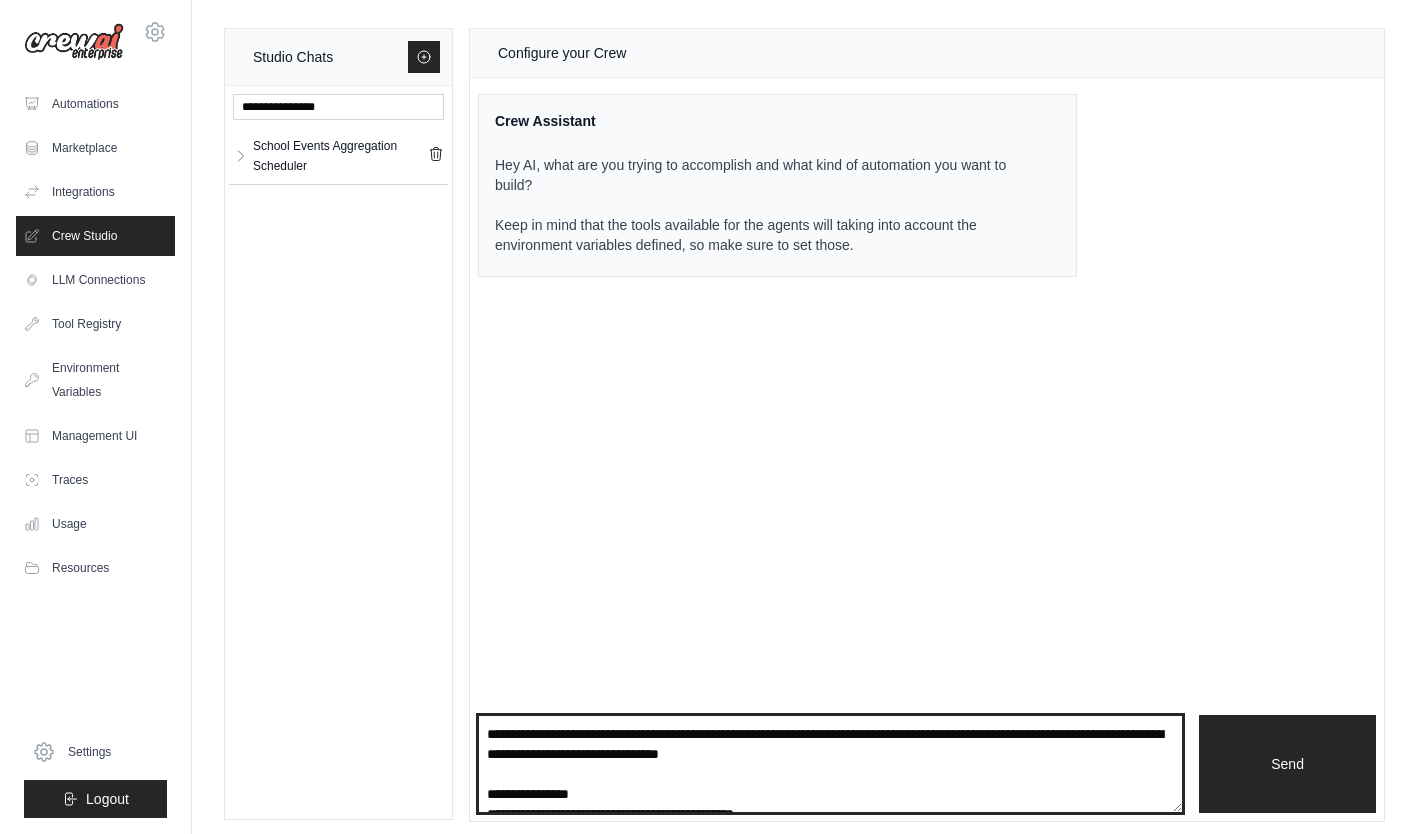 scroll, scrollTop: 1349, scrollLeft: 0, axis: vertical 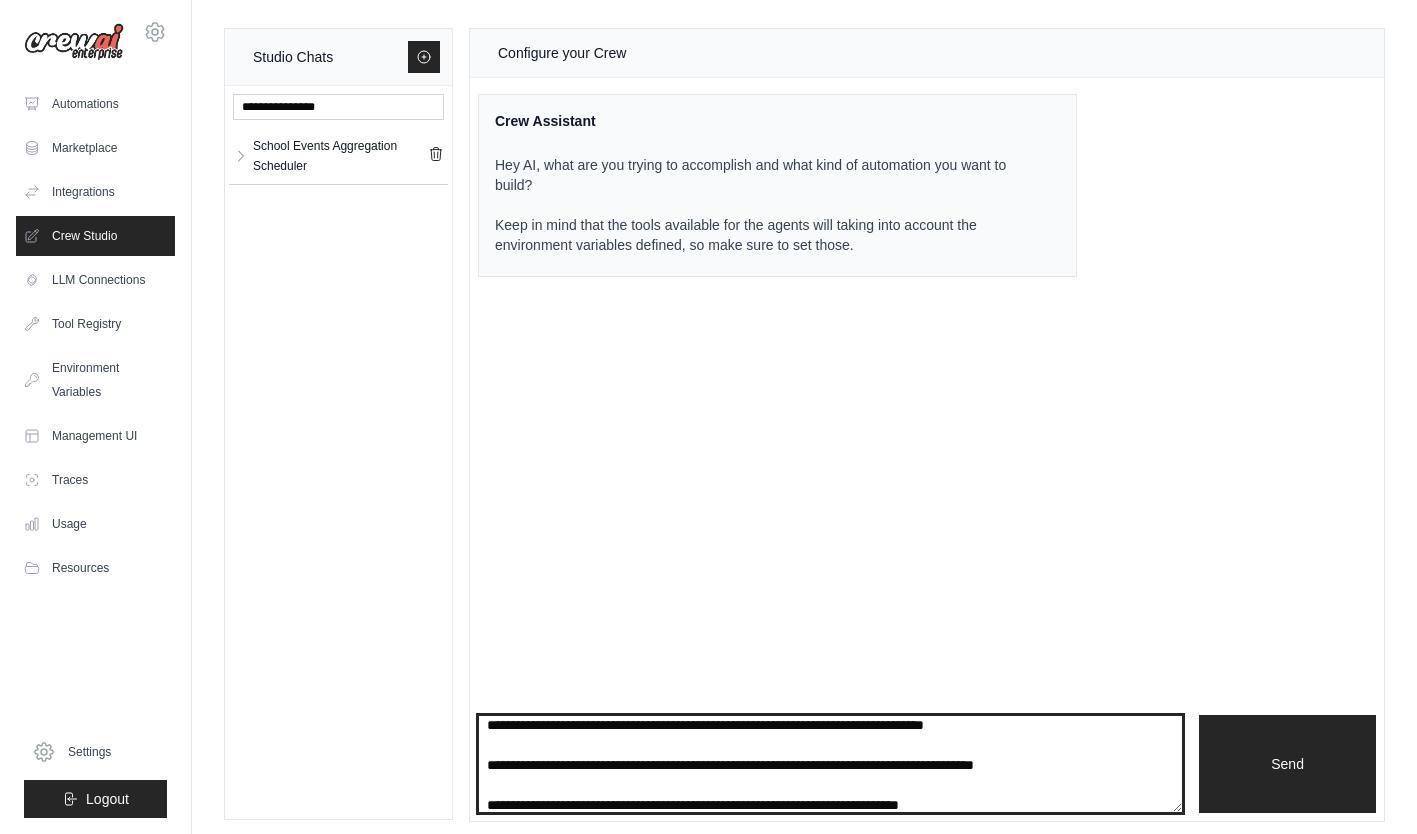 type on "**********" 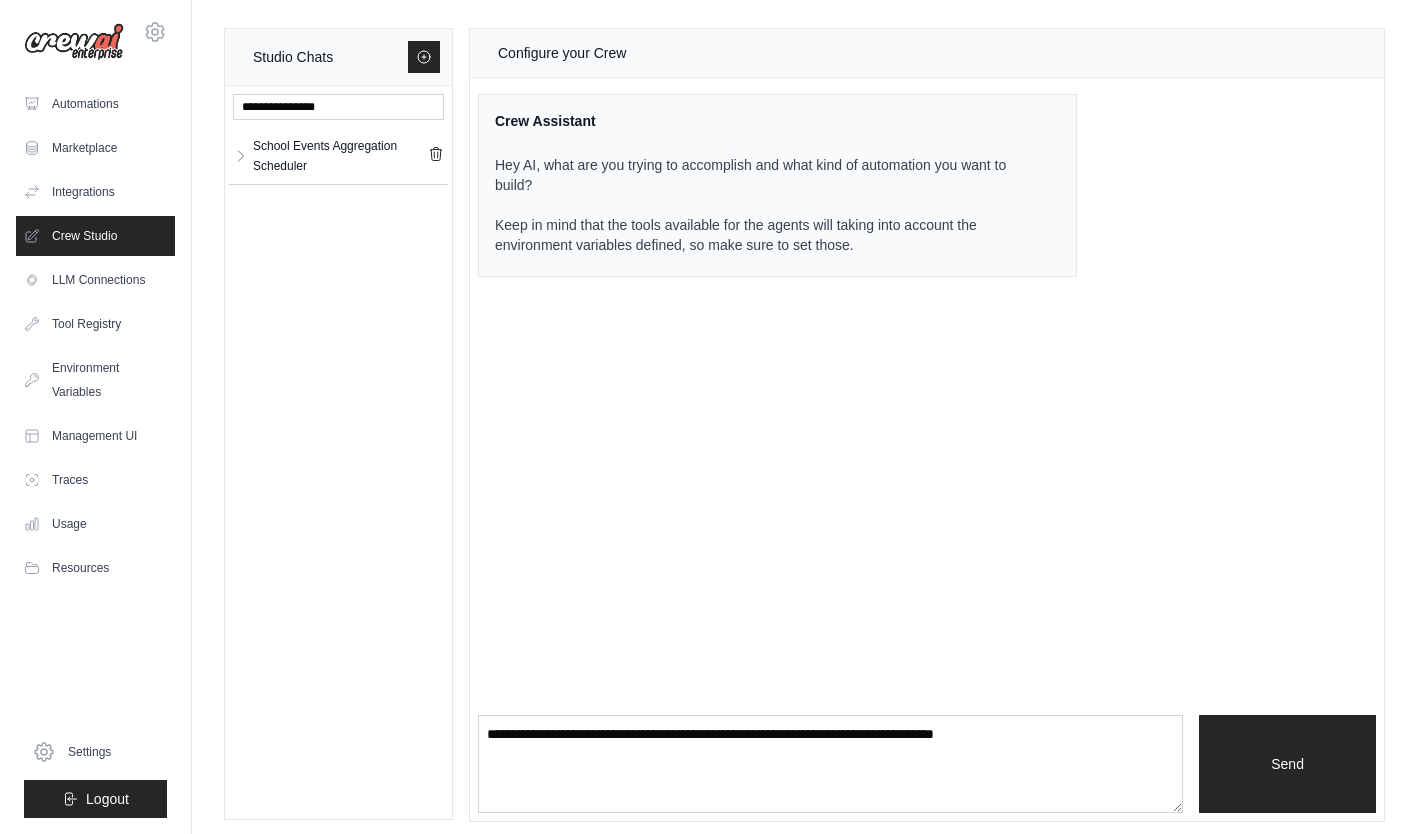 scroll, scrollTop: 0, scrollLeft: 0, axis: both 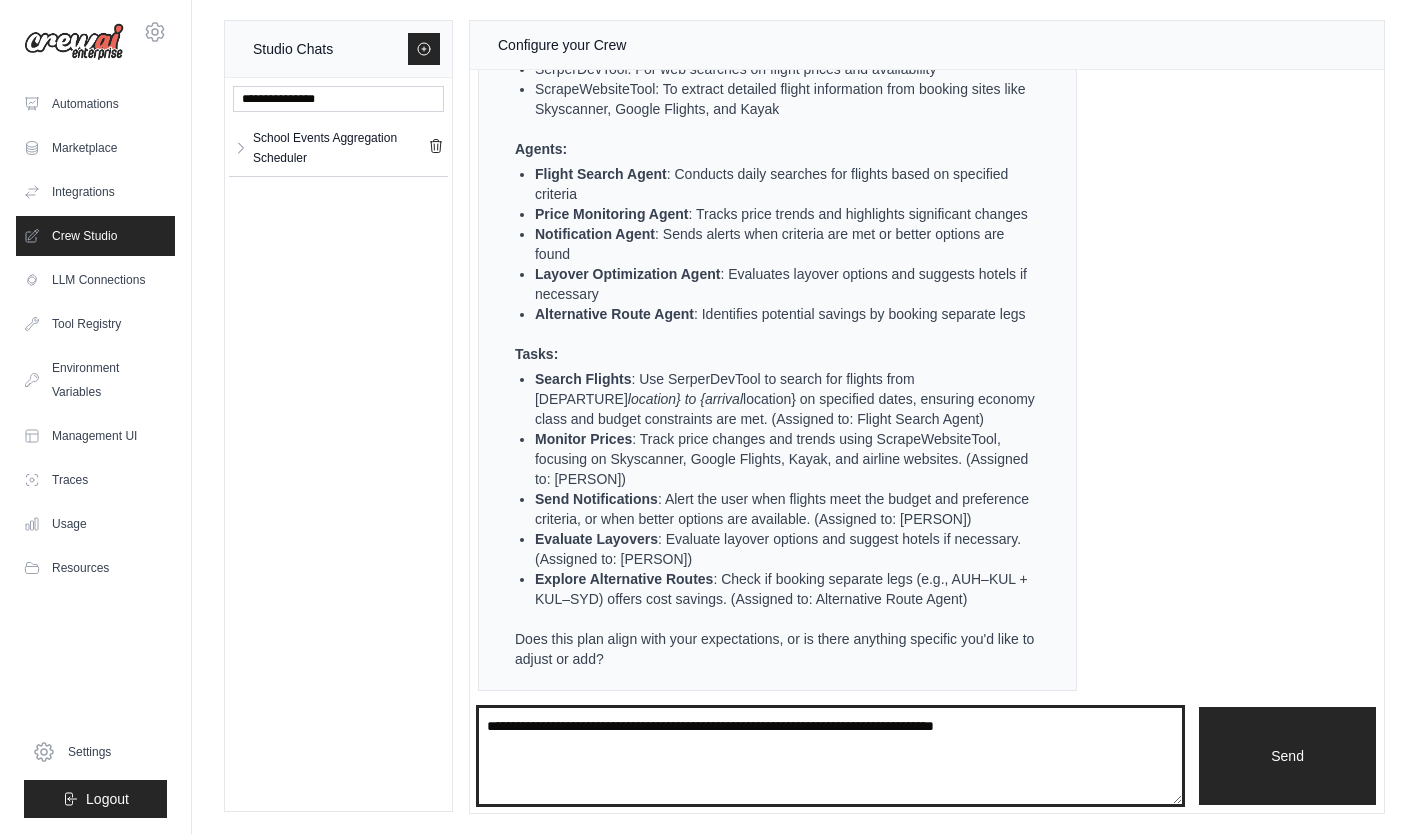 click at bounding box center [830, 756] 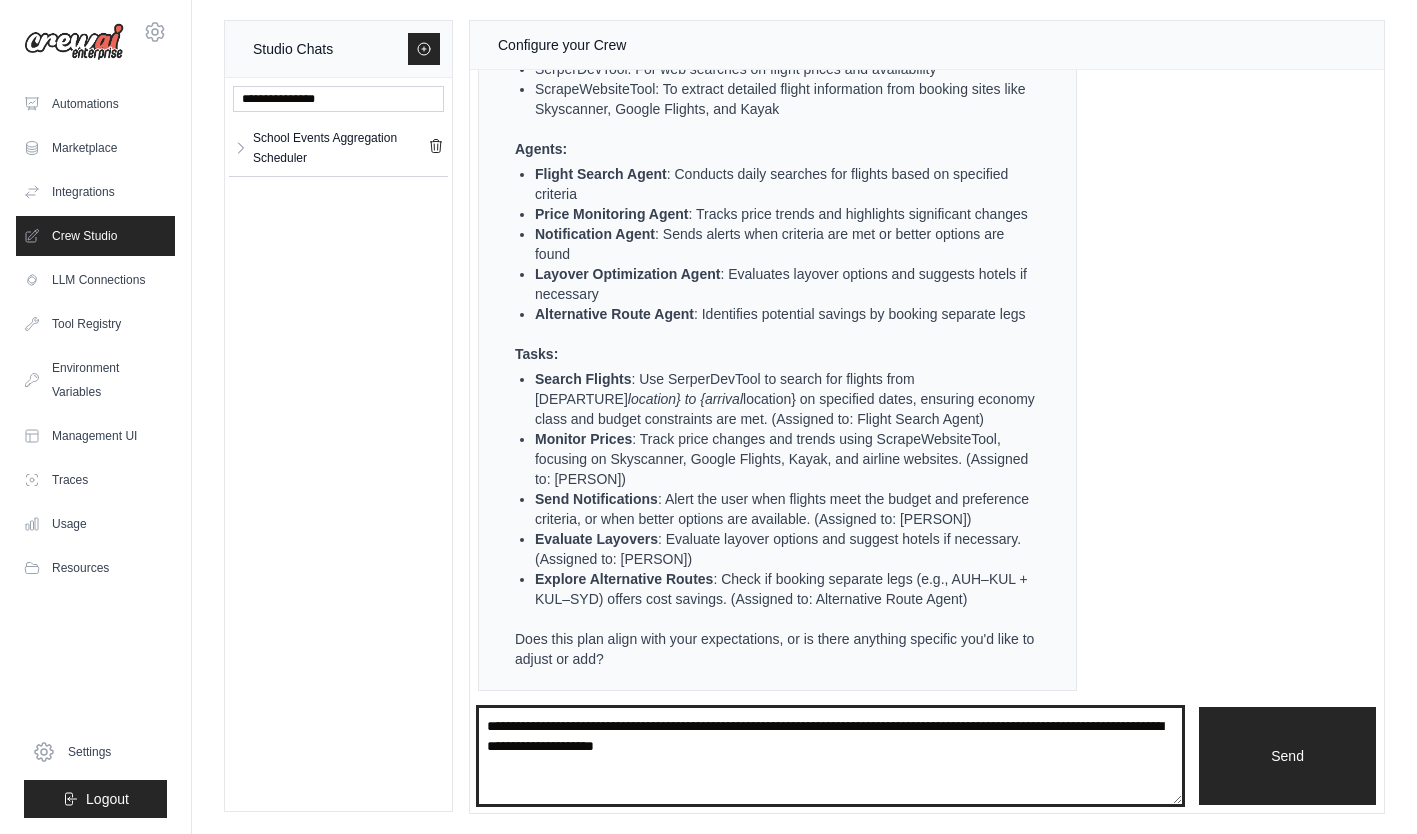 type on "**********" 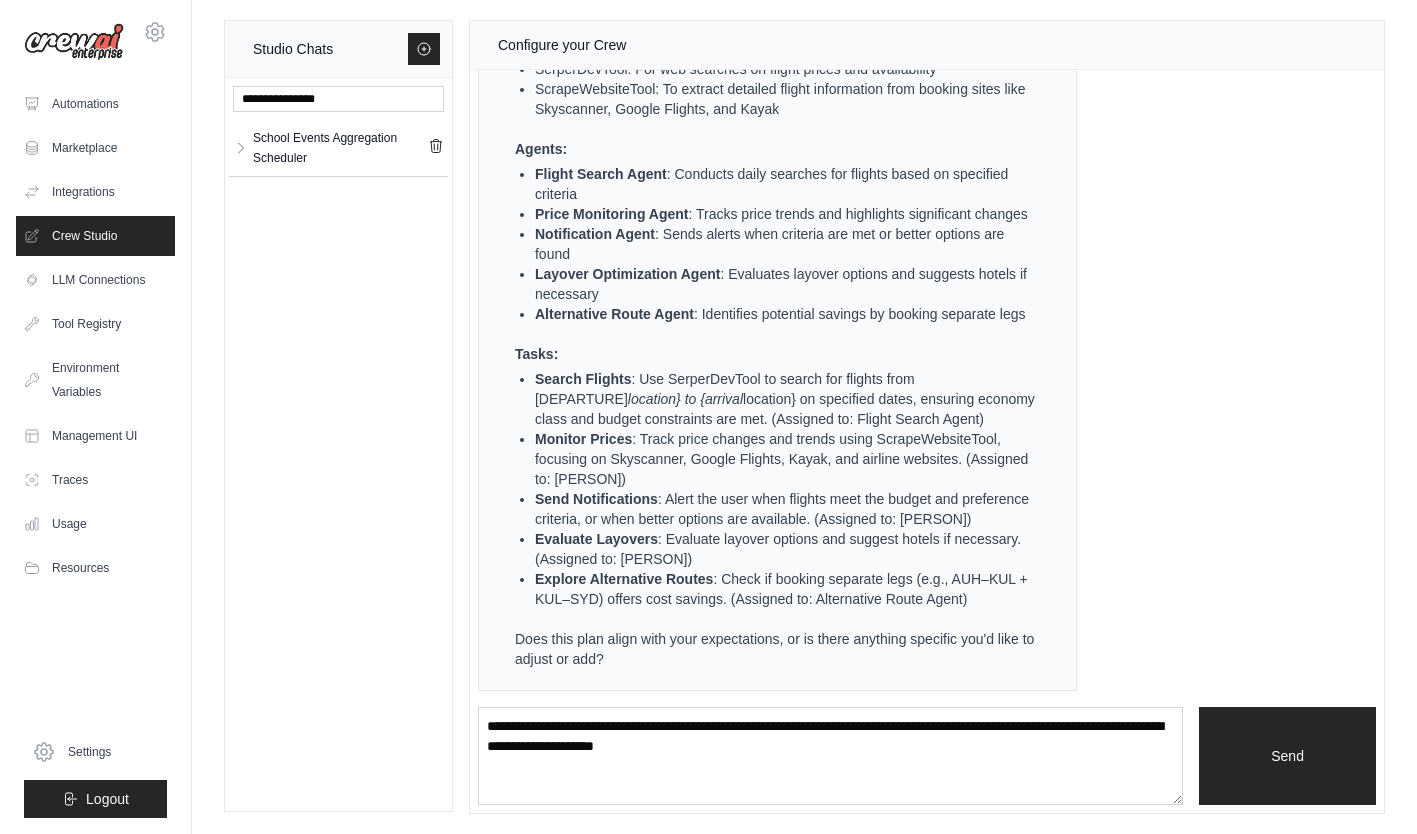 type 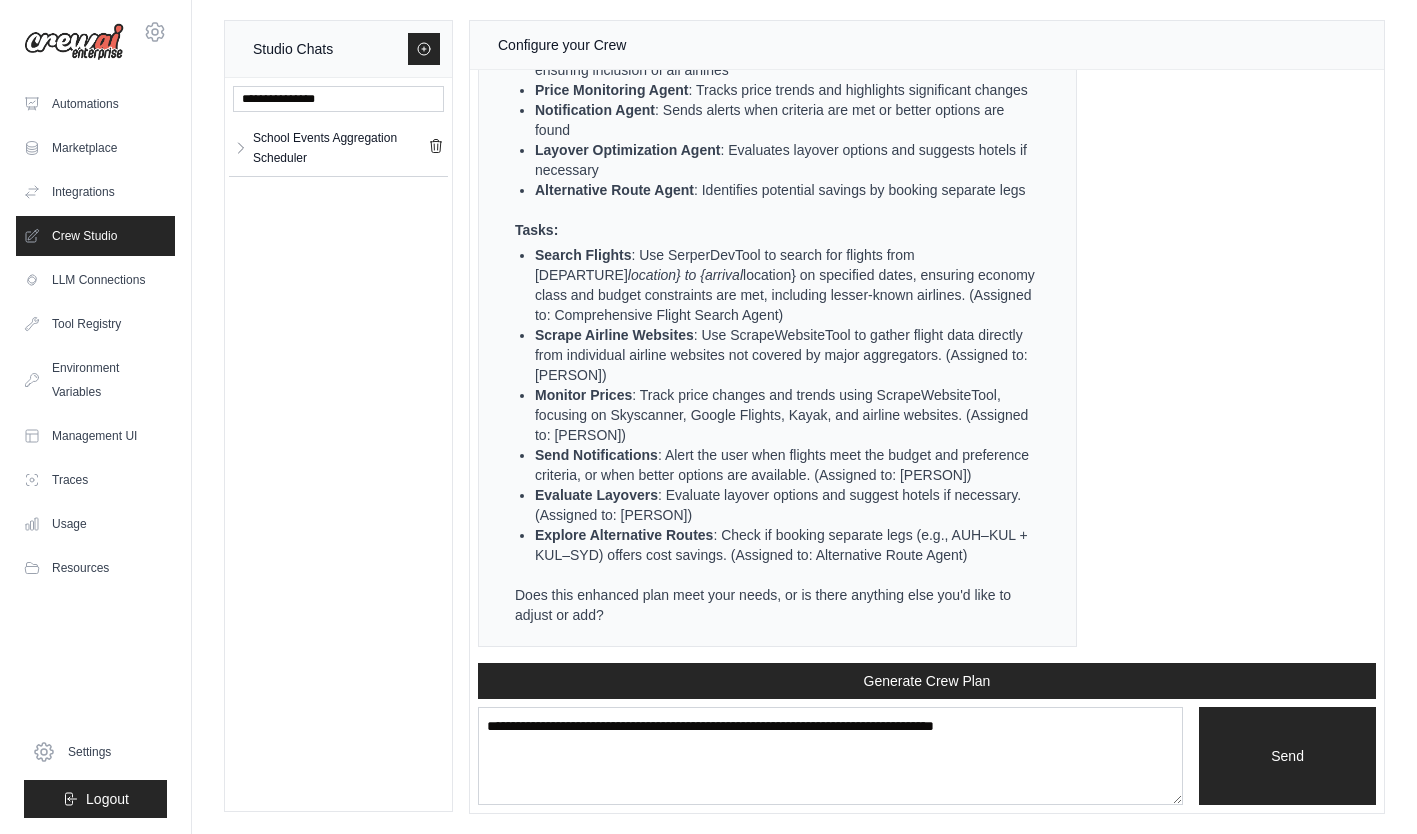 scroll, scrollTop: 4009, scrollLeft: 0, axis: vertical 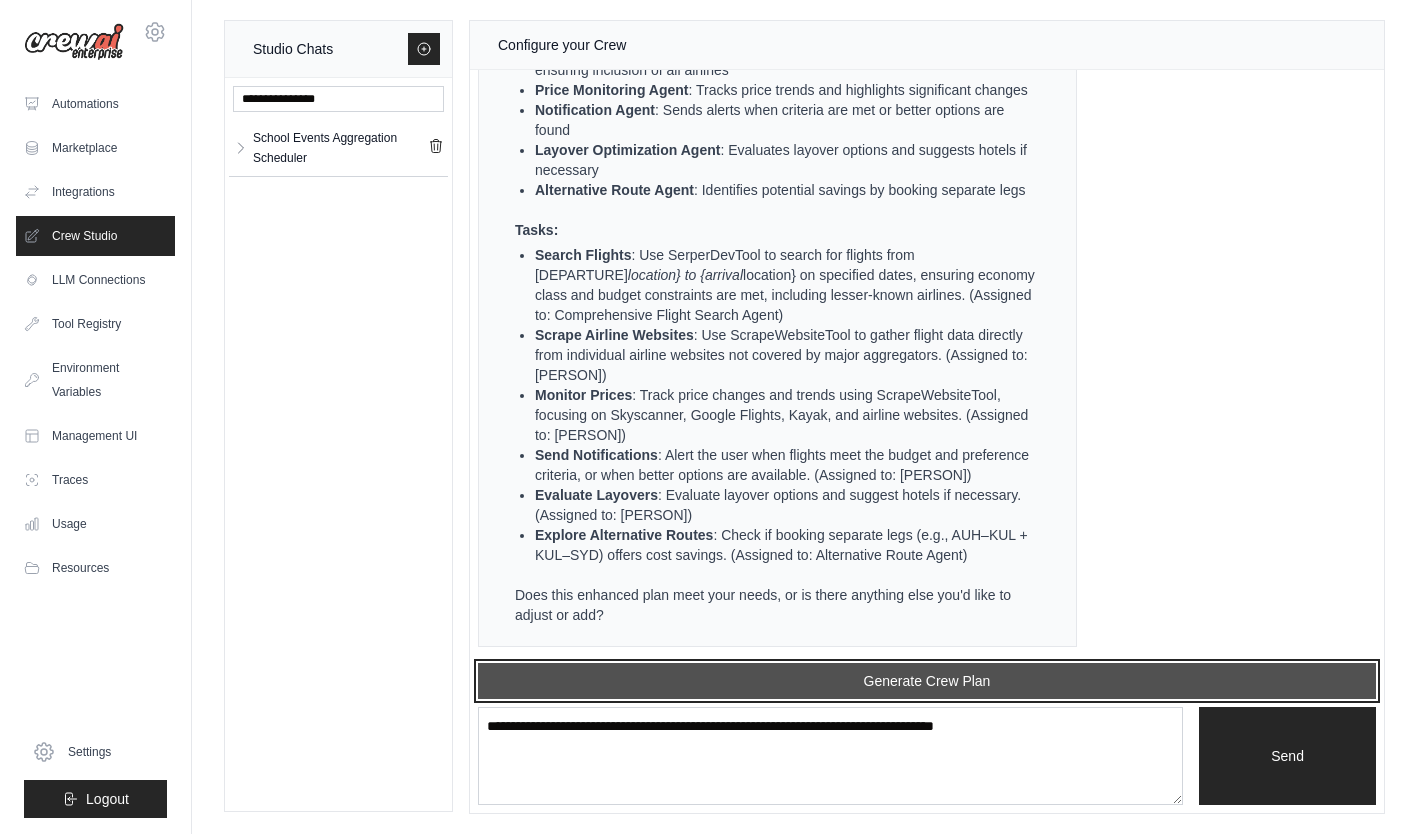 click on "Generate Crew Plan" at bounding box center (927, 681) 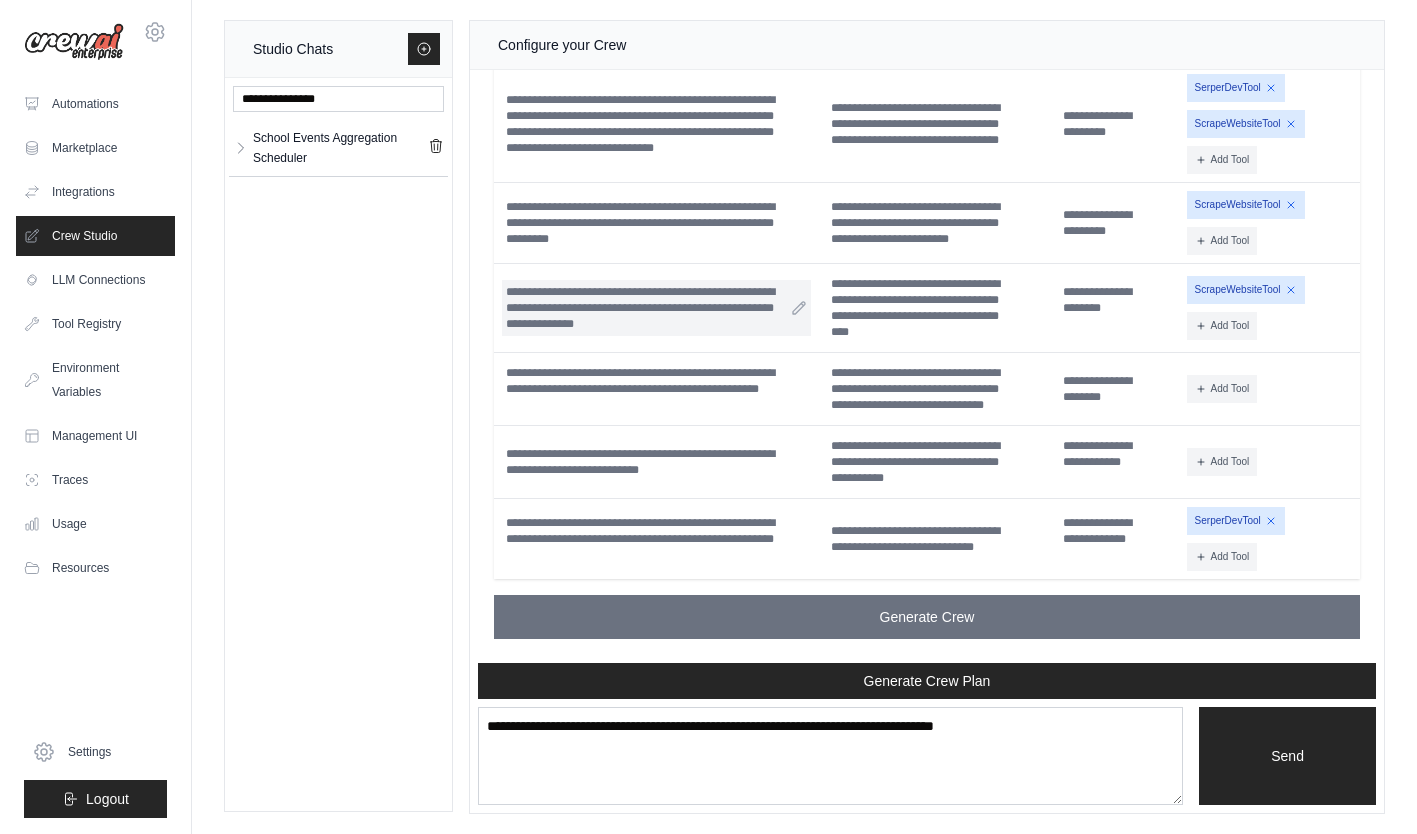 scroll, scrollTop: 5423, scrollLeft: 0, axis: vertical 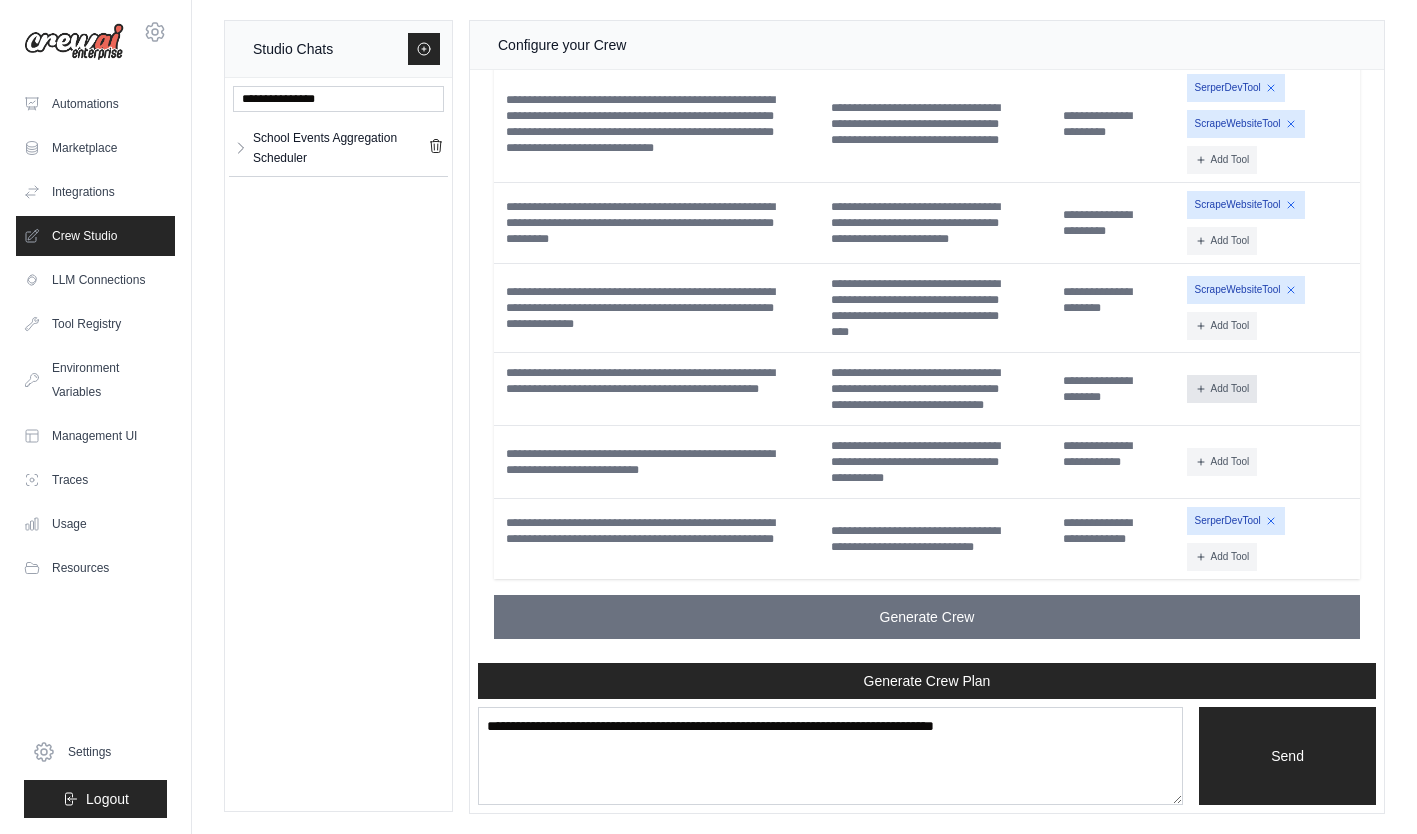 click 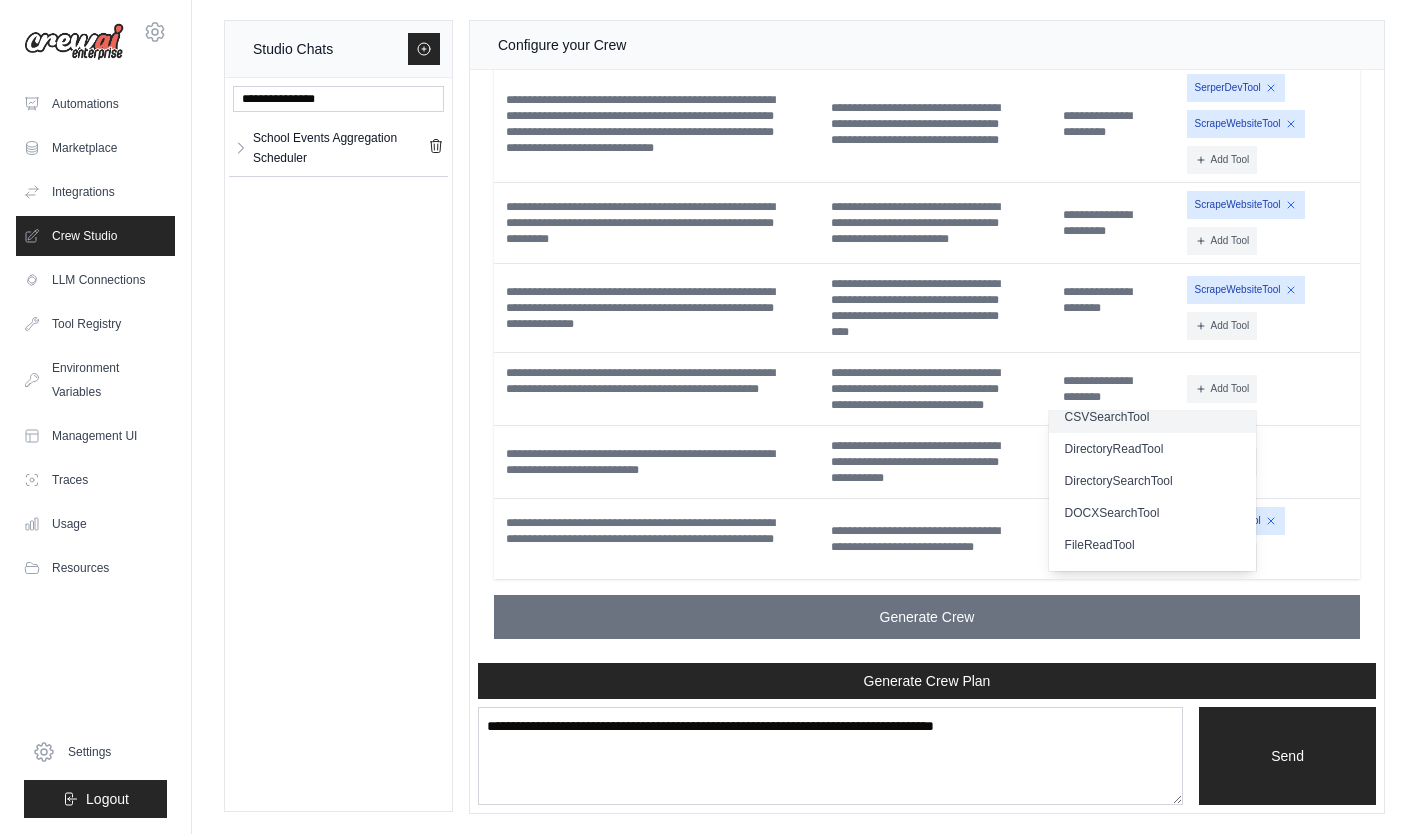 scroll, scrollTop: 18, scrollLeft: 0, axis: vertical 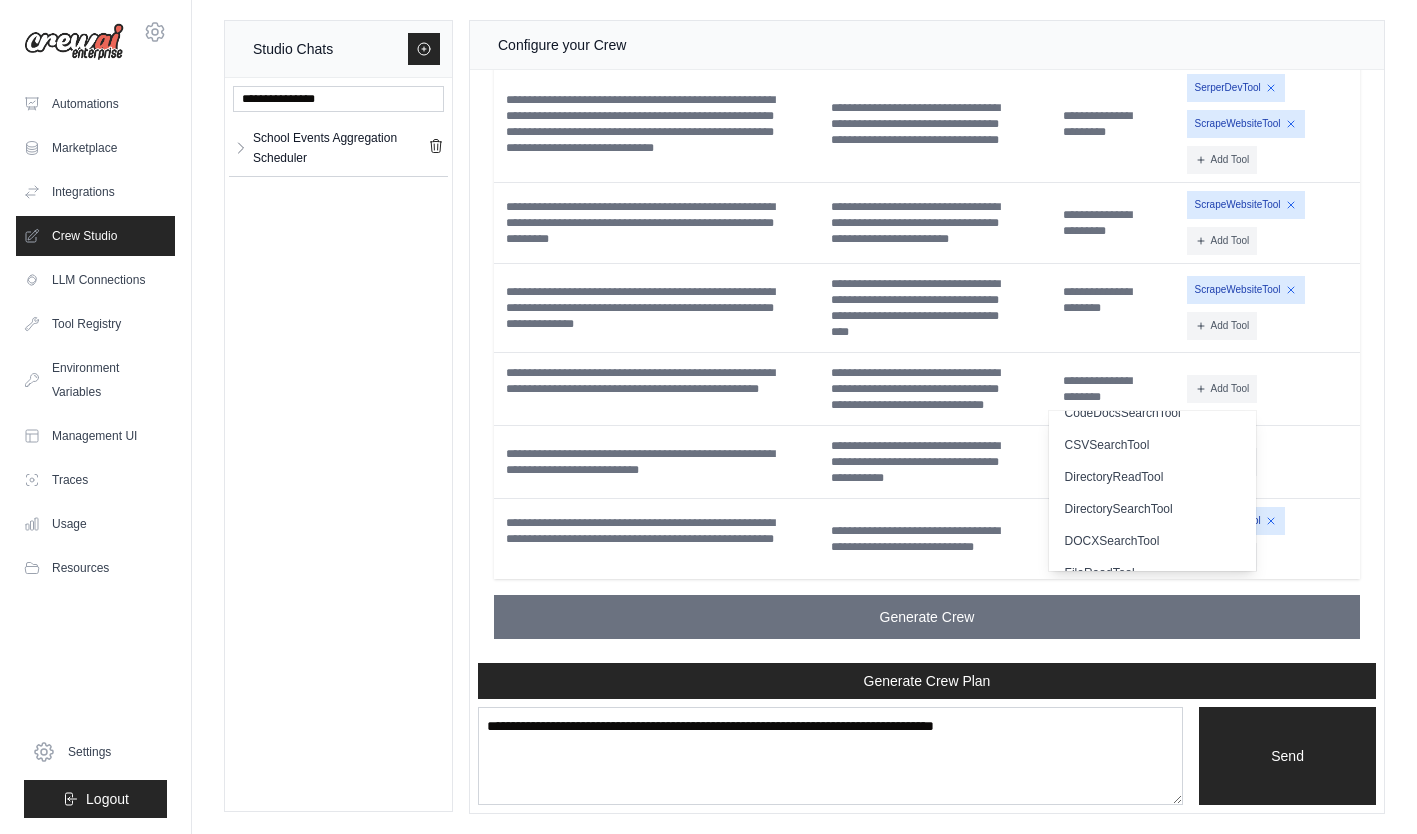 click on "**********" at bounding box center [927, -31] 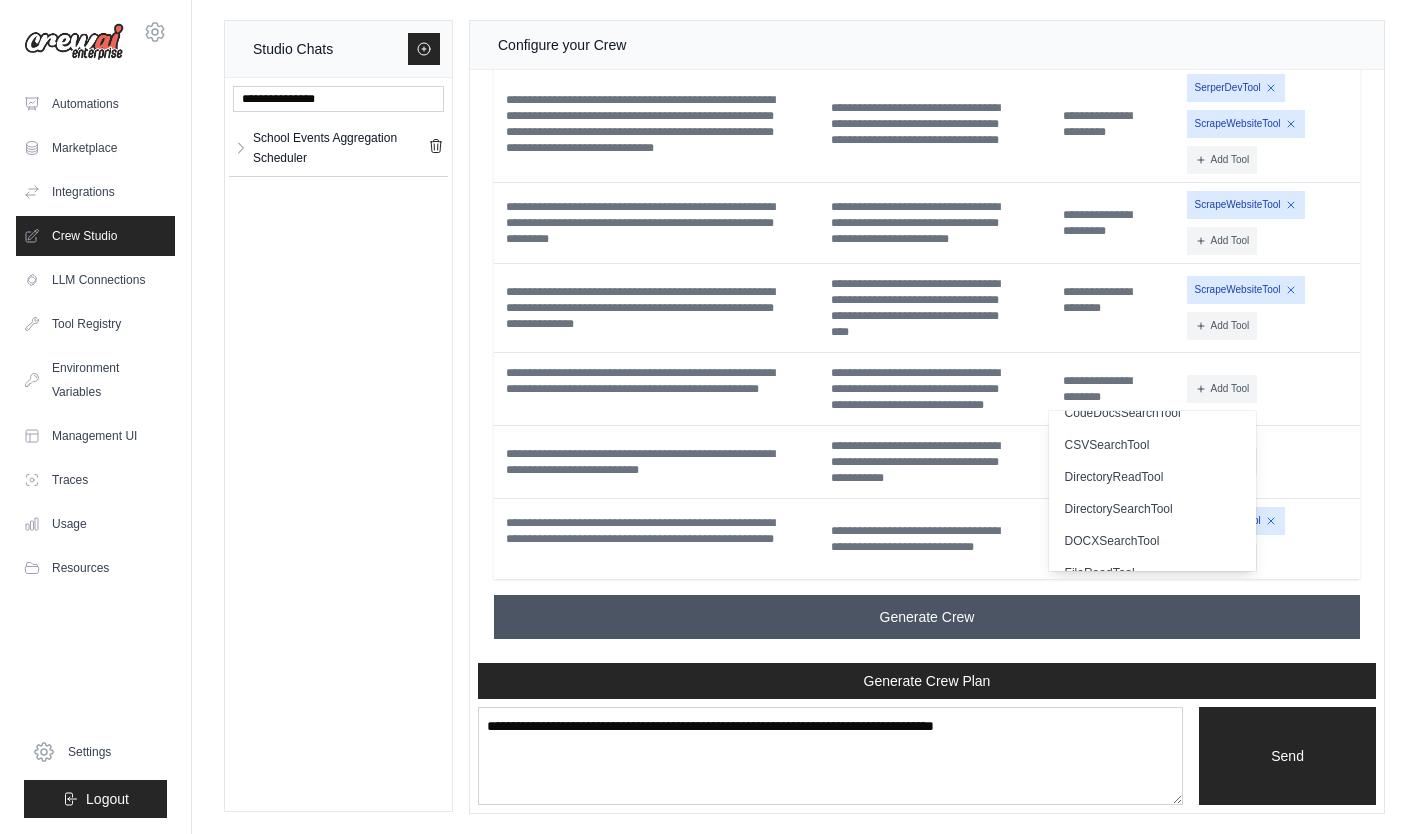 click on "Generate Crew" at bounding box center [927, 617] 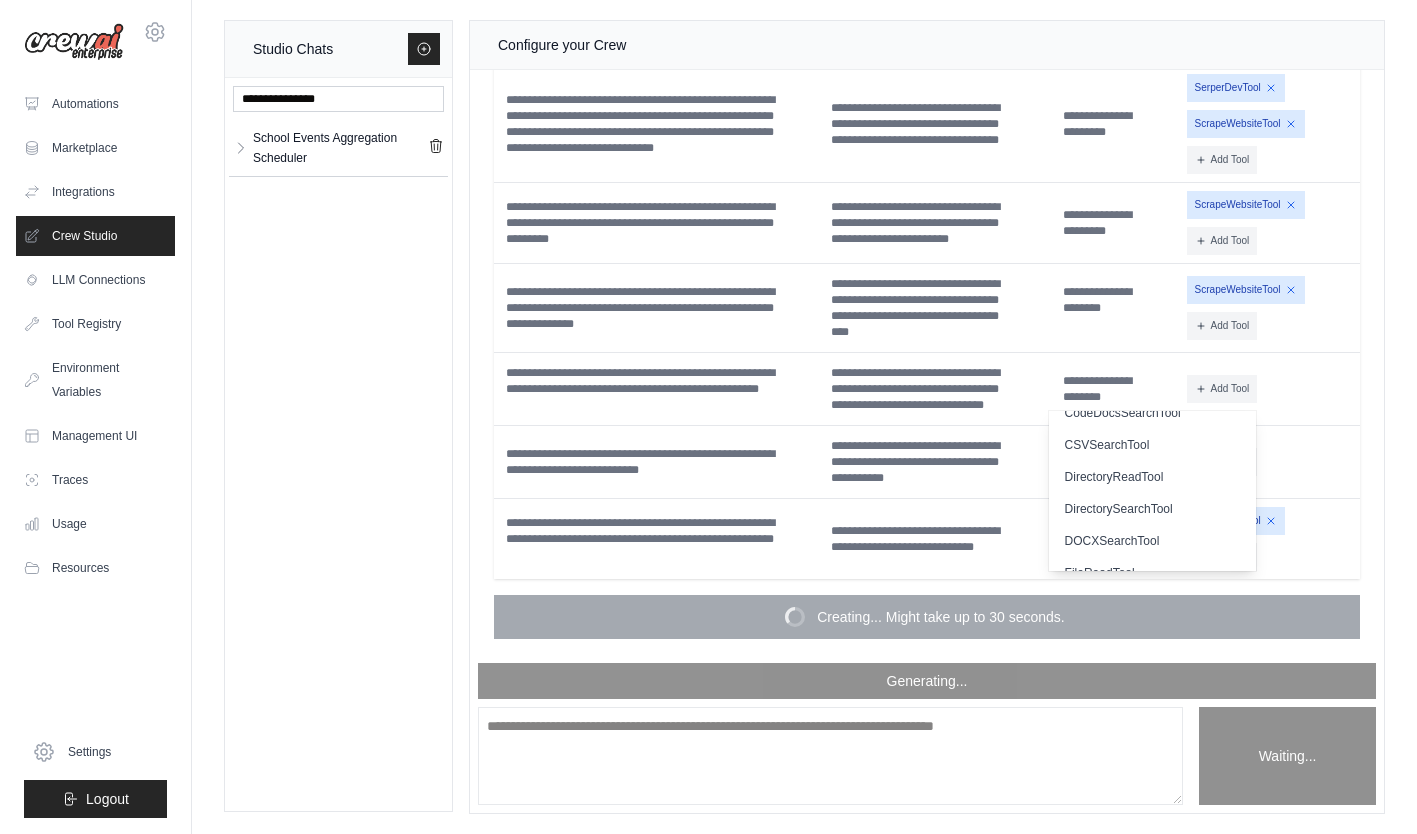 scroll, scrollTop: 5426, scrollLeft: 0, axis: vertical 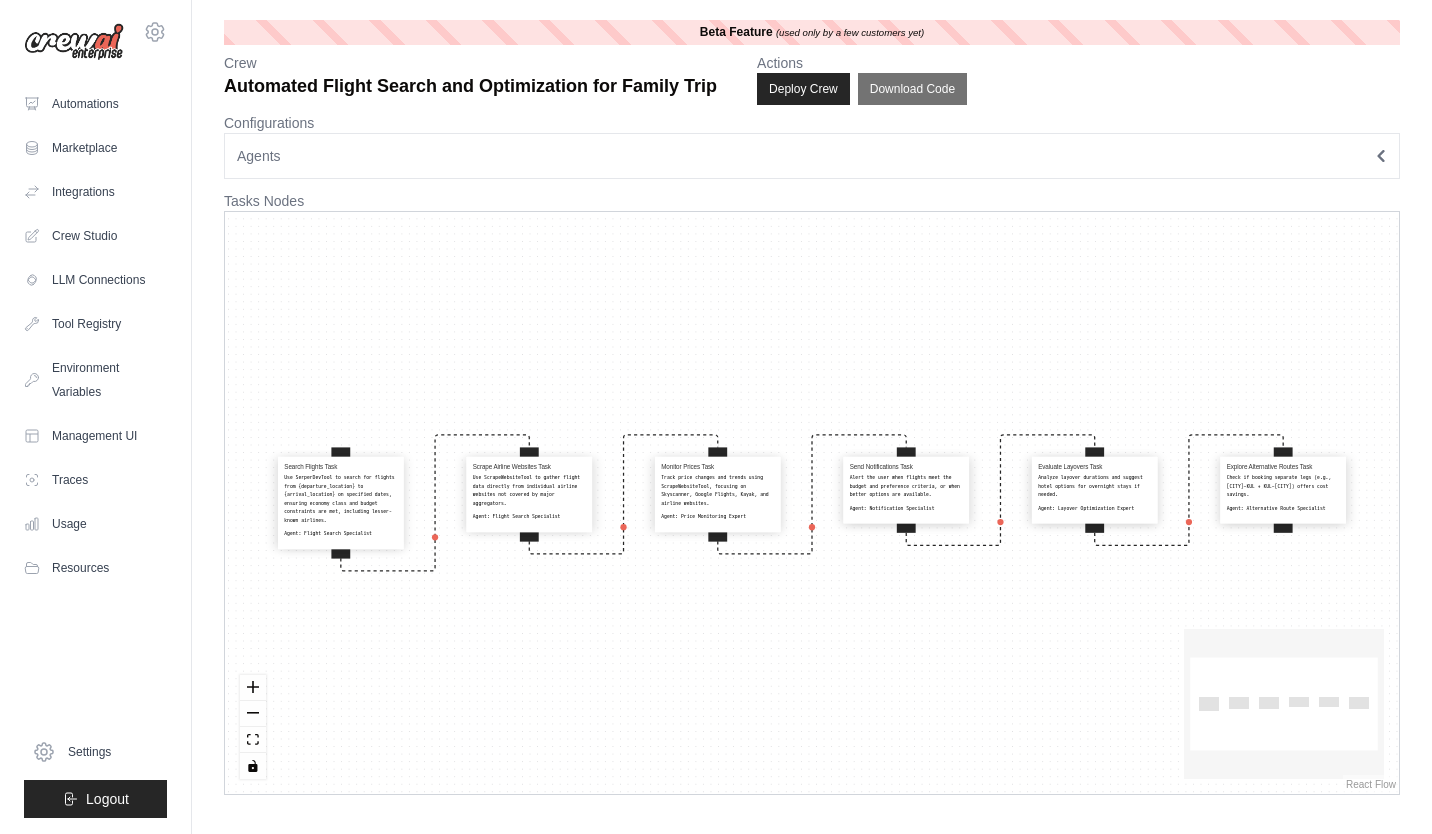 click on "Use SerperDevTool to search for flights from {departure_location} to {arrival_location} on specified dates, ensuring economy class and budget constraints are met, including lesser-known airlines." at bounding box center (340, 498) 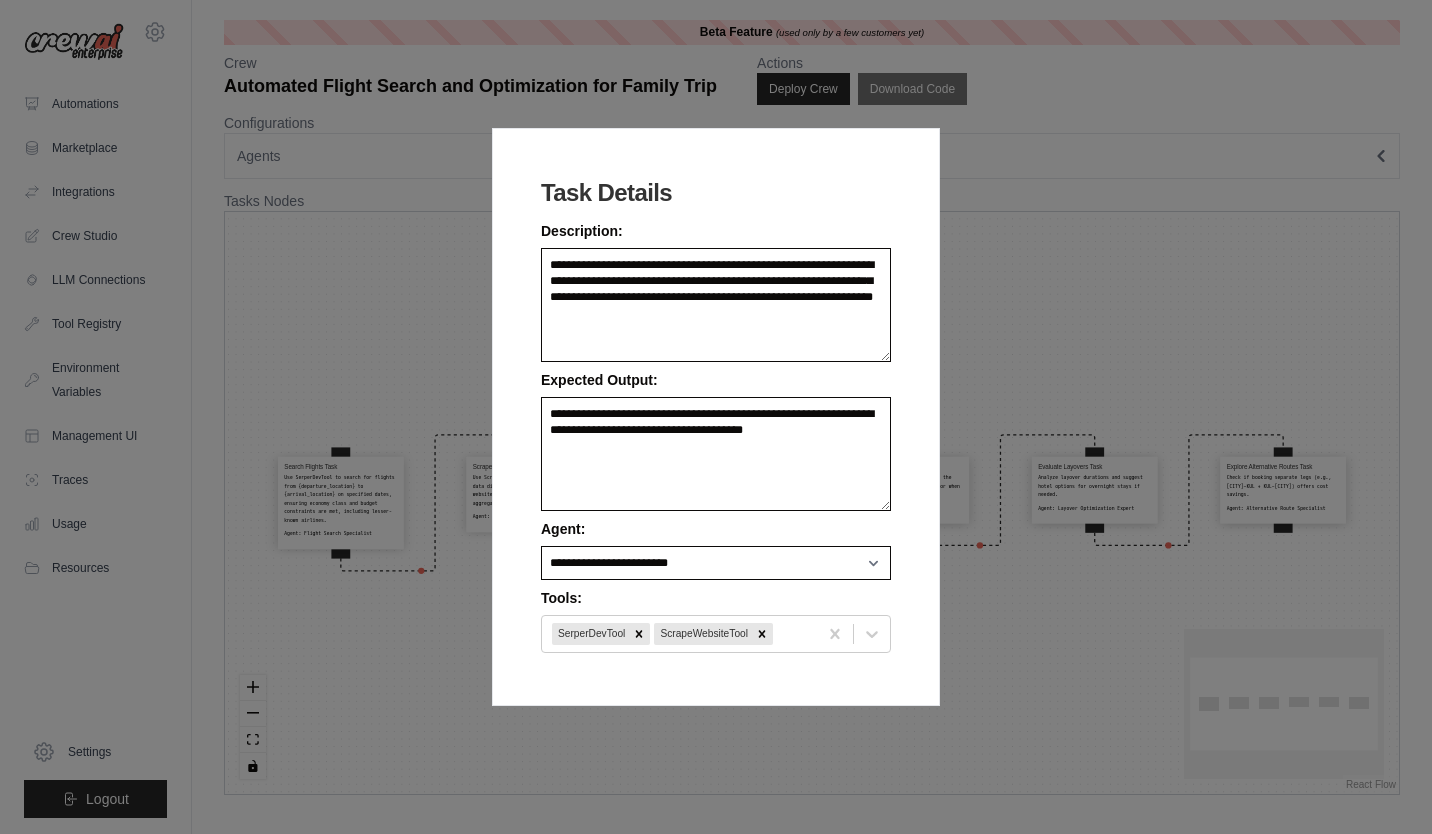 click on "**********" at bounding box center [716, 417] 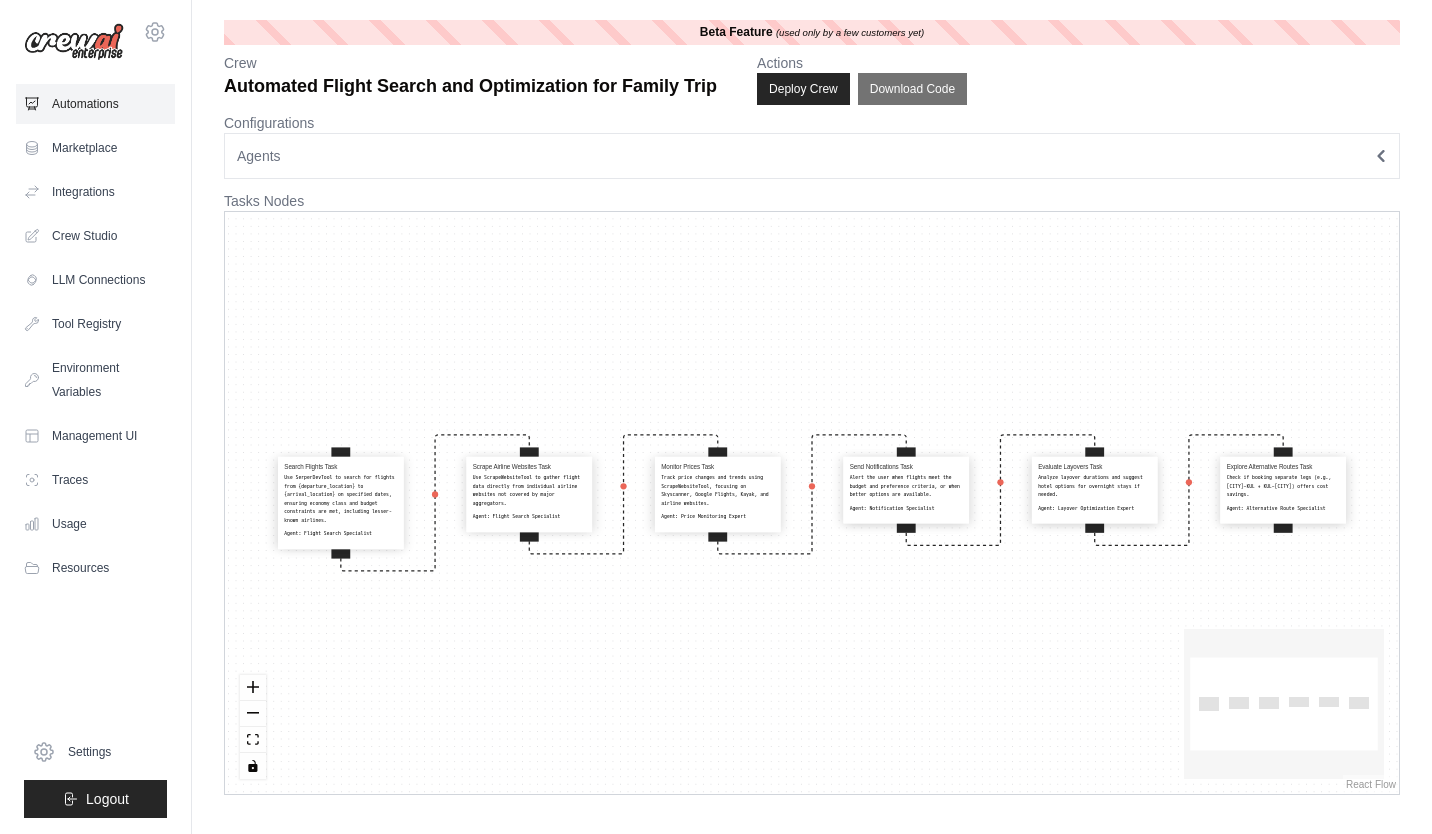 click on "Automations" at bounding box center [95, 104] 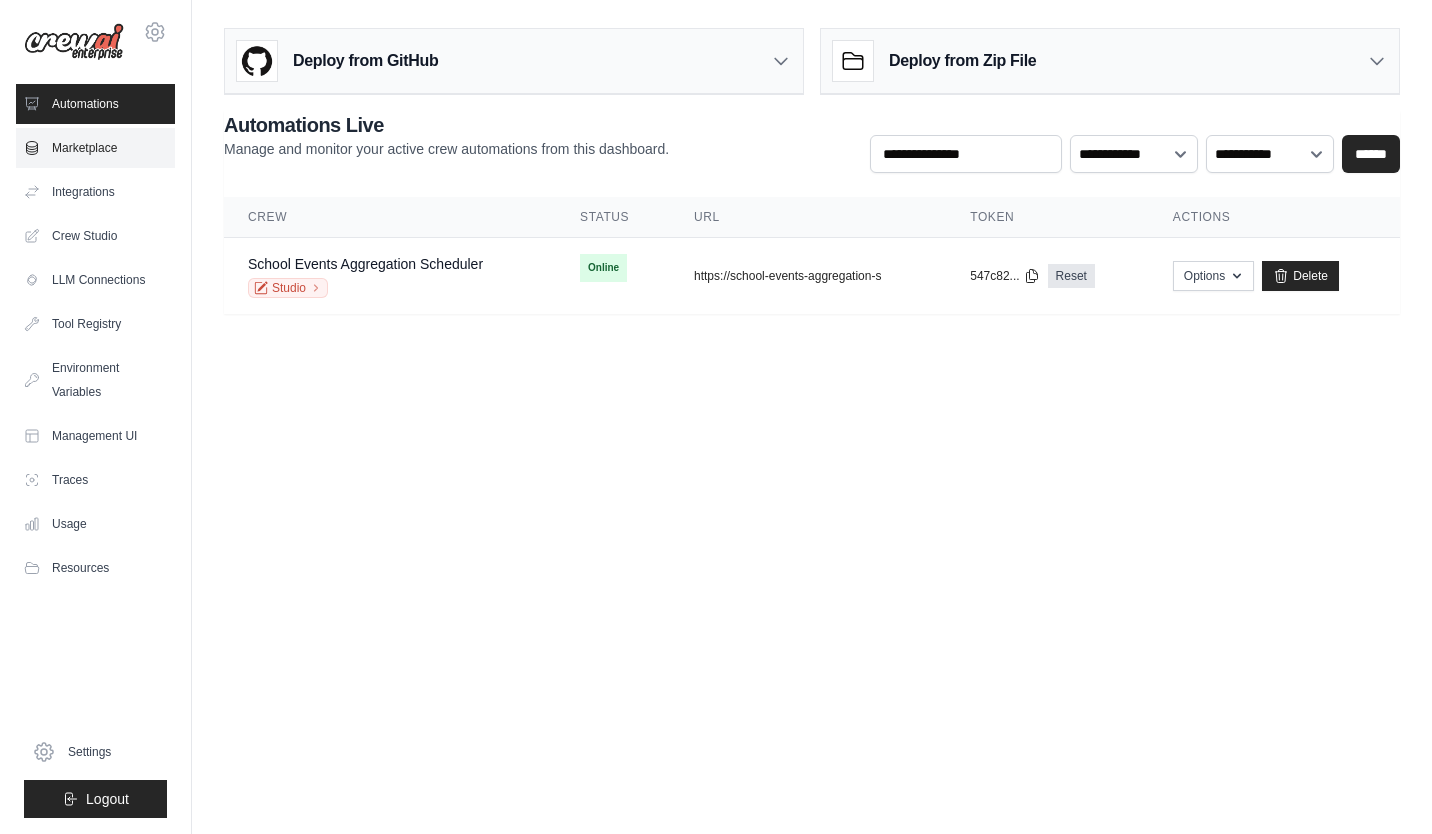 click on "Marketplace" at bounding box center (95, 148) 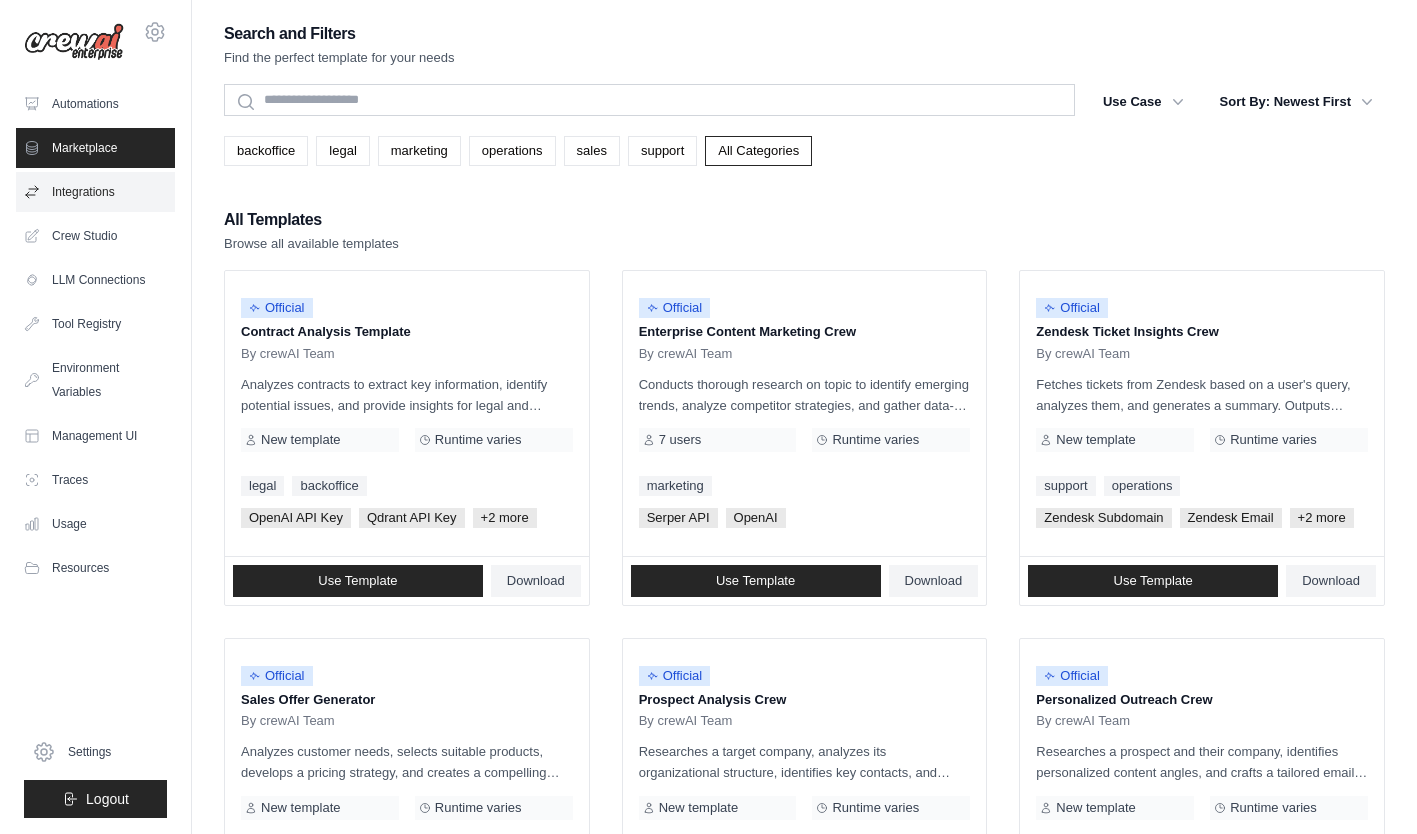 click on "Integrations" at bounding box center (95, 192) 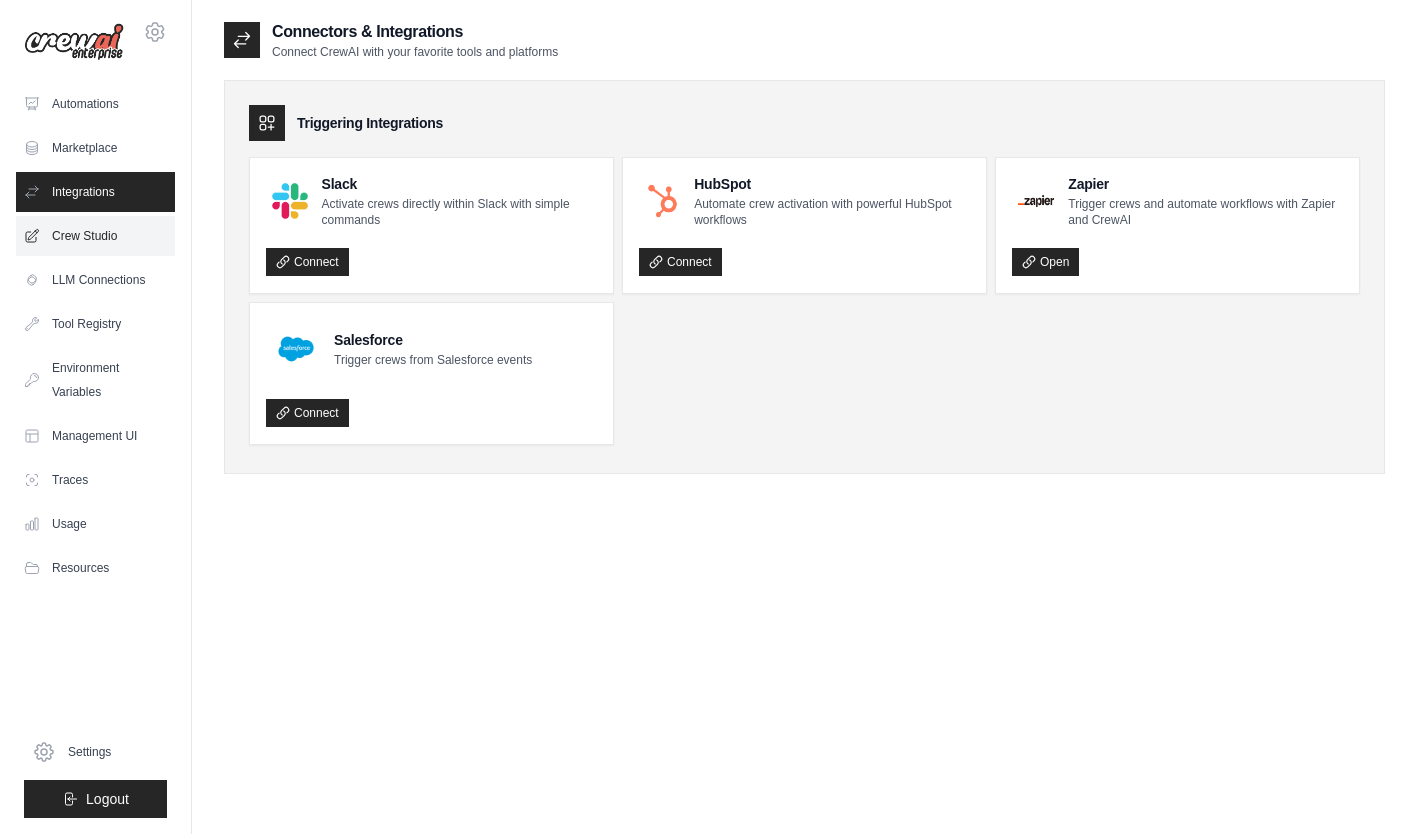 click on "Crew Studio" at bounding box center [95, 236] 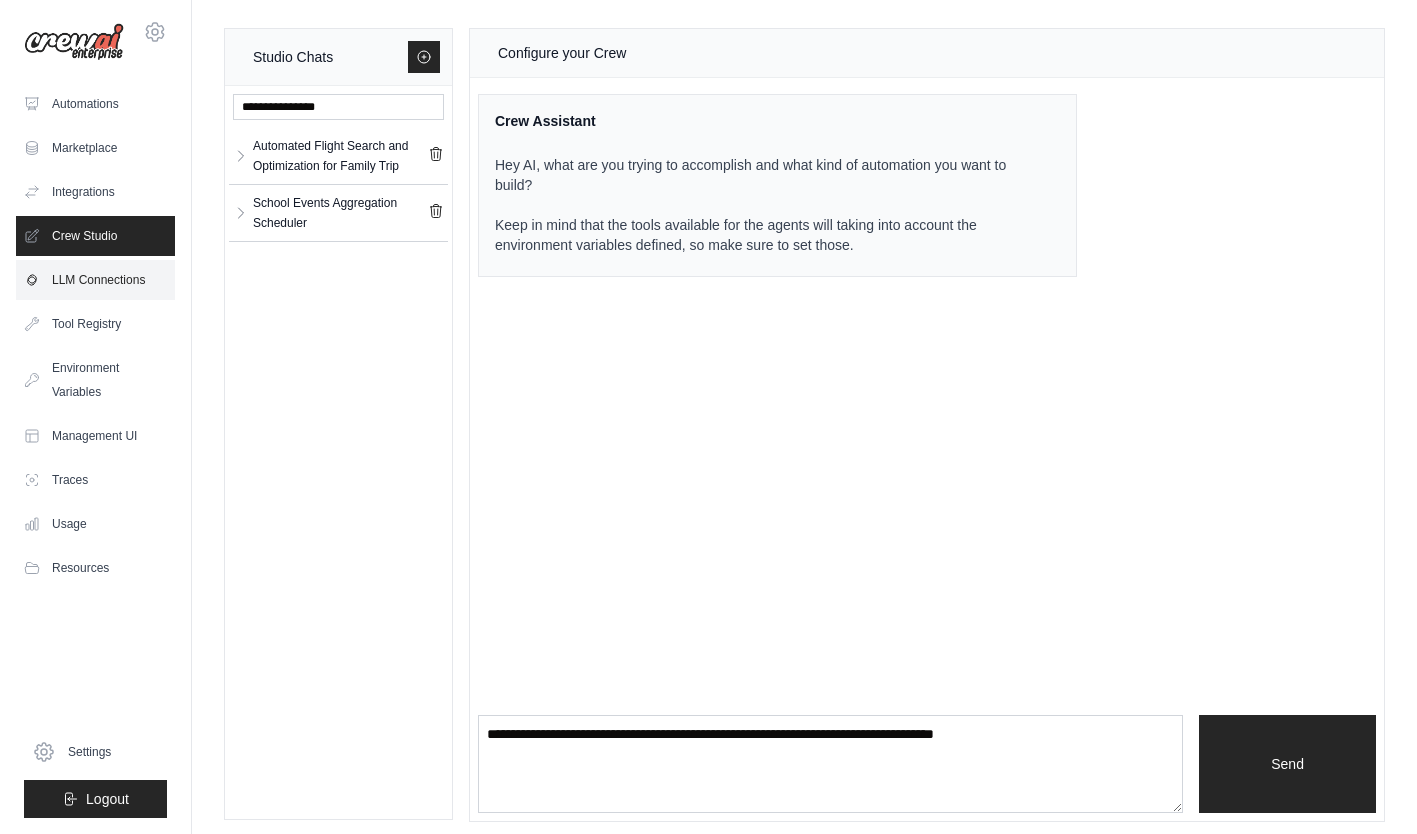 click on "LLM Connections" at bounding box center (95, 280) 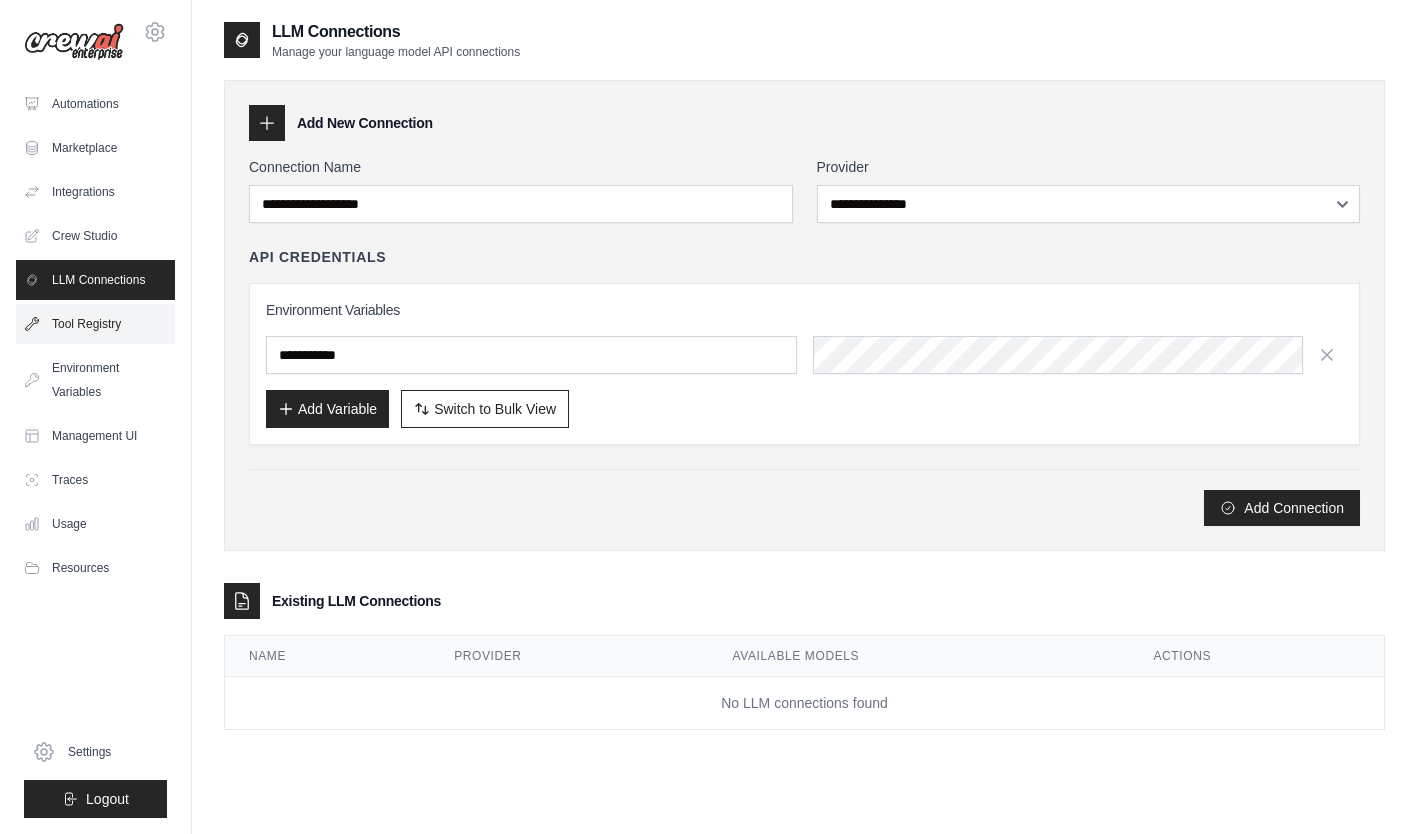 click on "Tool Registry" at bounding box center [95, 324] 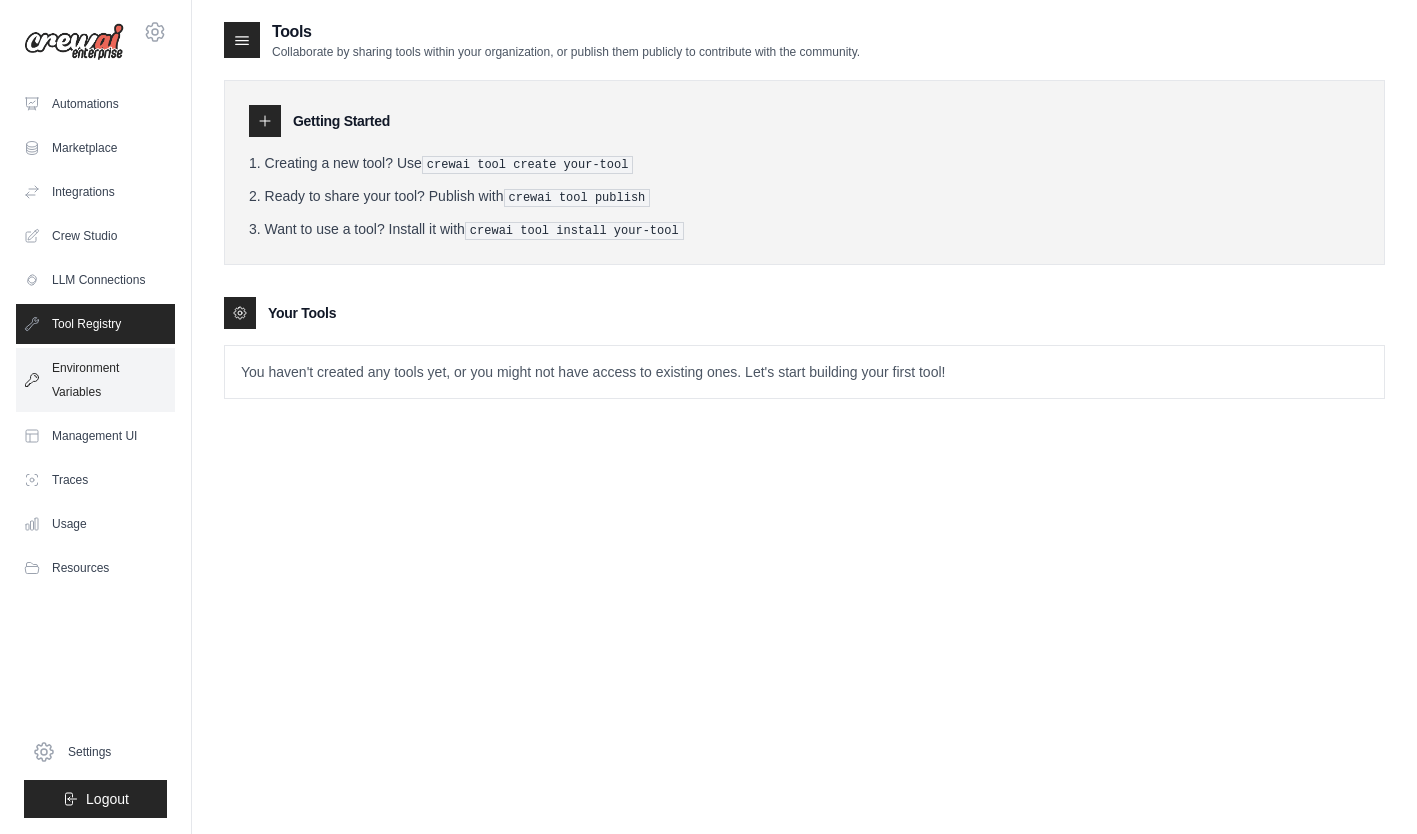 click on "Environment Variables" at bounding box center (95, 380) 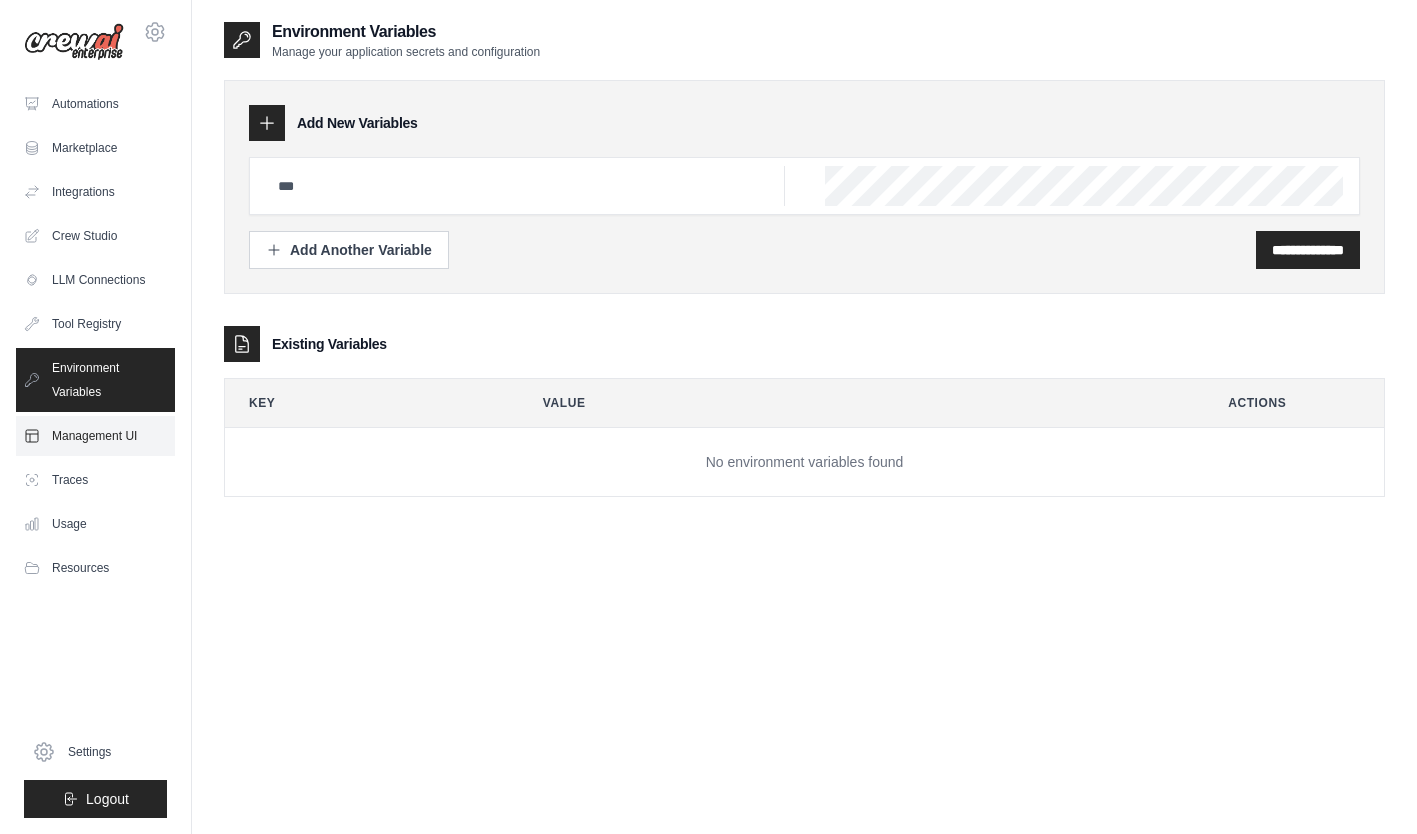 click on "Management UI" at bounding box center [95, 436] 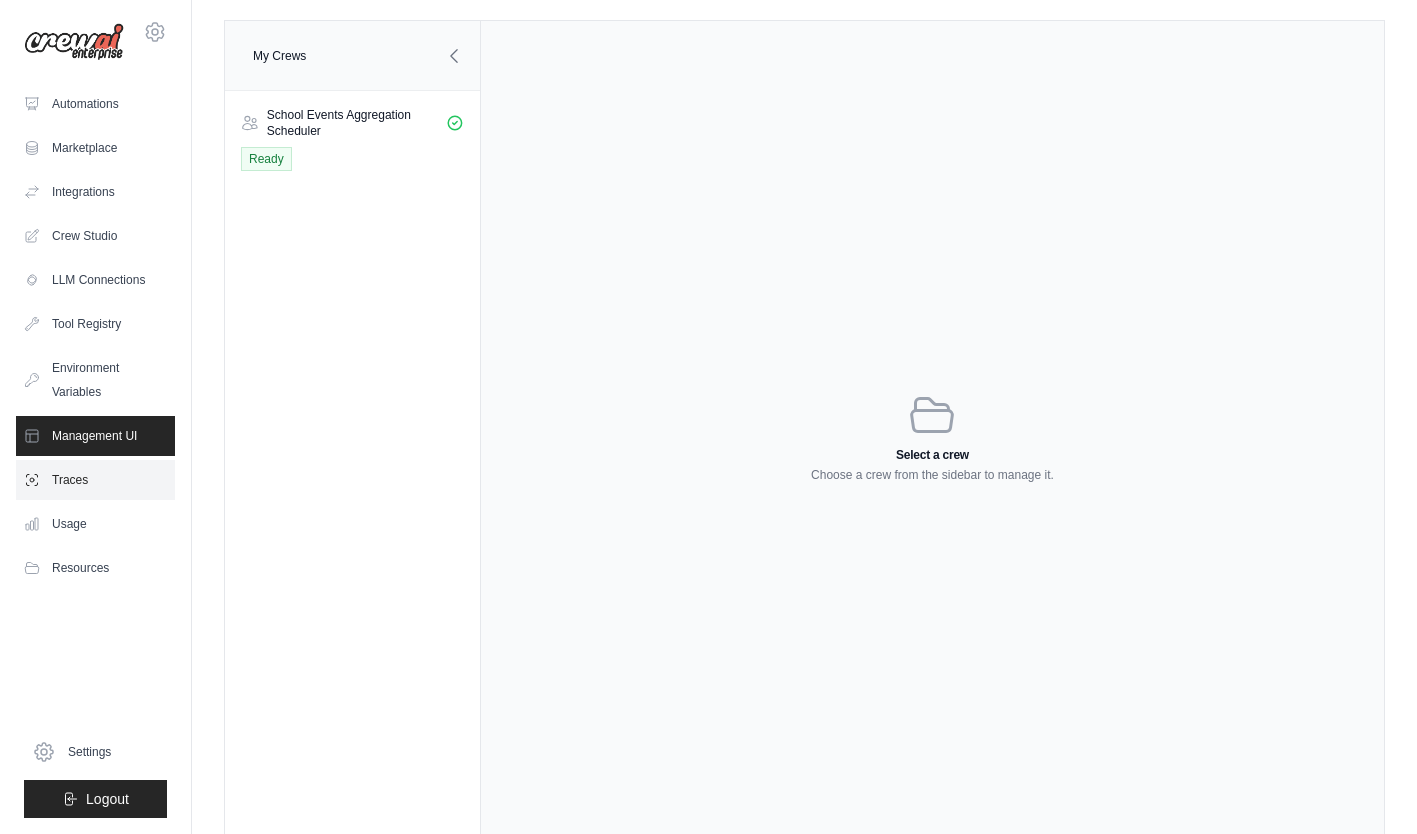 click on "Traces" at bounding box center [95, 480] 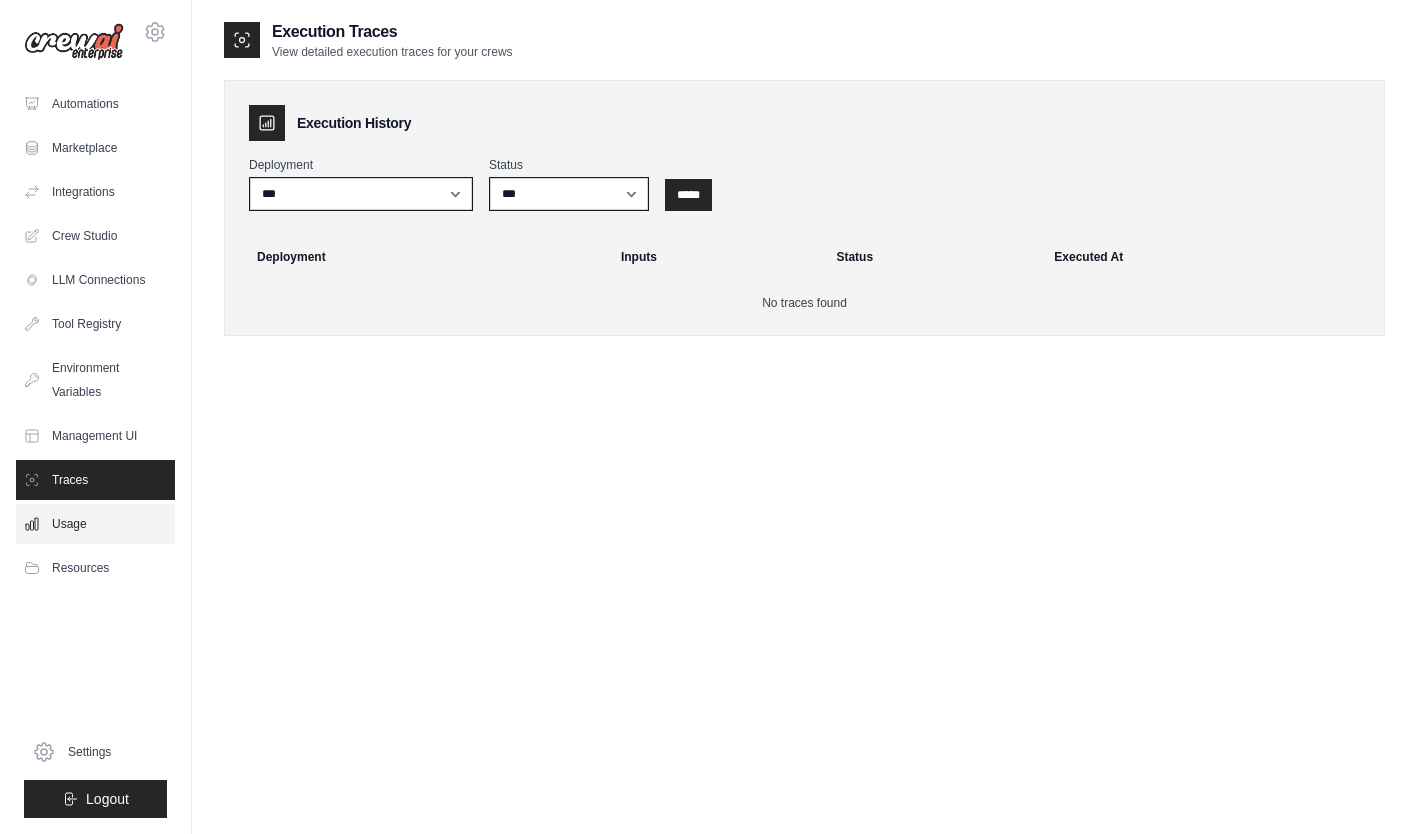 click on "Usage" at bounding box center [95, 524] 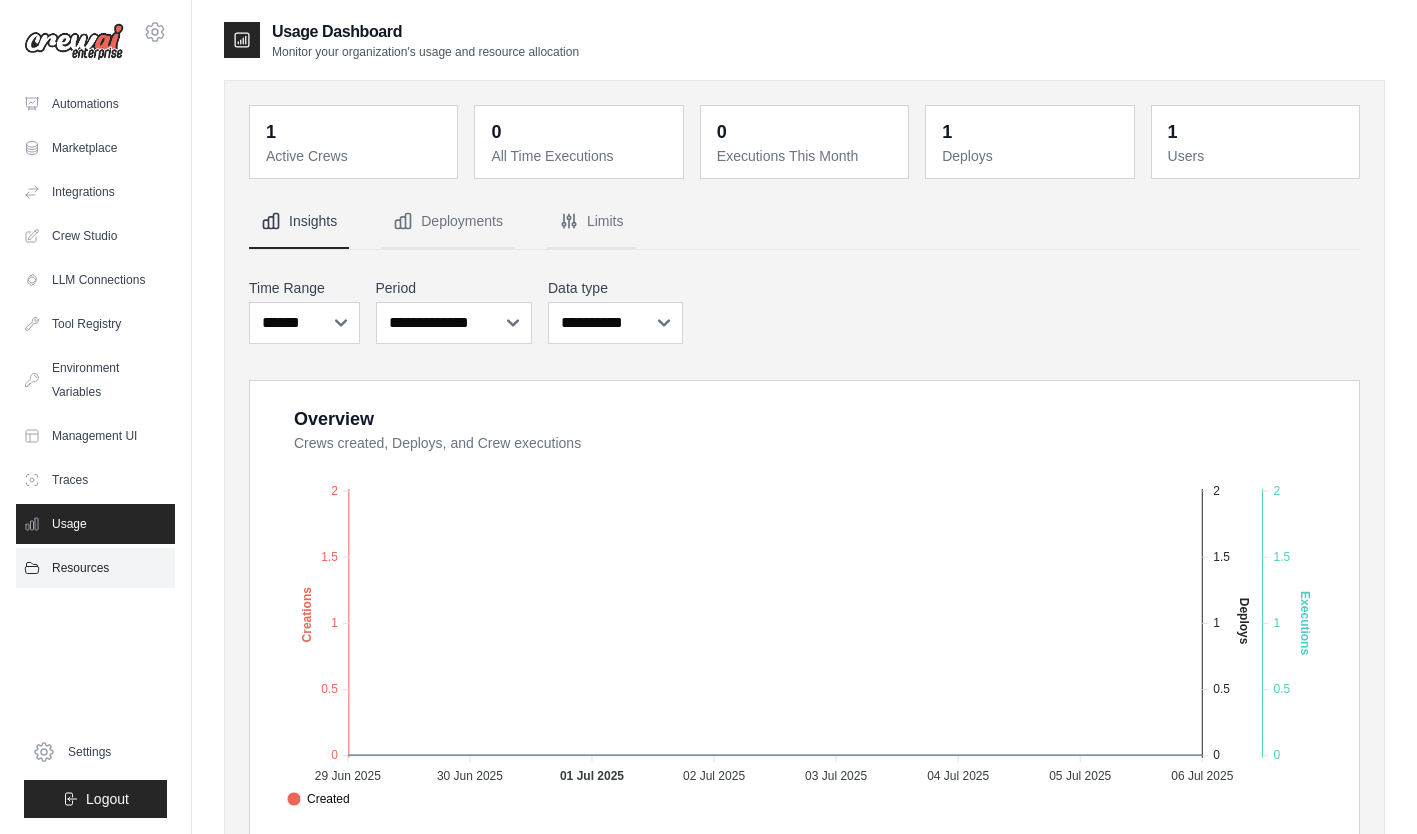 click on "Resources" at bounding box center [95, 568] 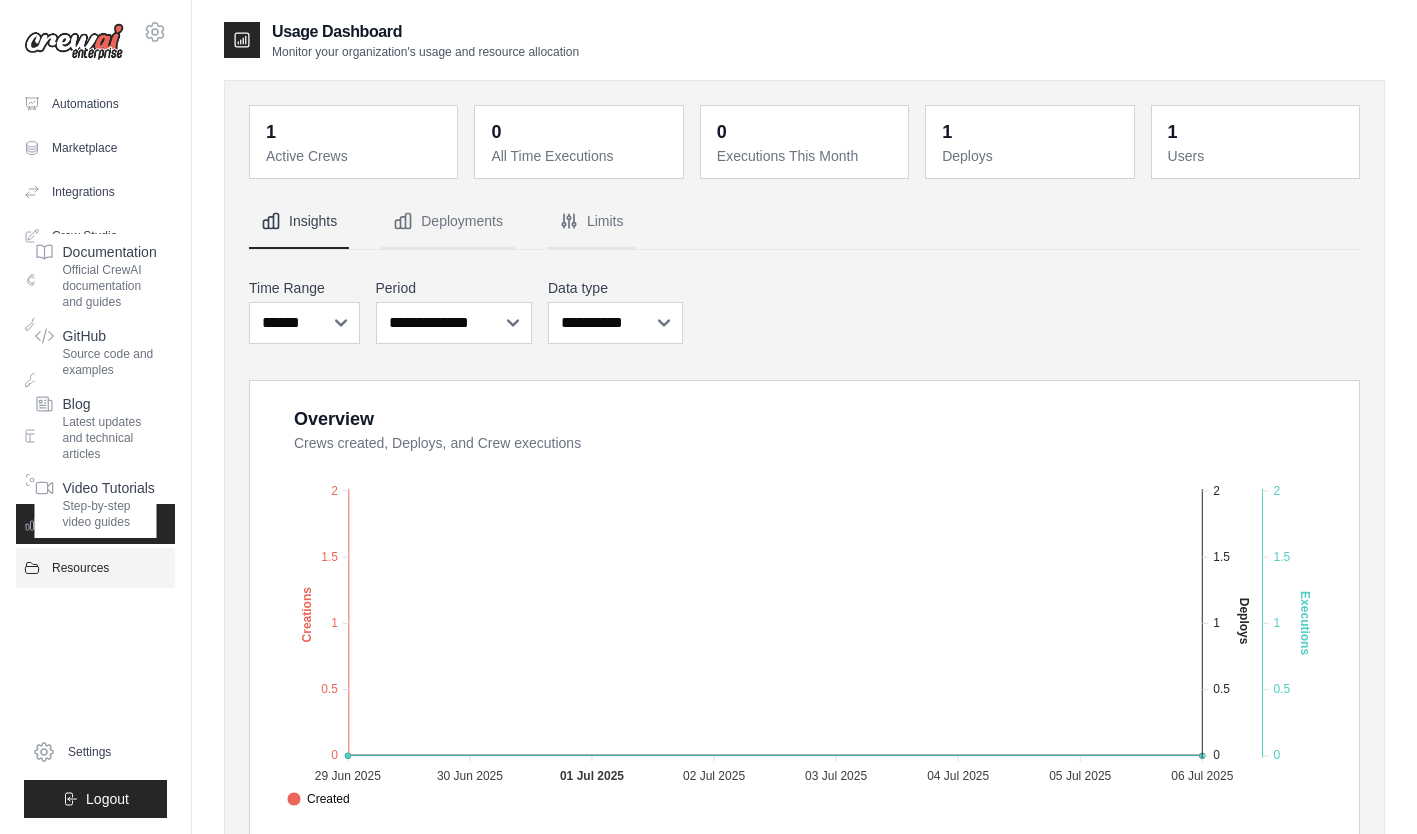 click on "Resources" at bounding box center [95, 568] 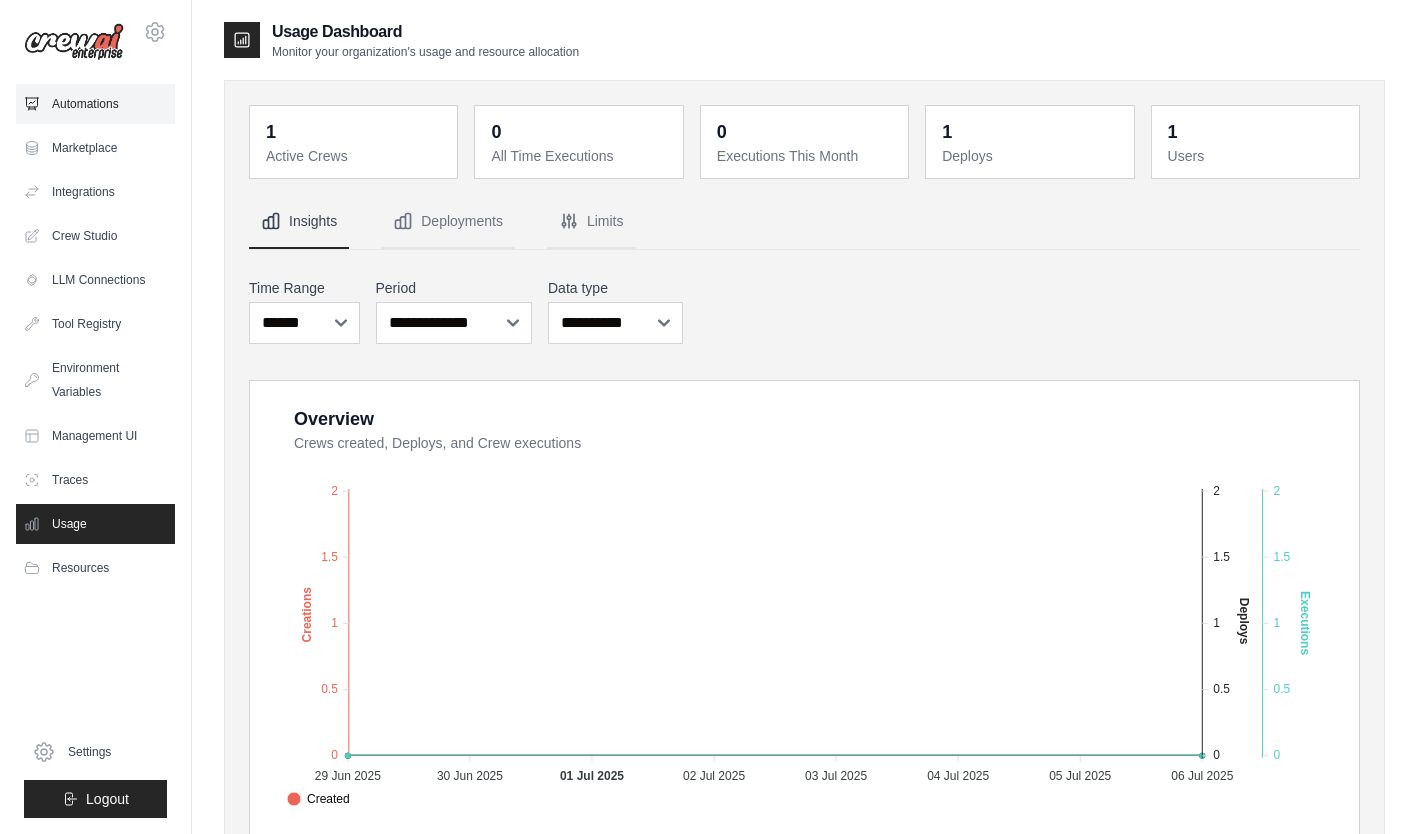 click on "Automations" at bounding box center (95, 104) 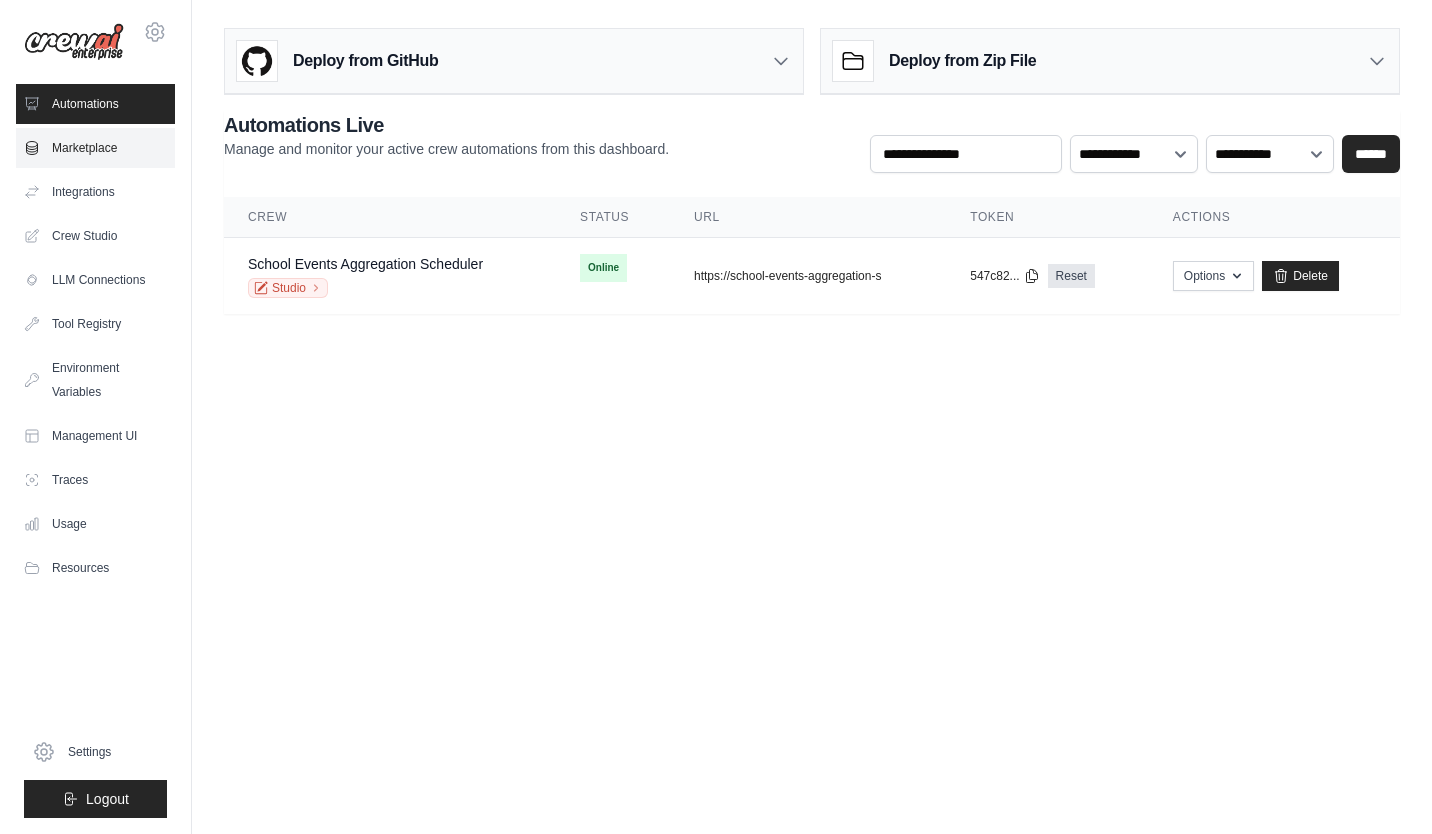 click on "Marketplace" at bounding box center (95, 148) 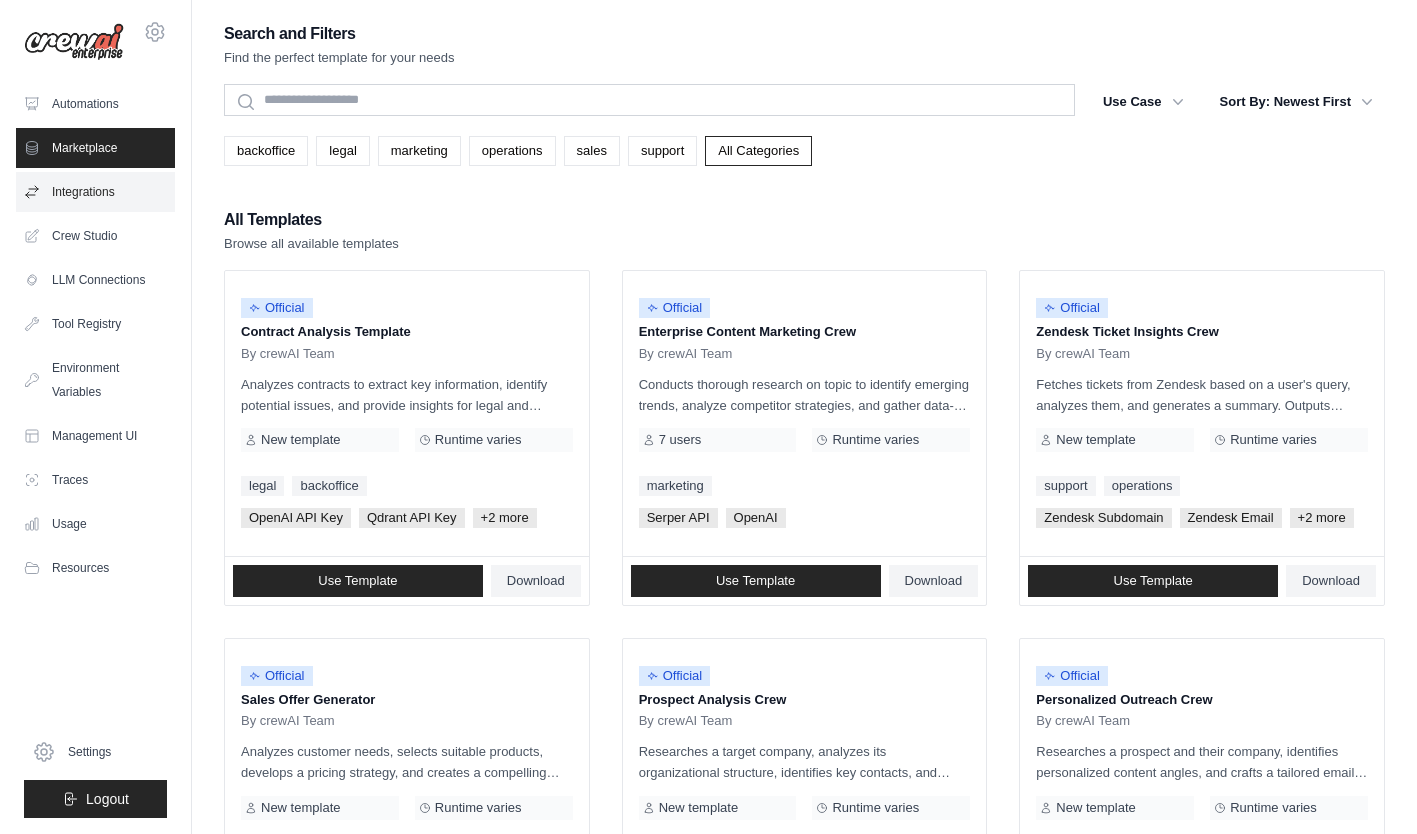 click on "Integrations" at bounding box center [95, 192] 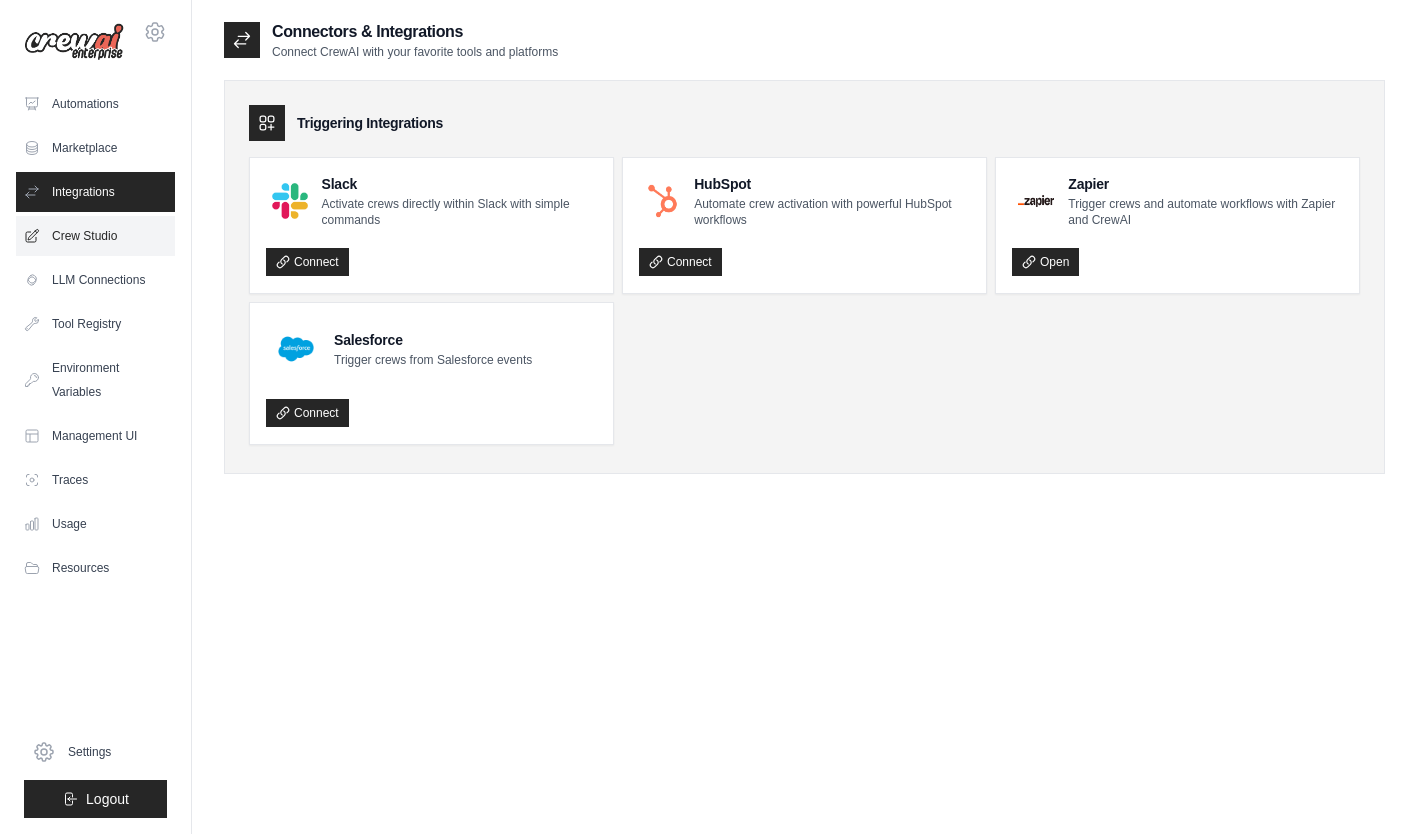 click on "Crew Studio" at bounding box center [95, 236] 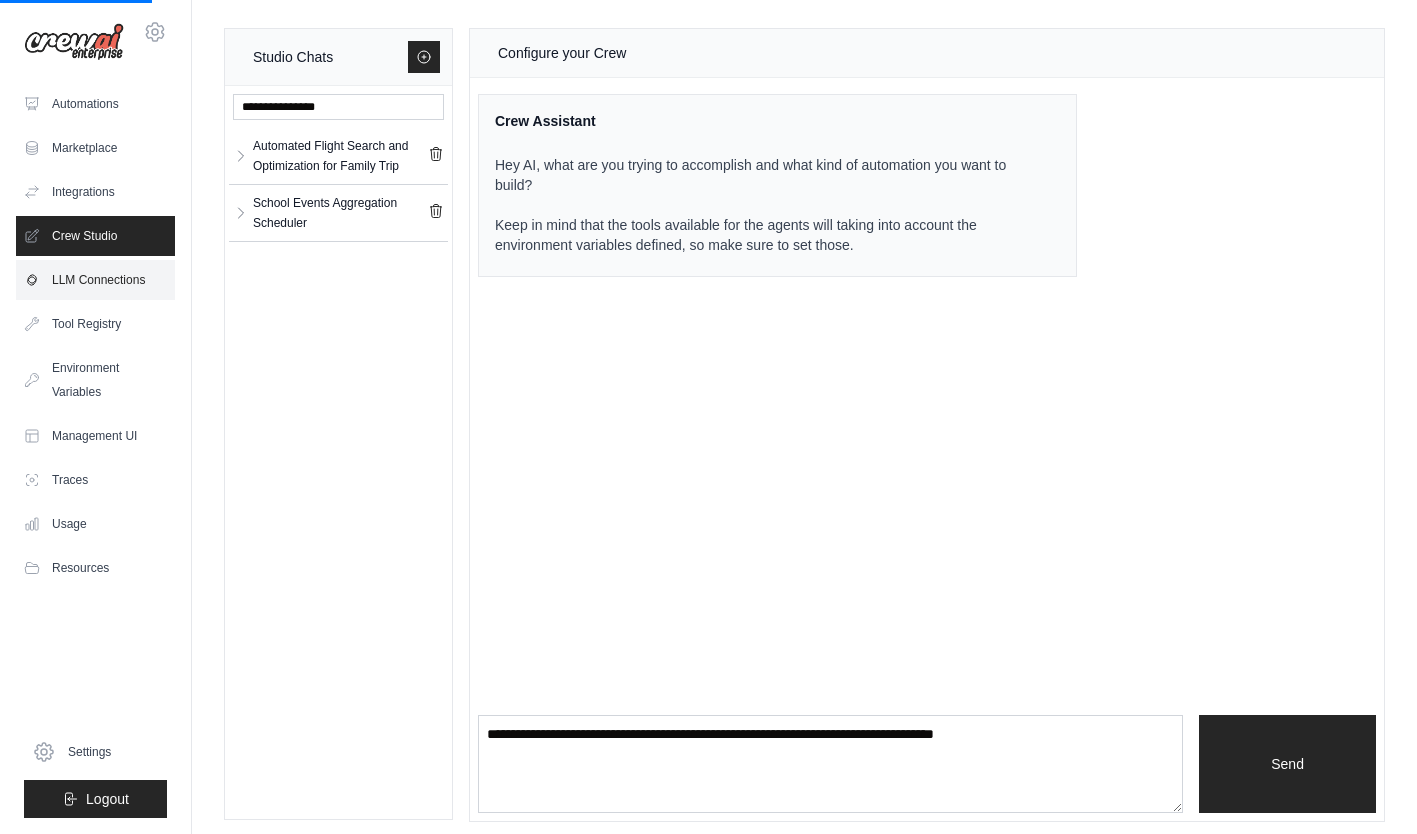 click on "LLM Connections" at bounding box center (95, 280) 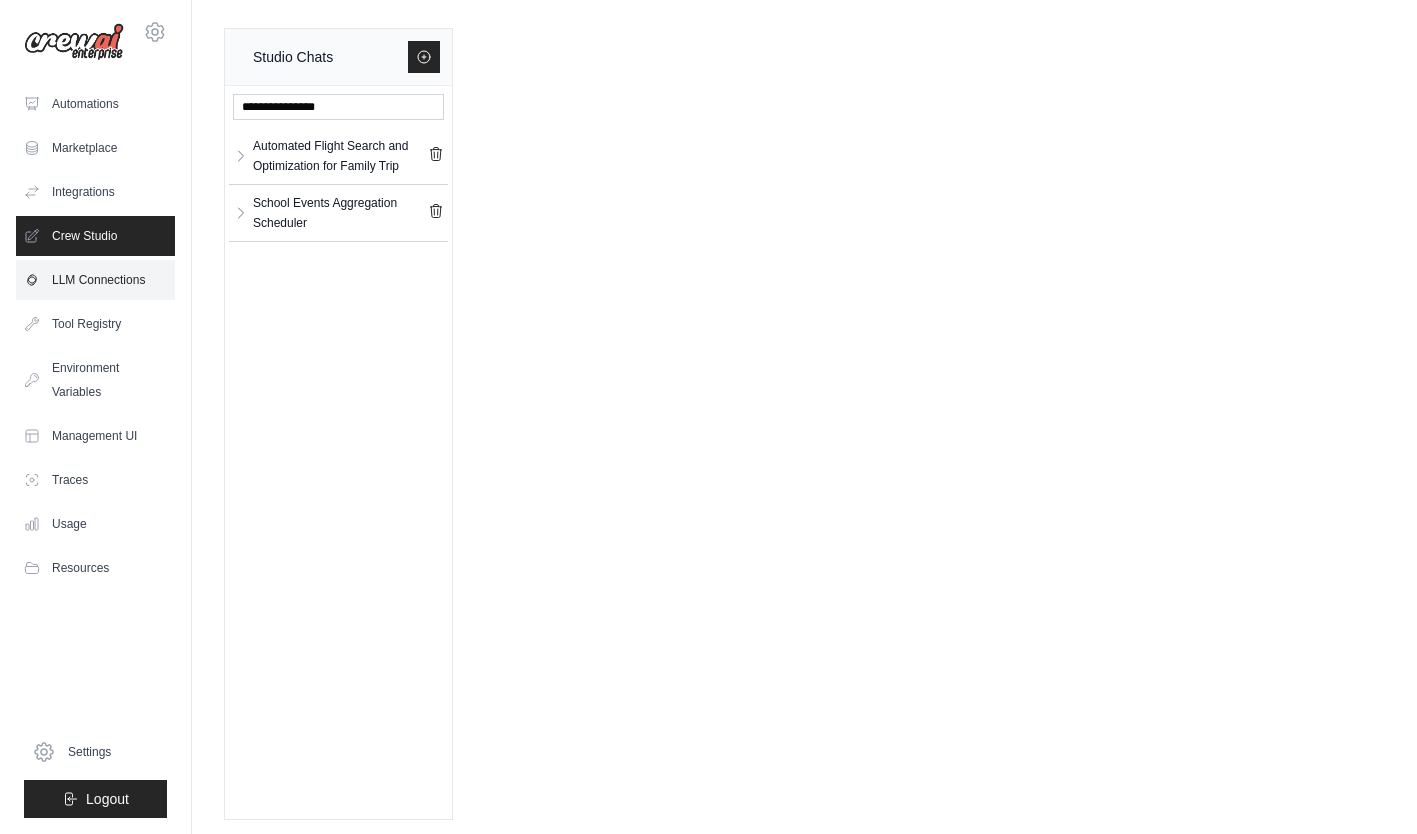 click on "LLM Connections" at bounding box center (95, 280) 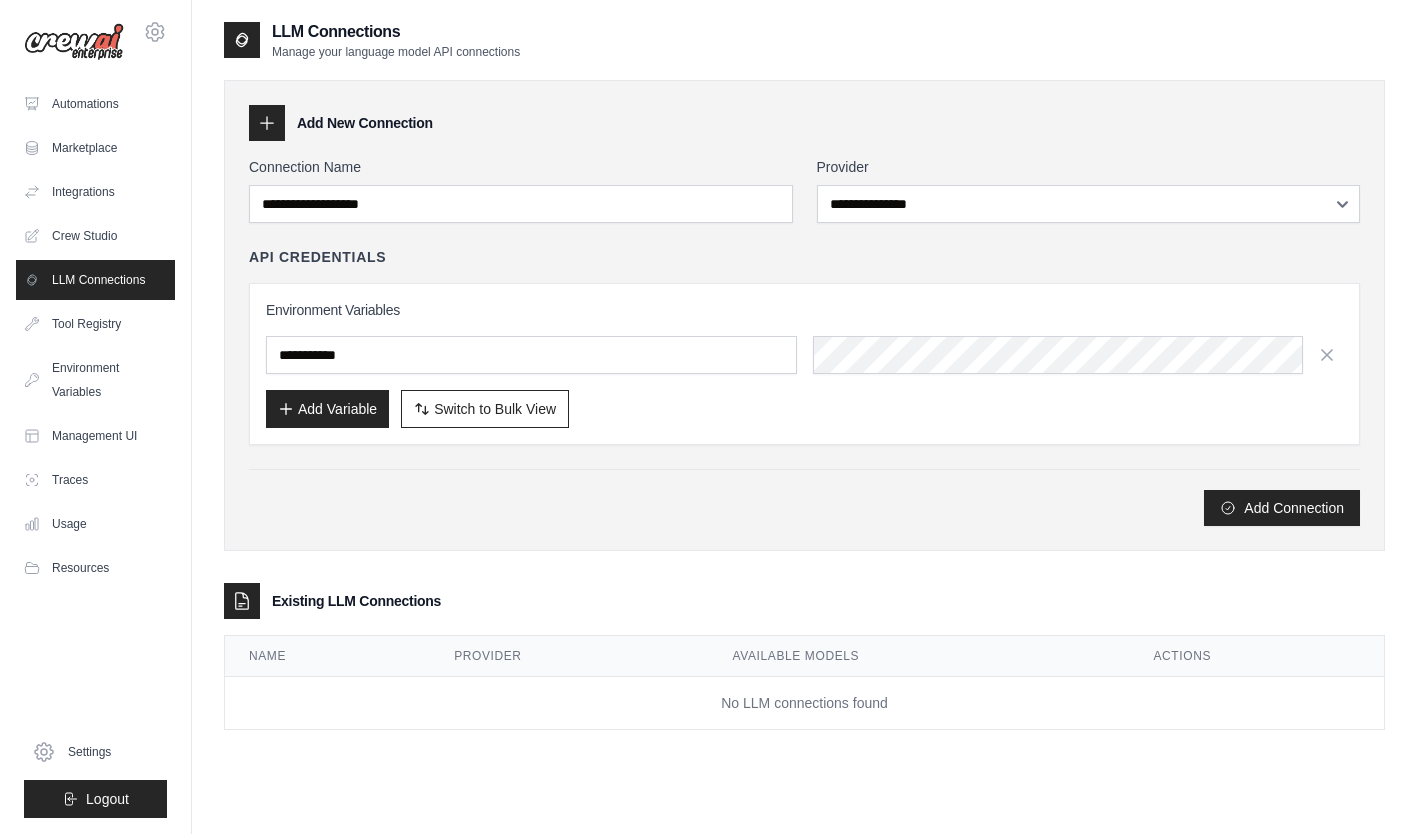 click on "**********" at bounding box center [804, 341] 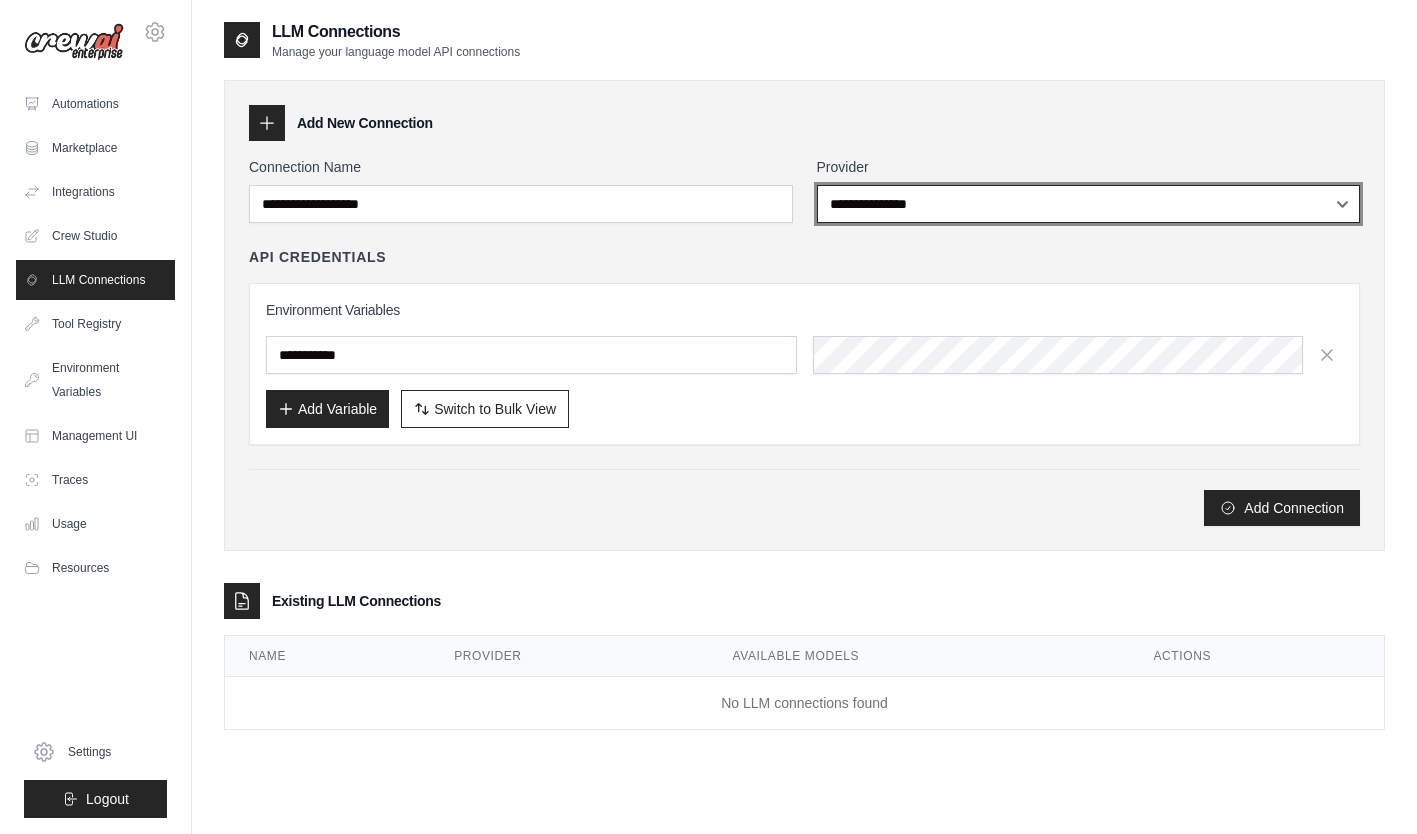 click on "**********" at bounding box center (1089, 204) 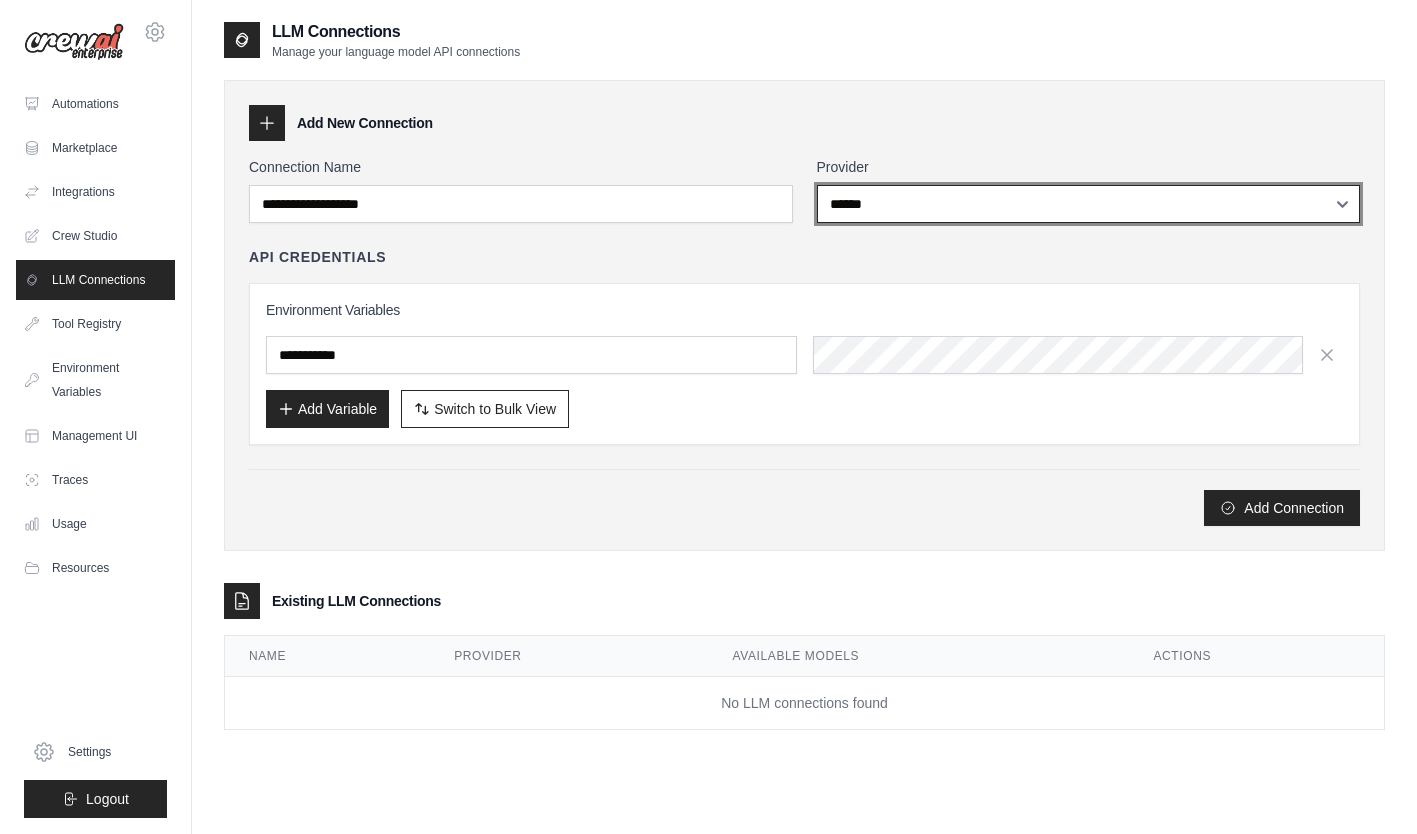 click on "**********" at bounding box center (1089, 204) 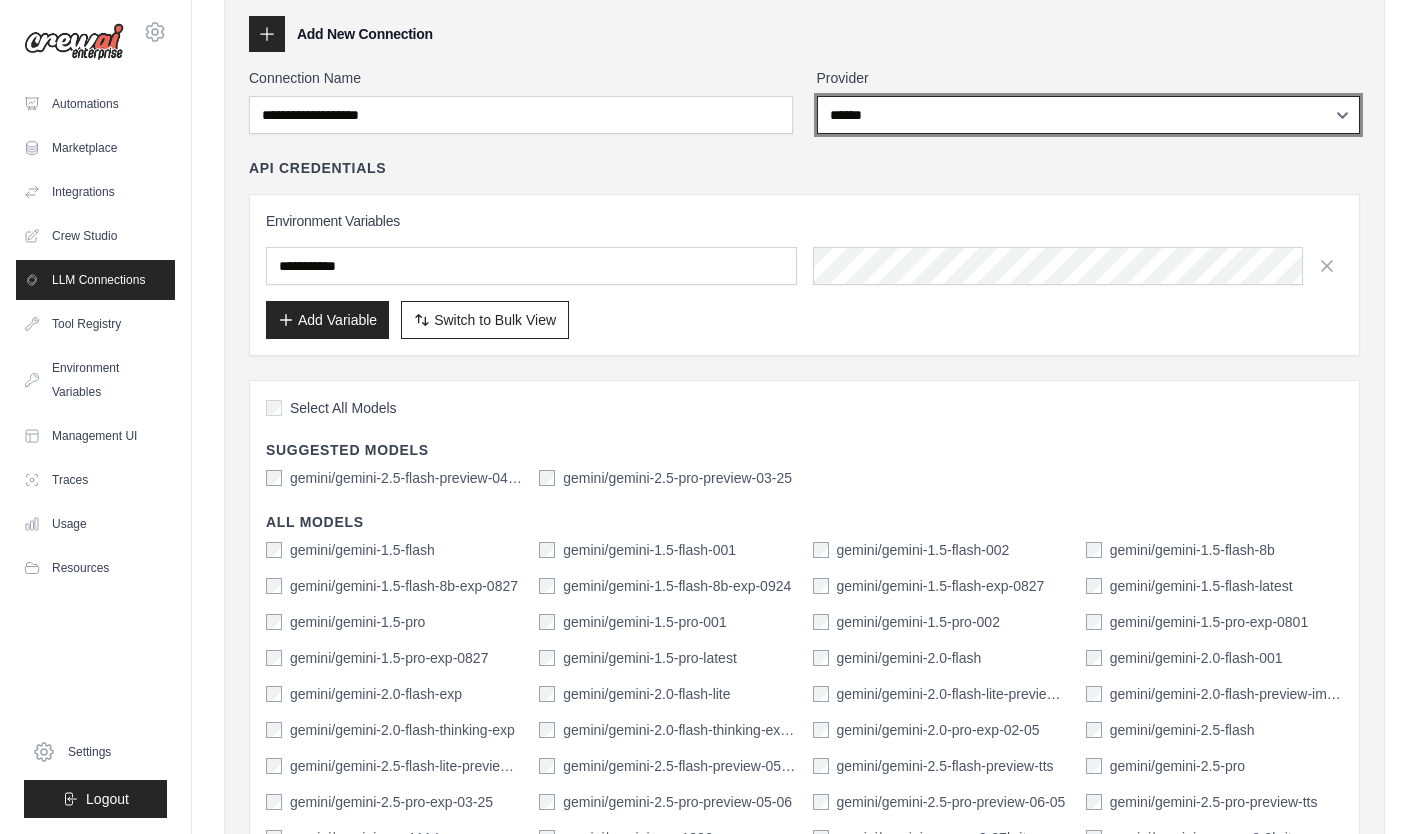 scroll, scrollTop: 95, scrollLeft: 0, axis: vertical 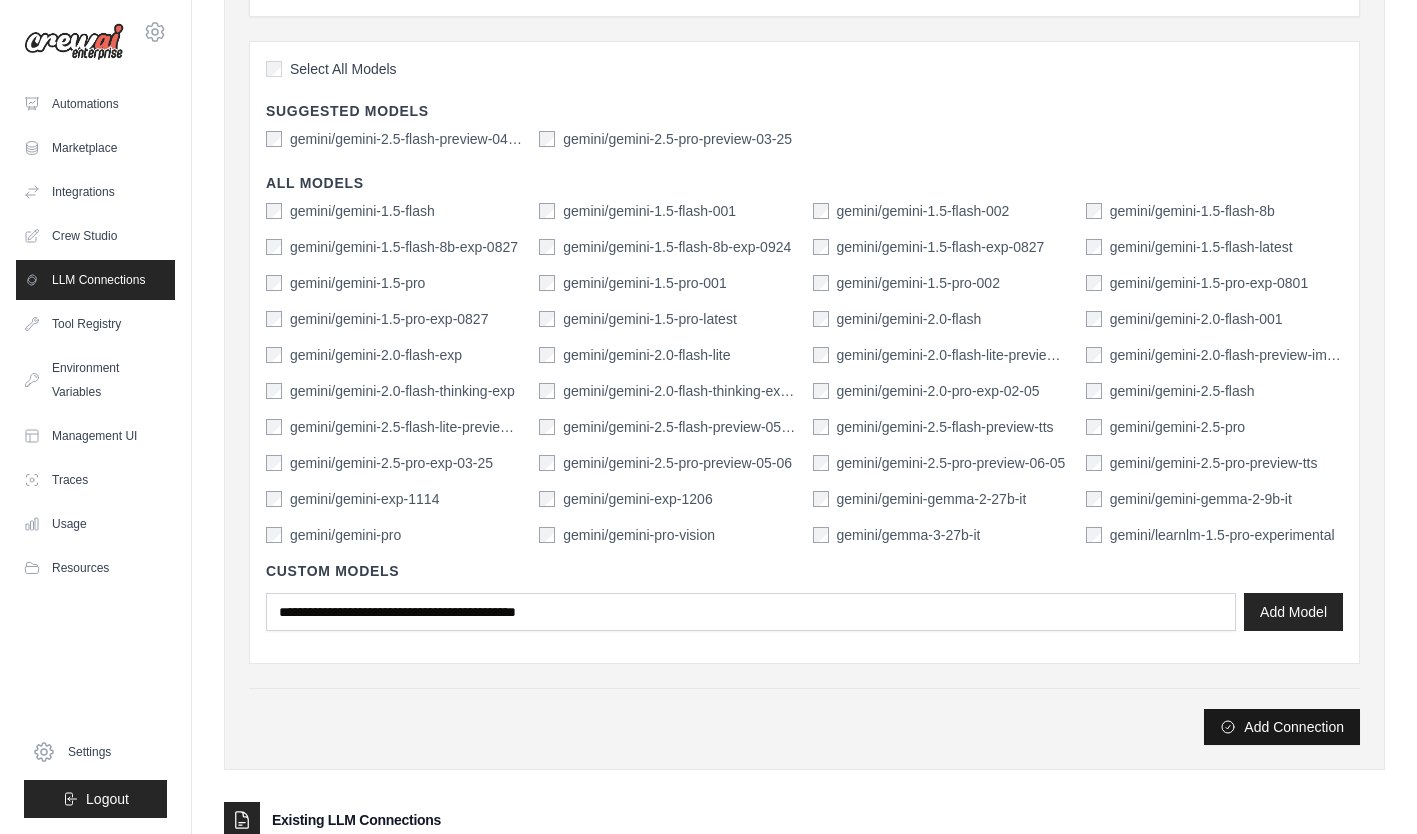 click on "Add Connection" at bounding box center [1282, 727] 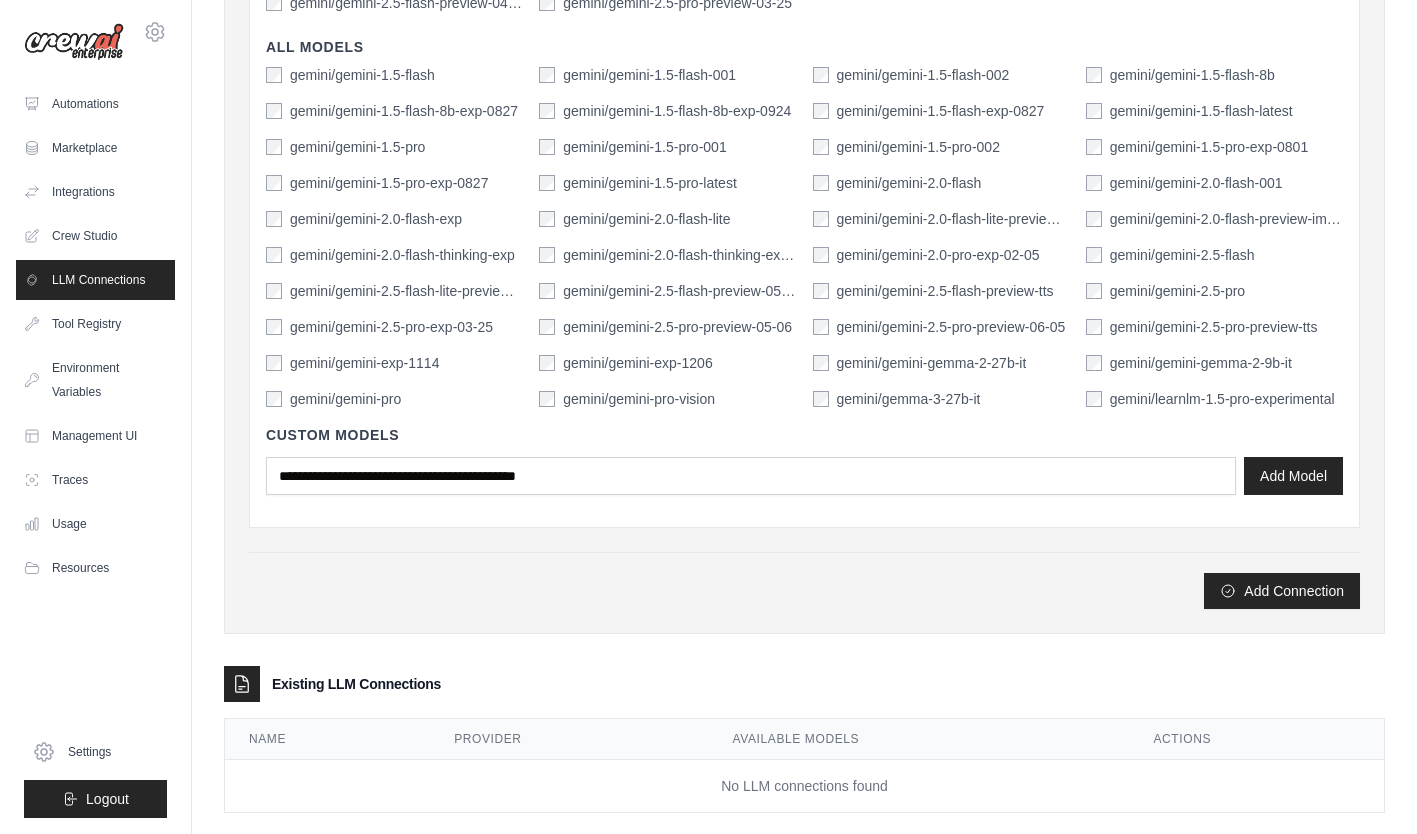 scroll, scrollTop: 595, scrollLeft: 0, axis: vertical 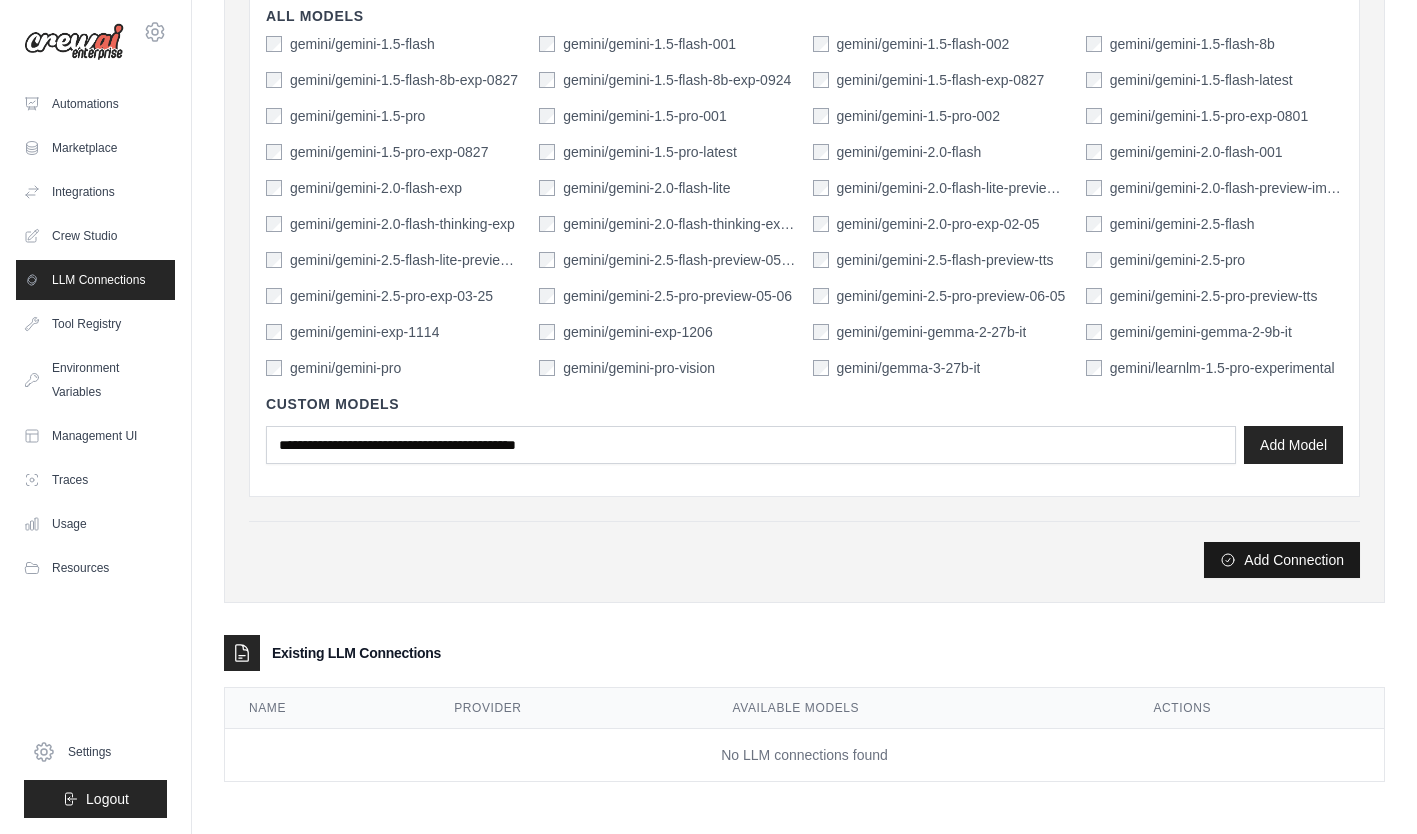 type on "******" 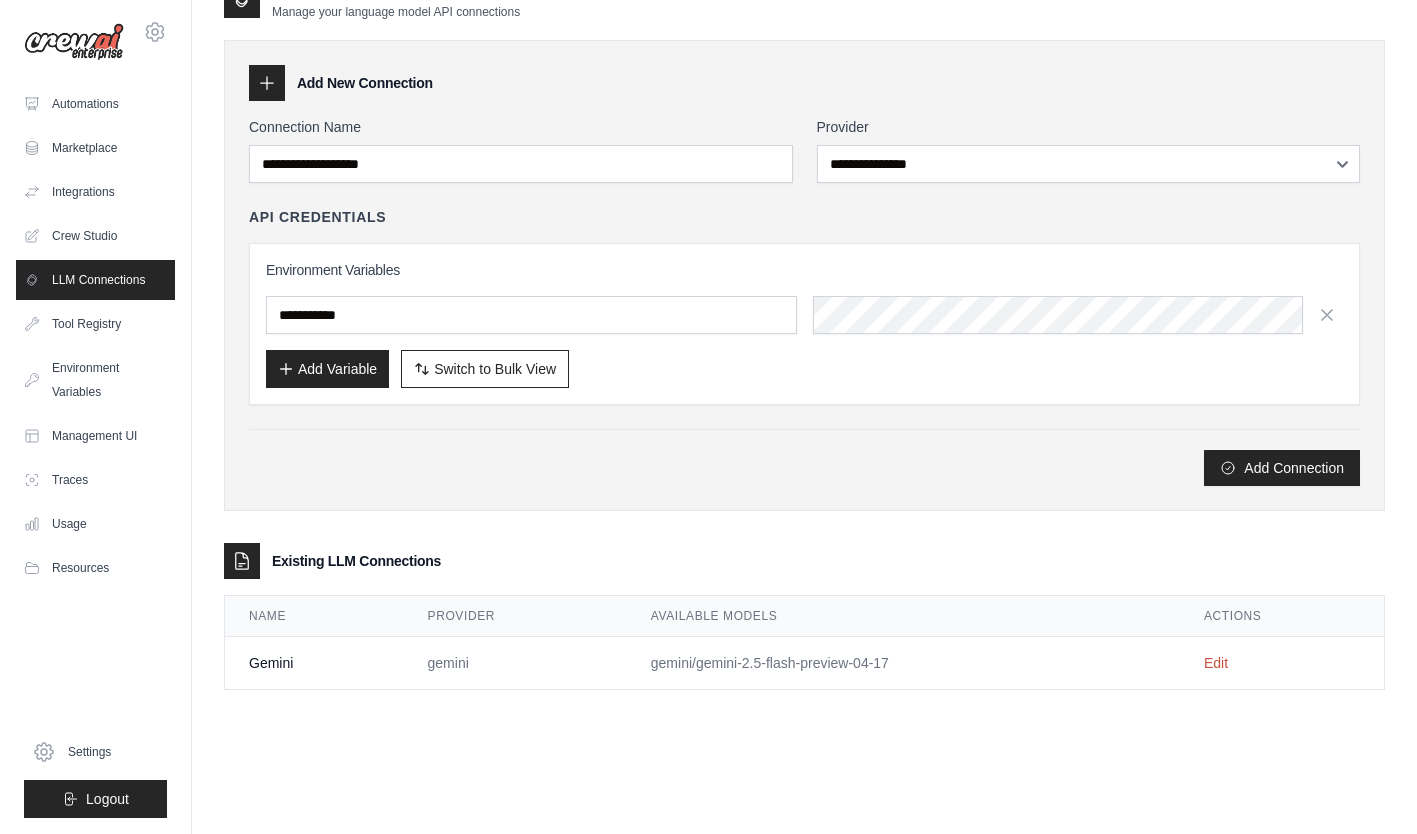 scroll, scrollTop: 0, scrollLeft: 0, axis: both 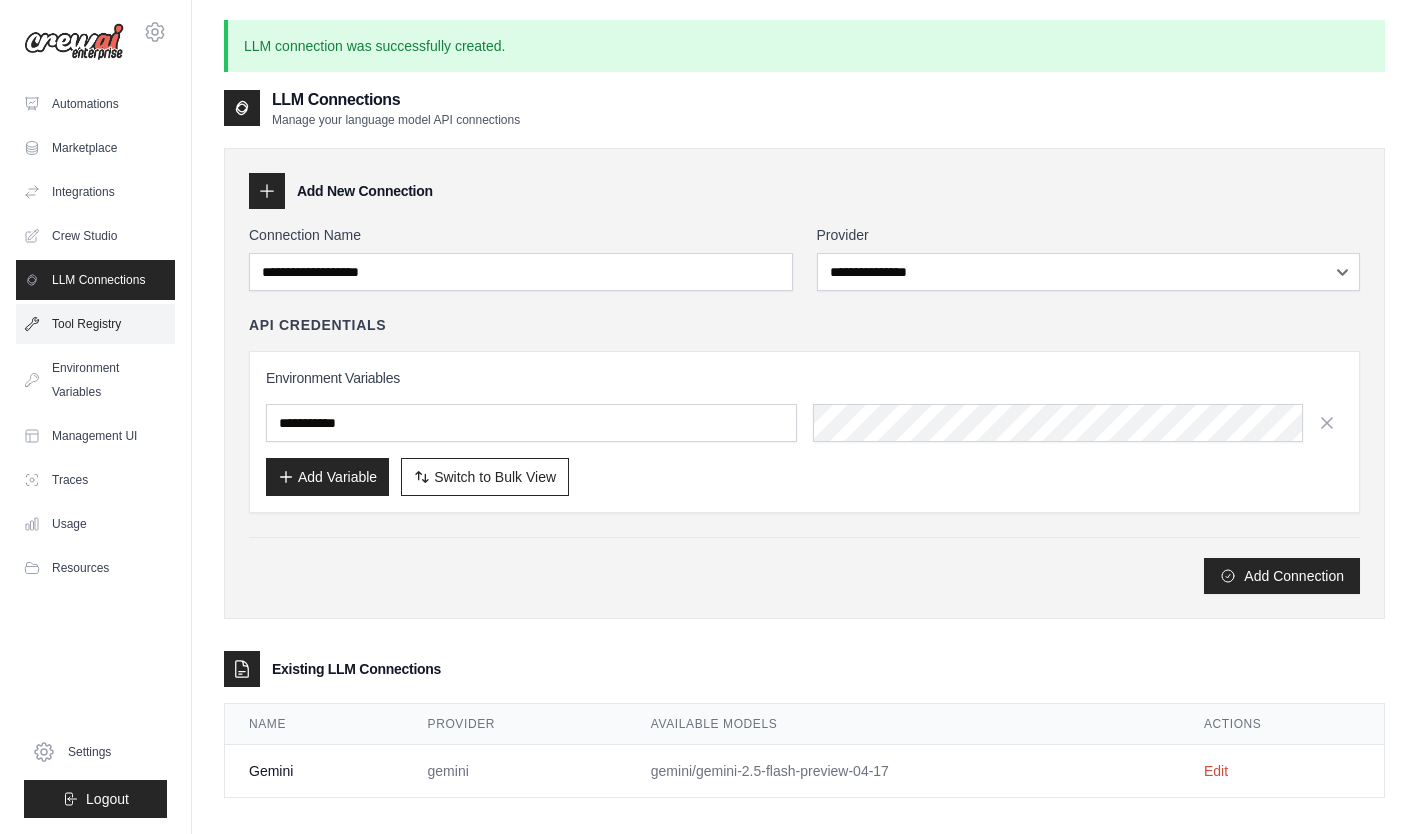 click on "Tool Registry" at bounding box center [95, 324] 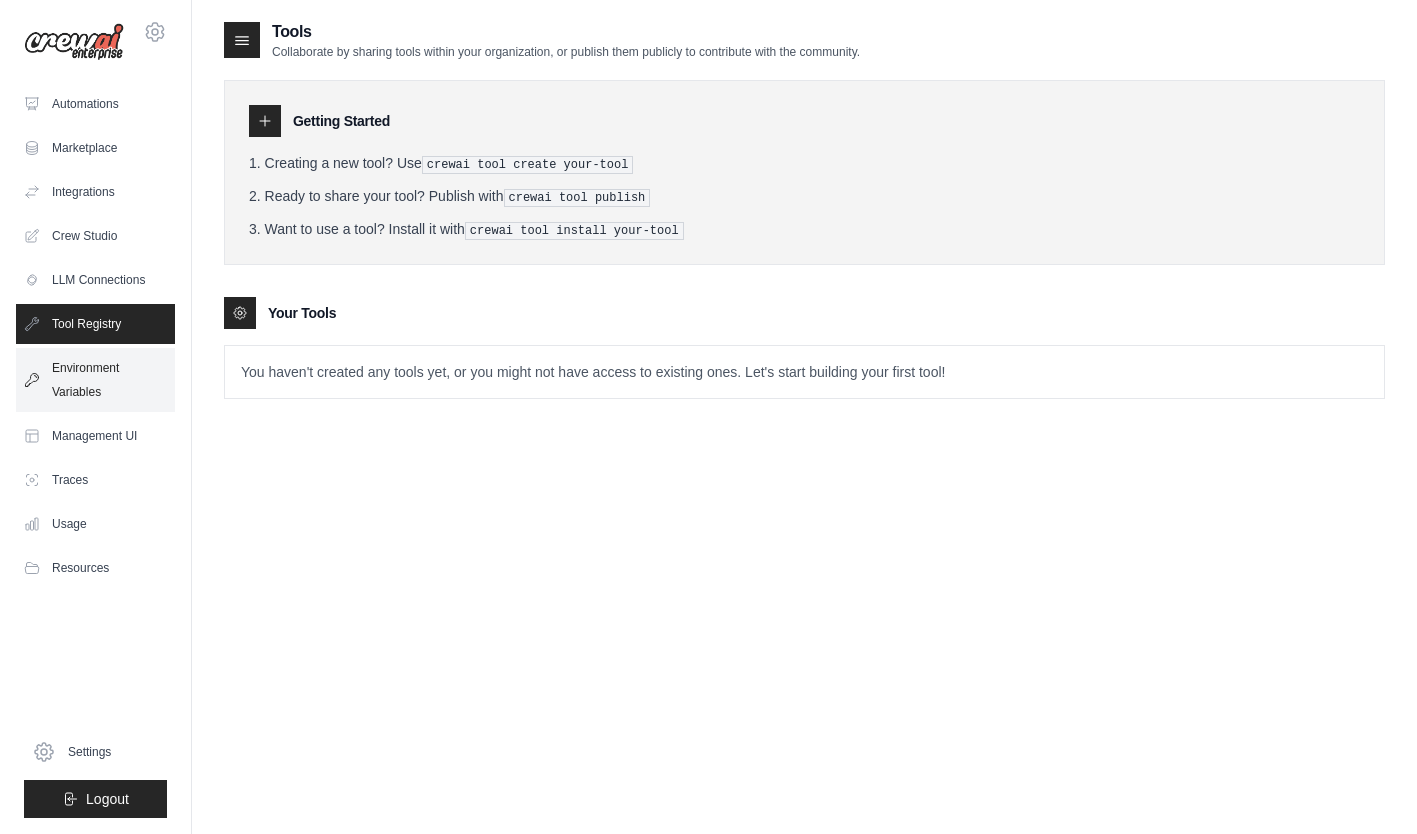 click on "Environment Variables" at bounding box center (95, 380) 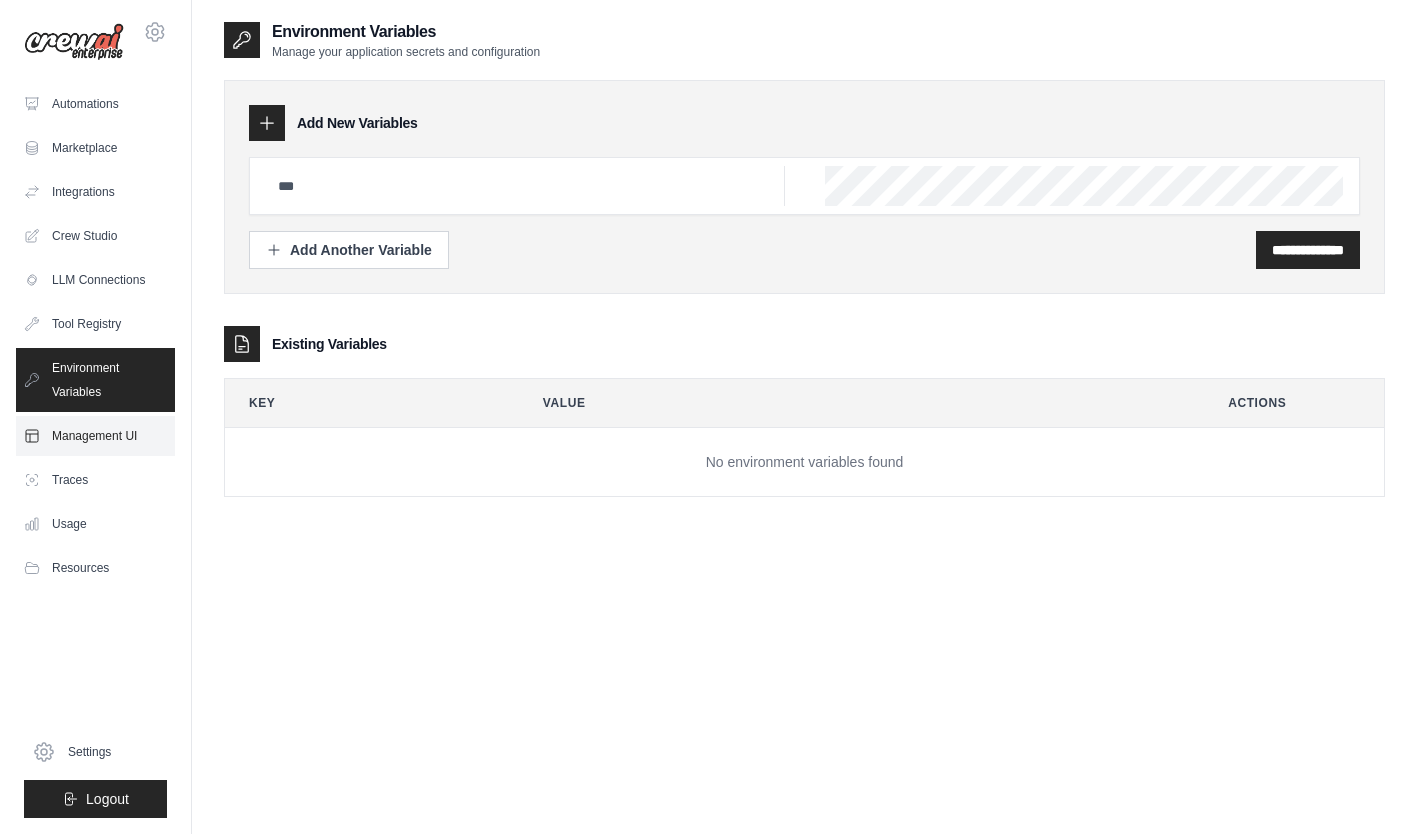 click on "Management UI" at bounding box center (95, 436) 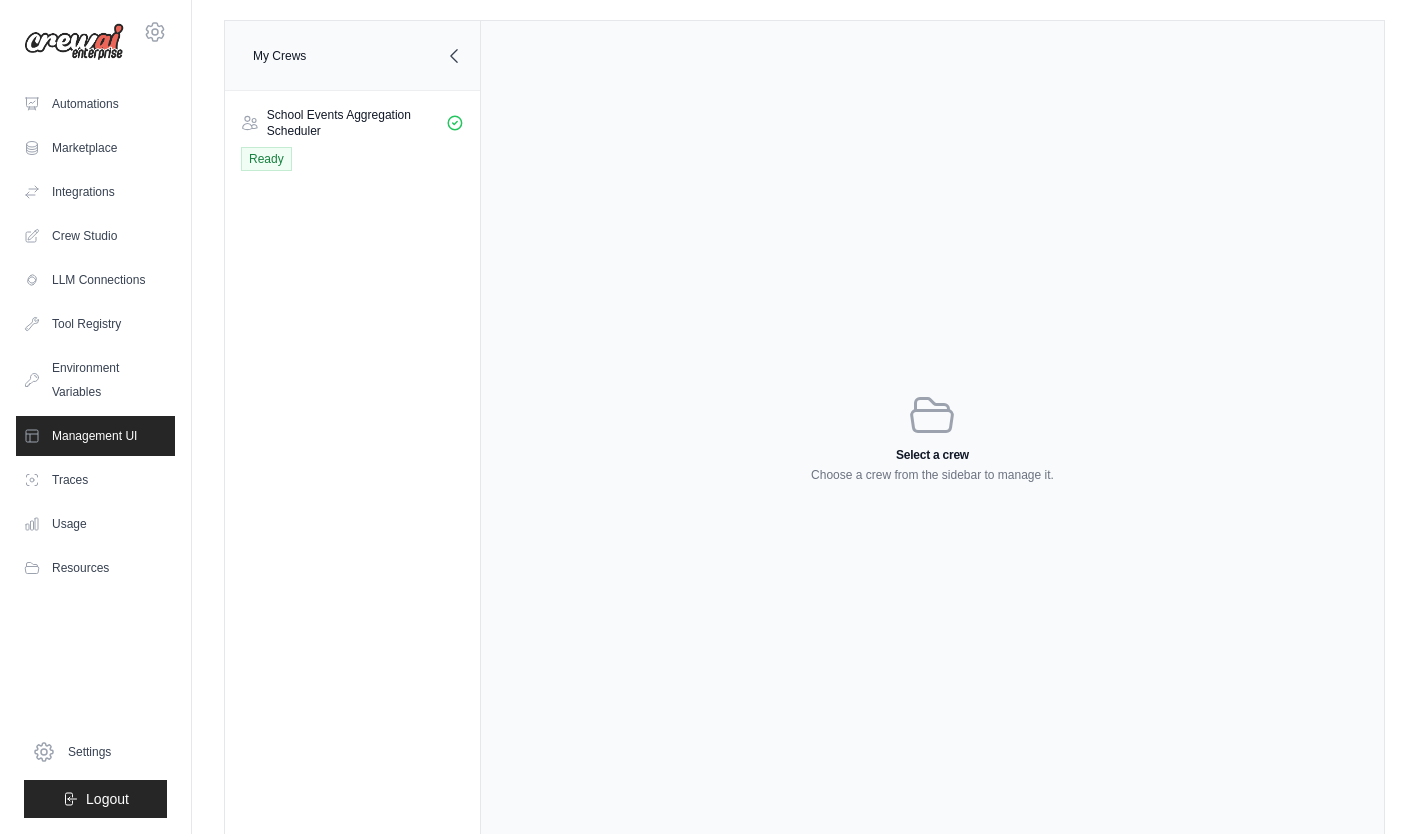 click 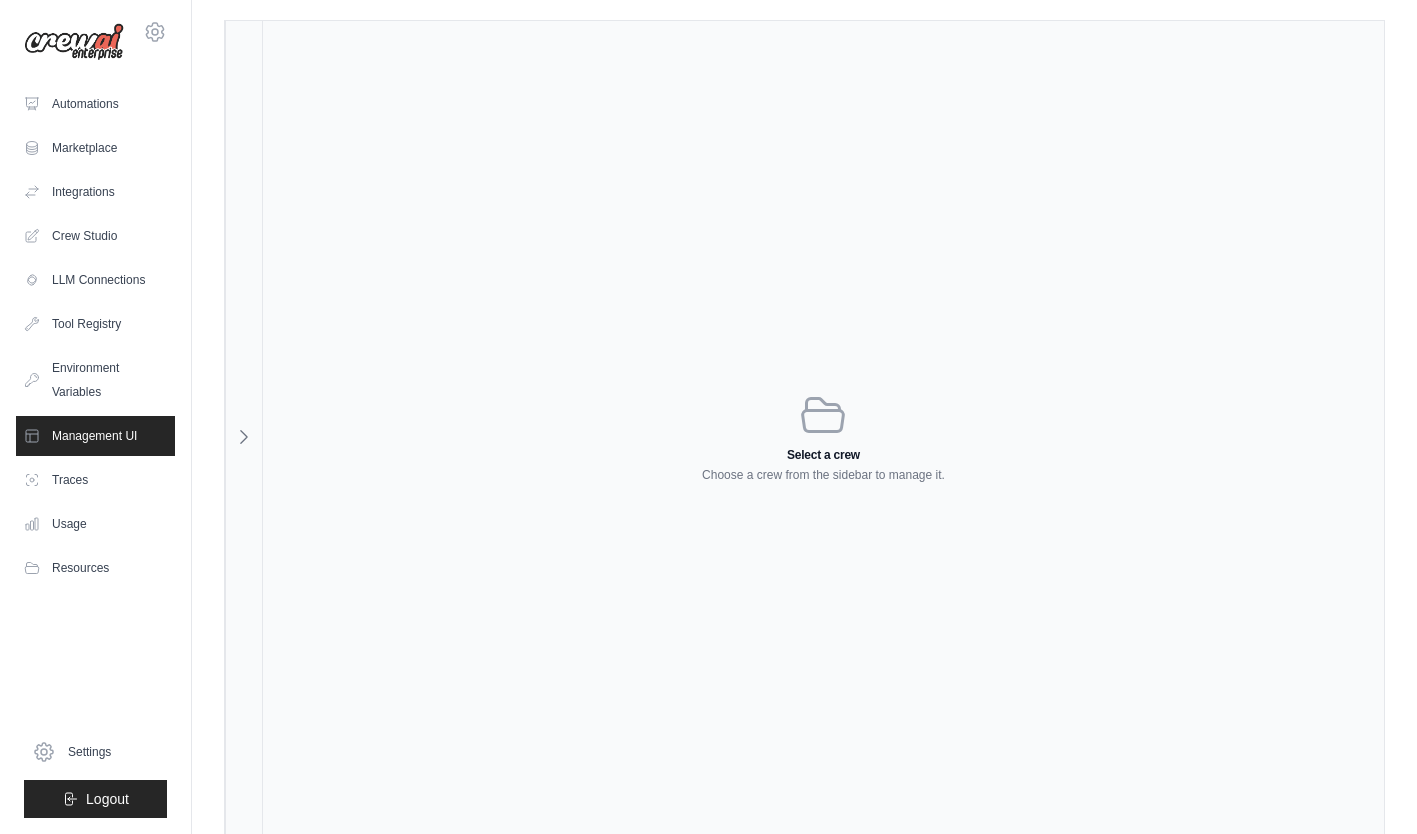 click at bounding box center (244, 437) 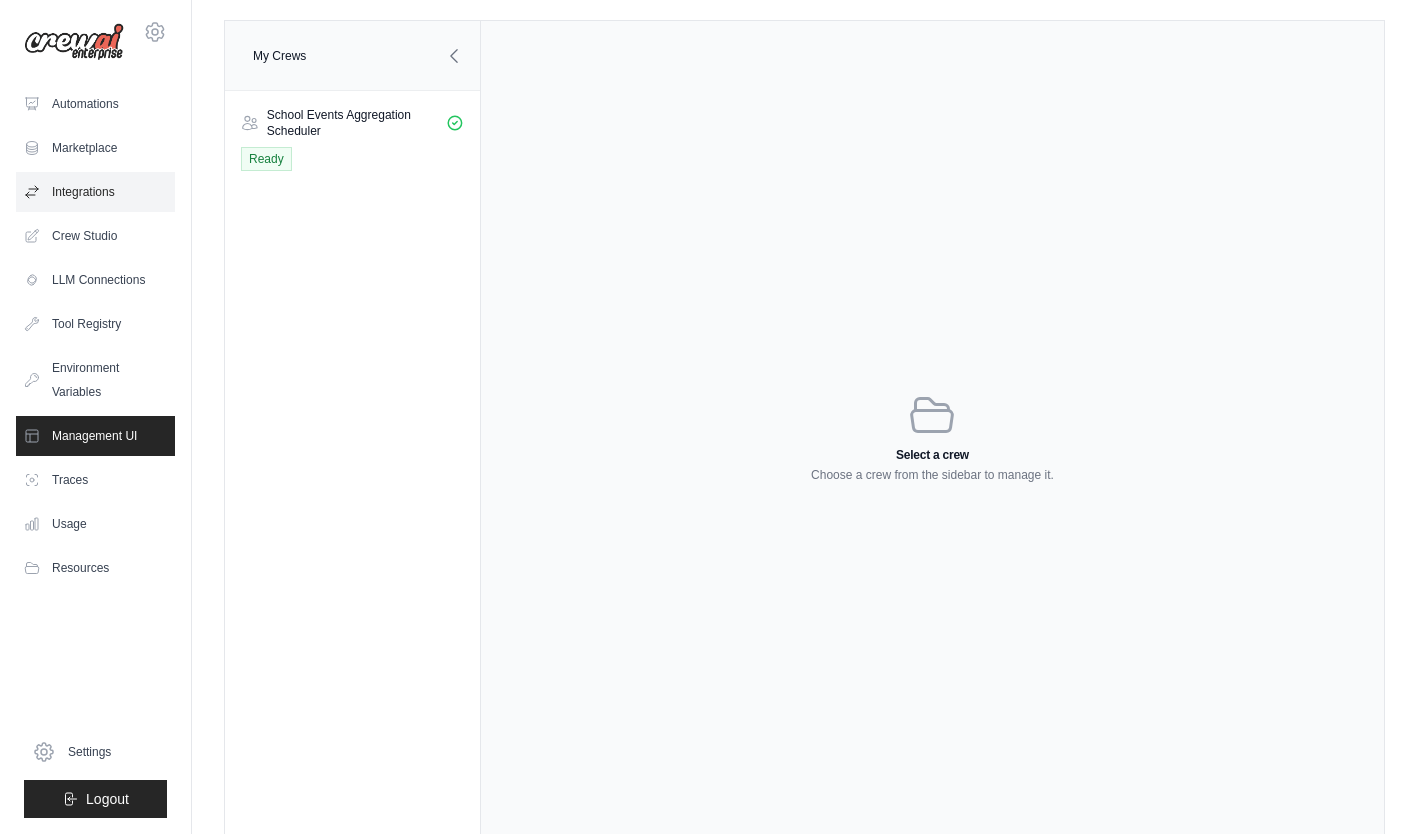 click on "Integrations" at bounding box center (95, 192) 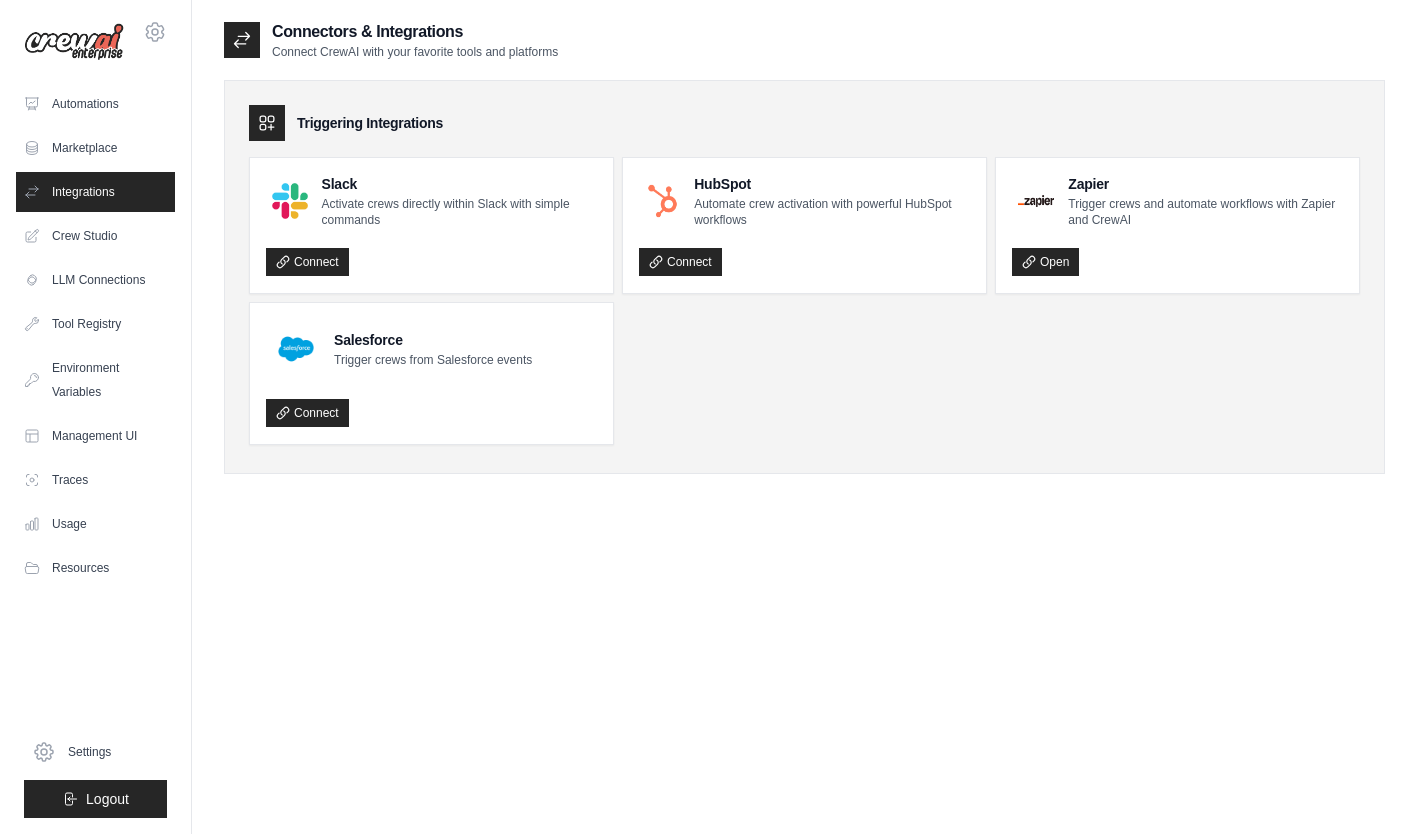 click on "Crew Studio" at bounding box center [95, 236] 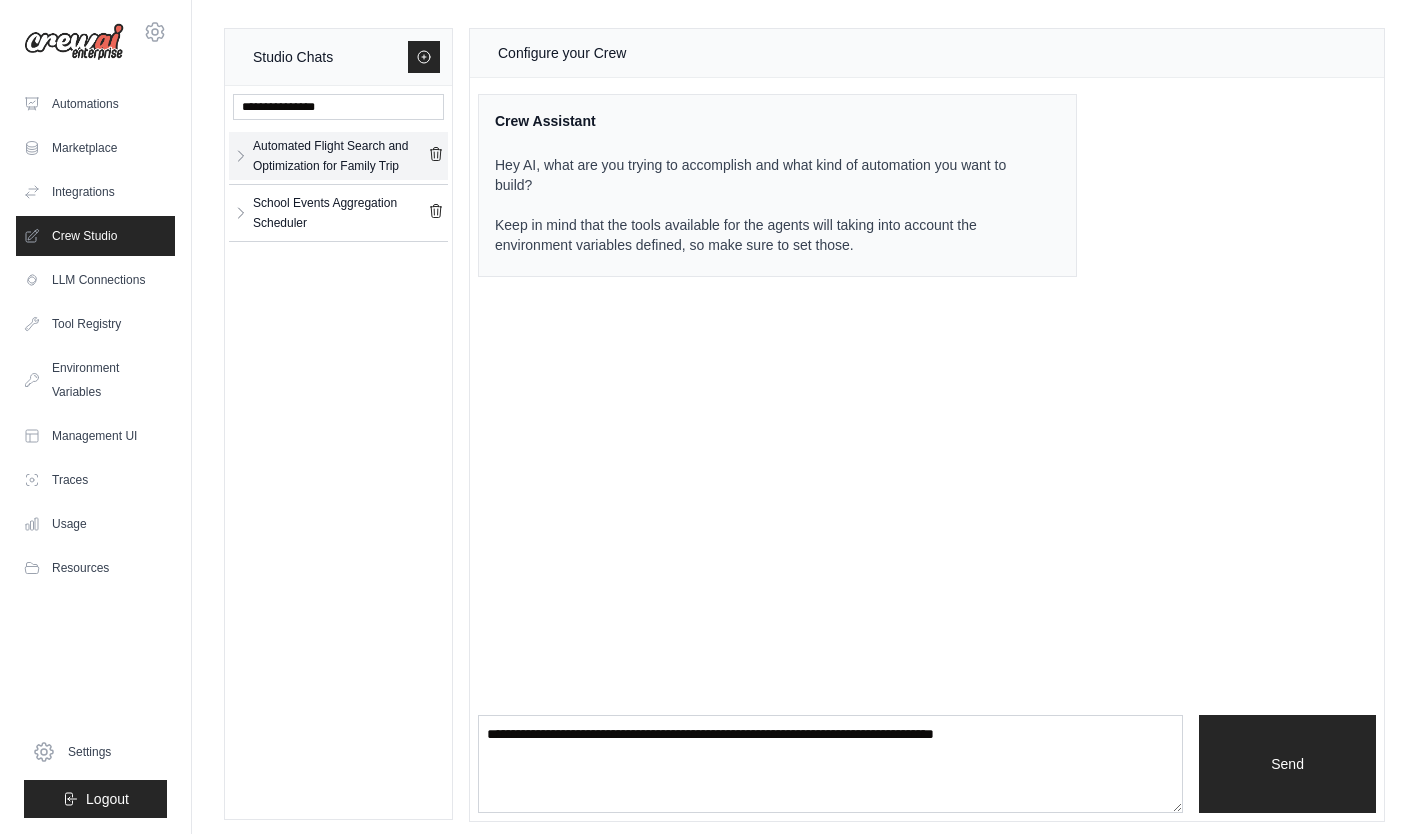 click on "Automated Flight Search and Optimization for Family Trip" at bounding box center [340, 156] 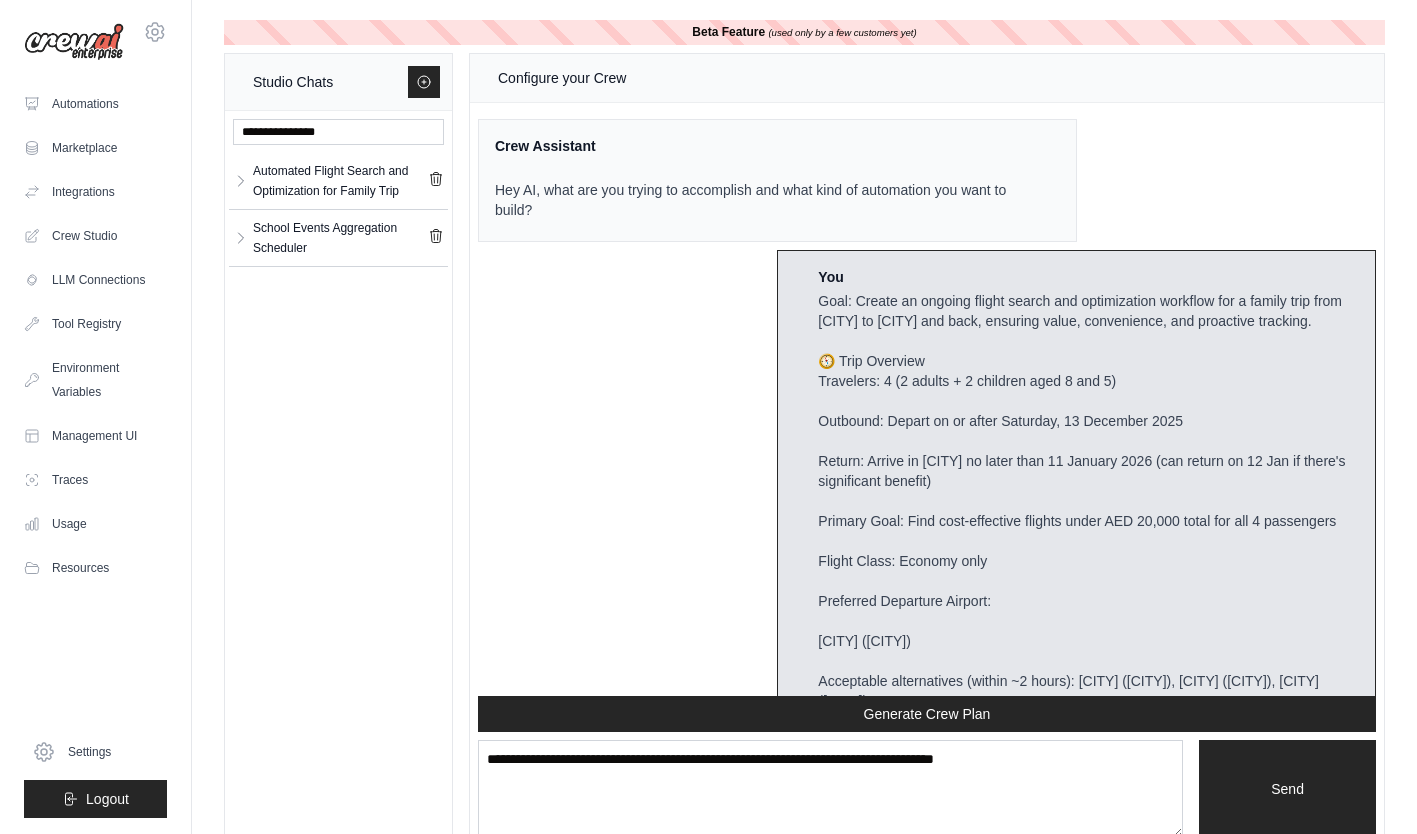 scroll, scrollTop: 5366, scrollLeft: 0, axis: vertical 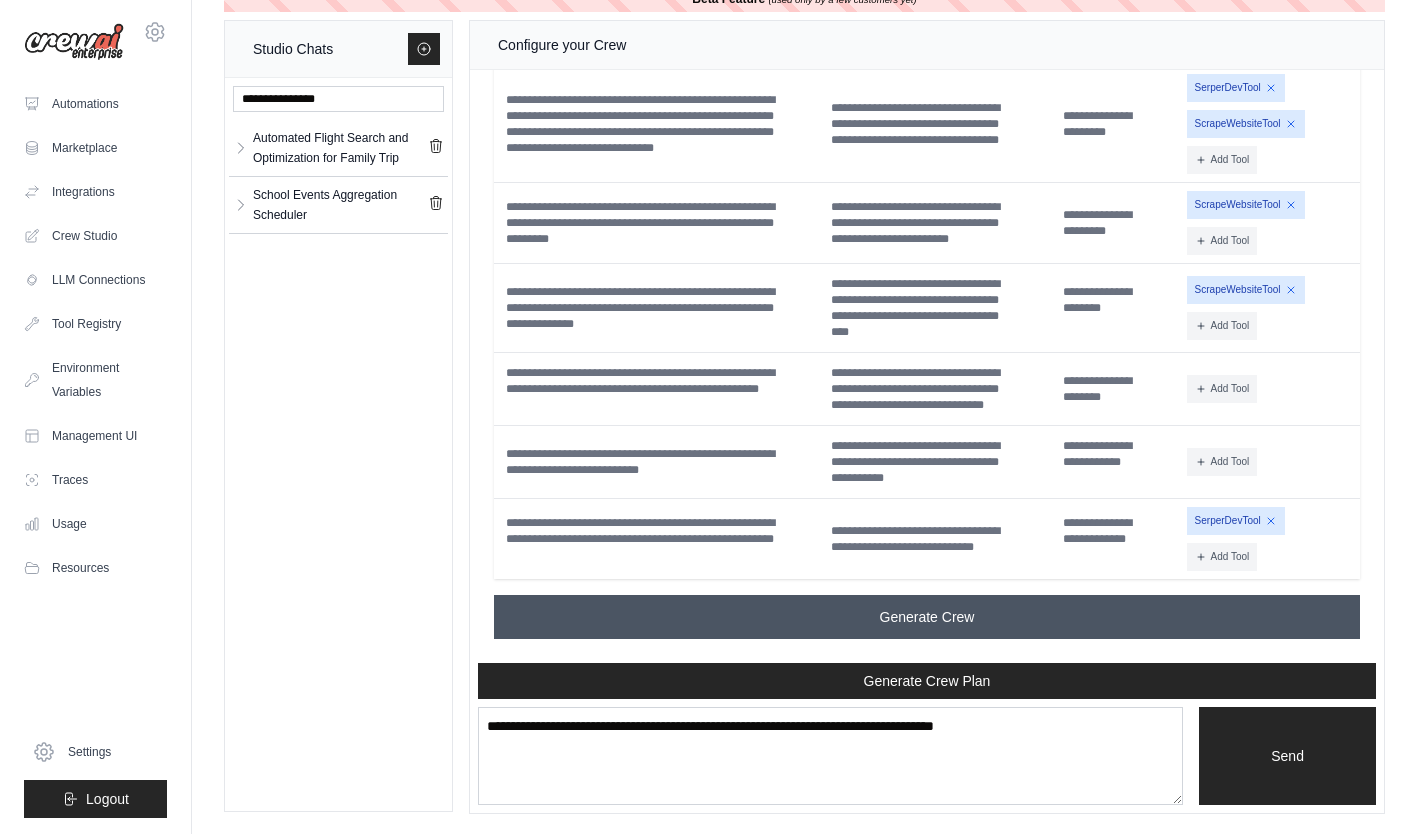 click on "Generate Crew" at bounding box center (927, 617) 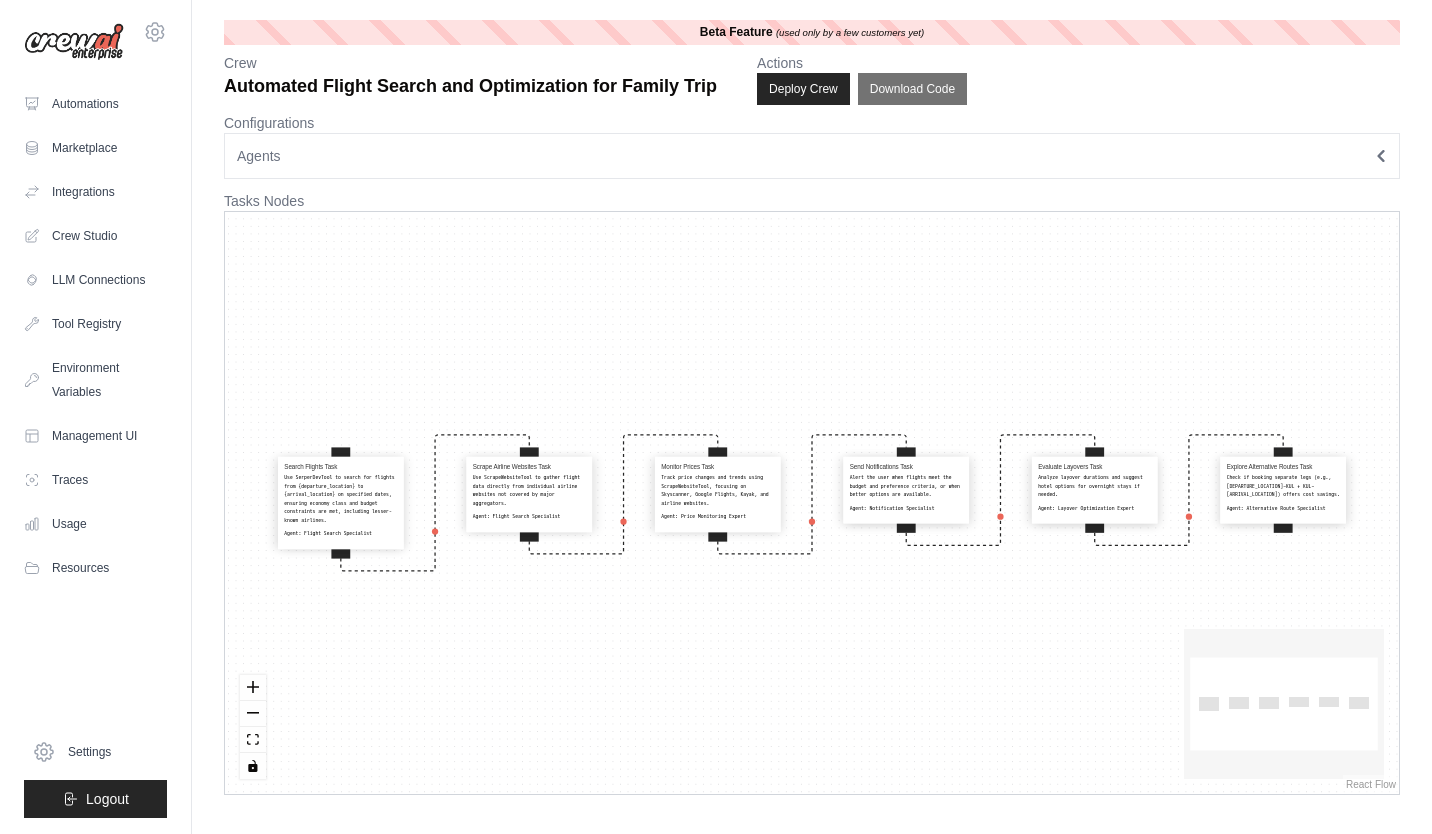 scroll, scrollTop: 0, scrollLeft: 0, axis: both 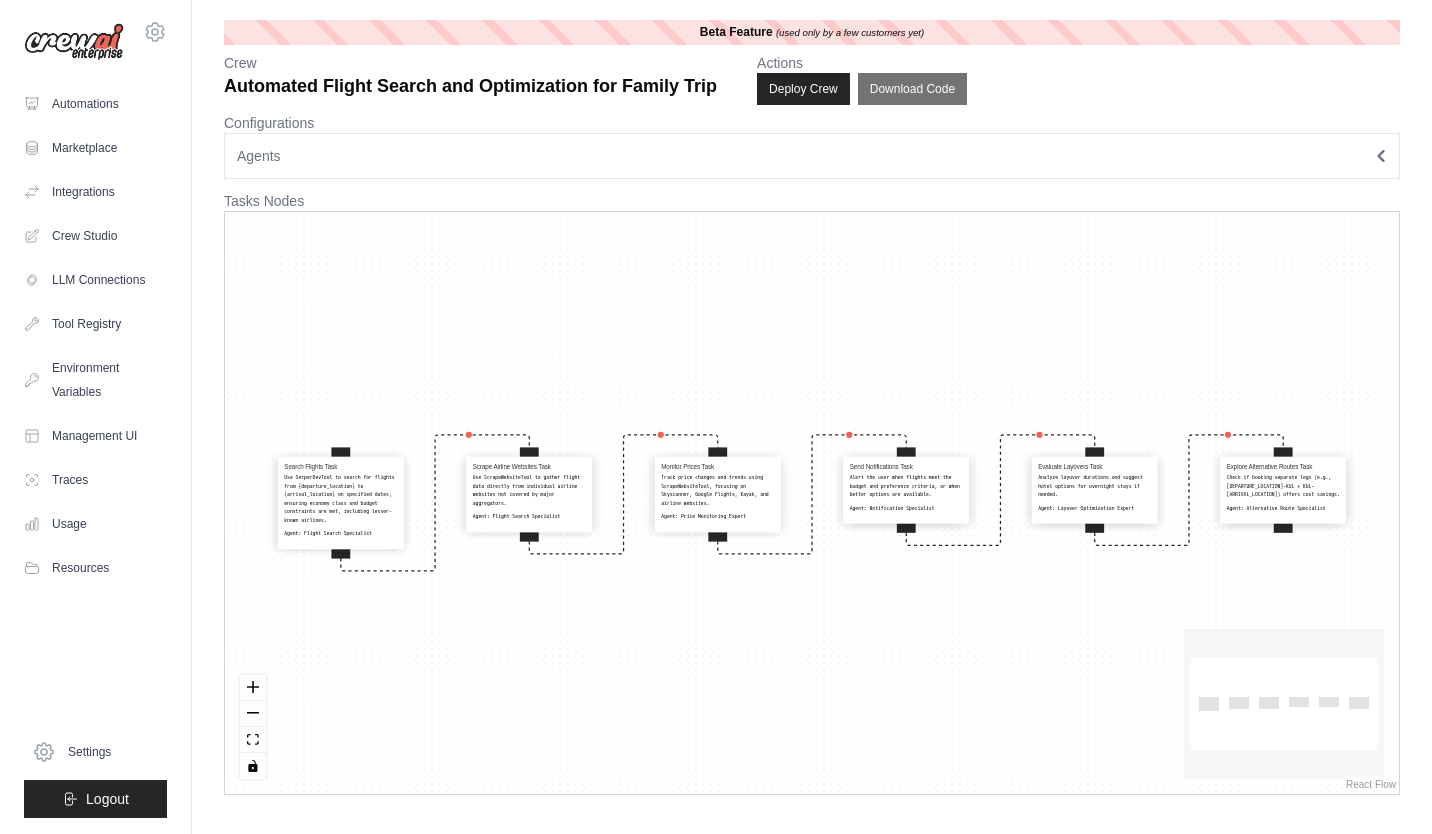 click 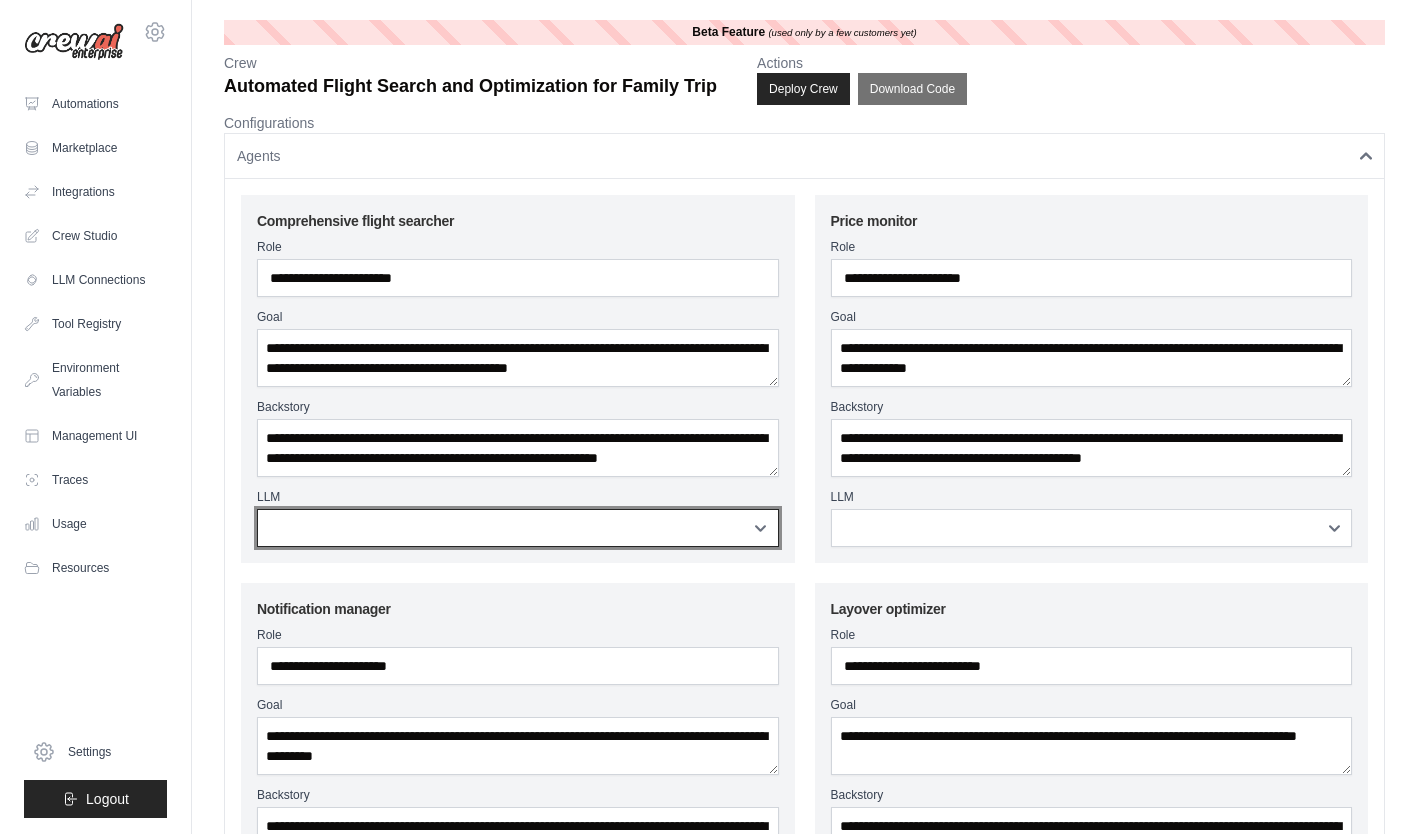 click on "**********" at bounding box center (518, 528) 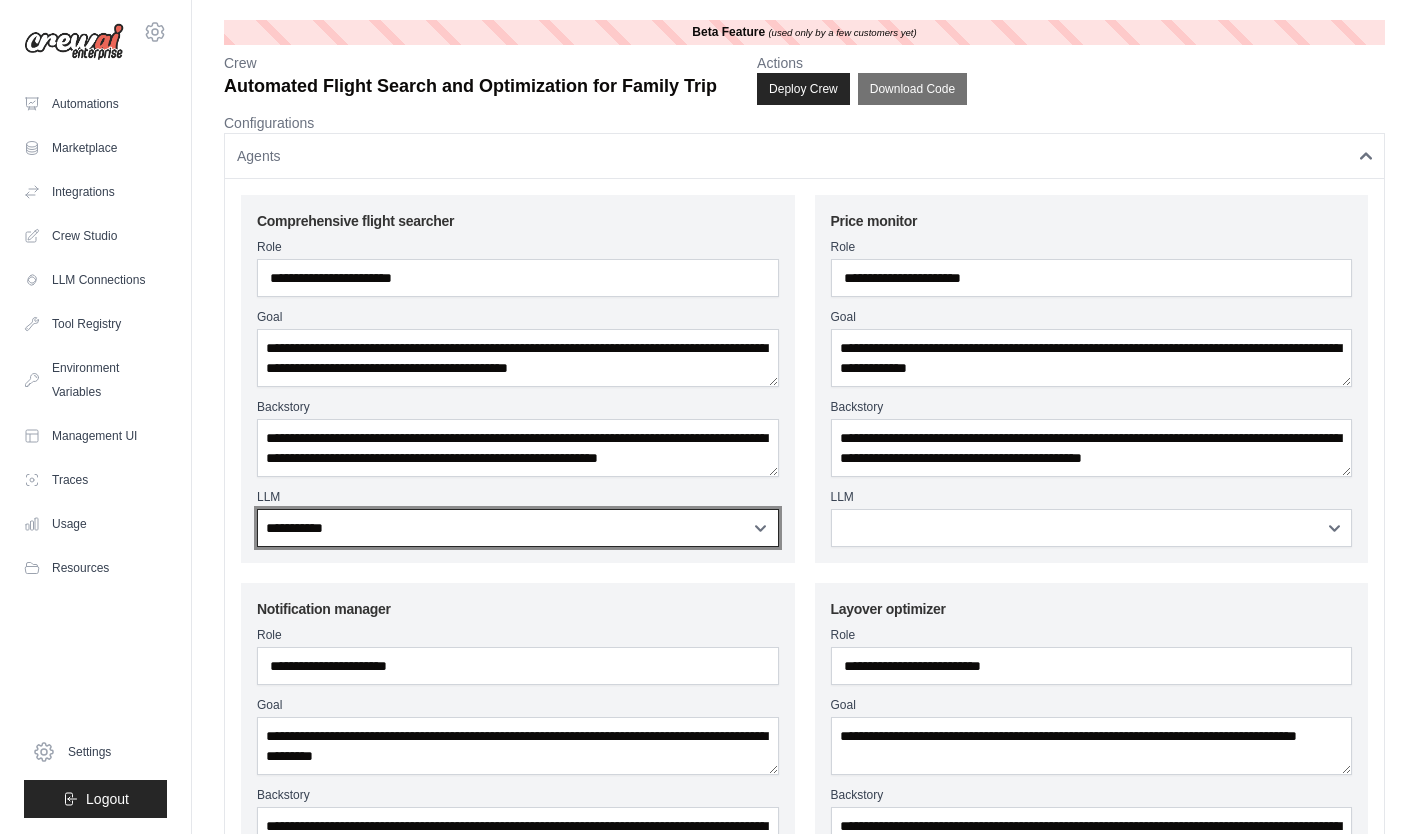 click on "**********" at bounding box center (518, 528) 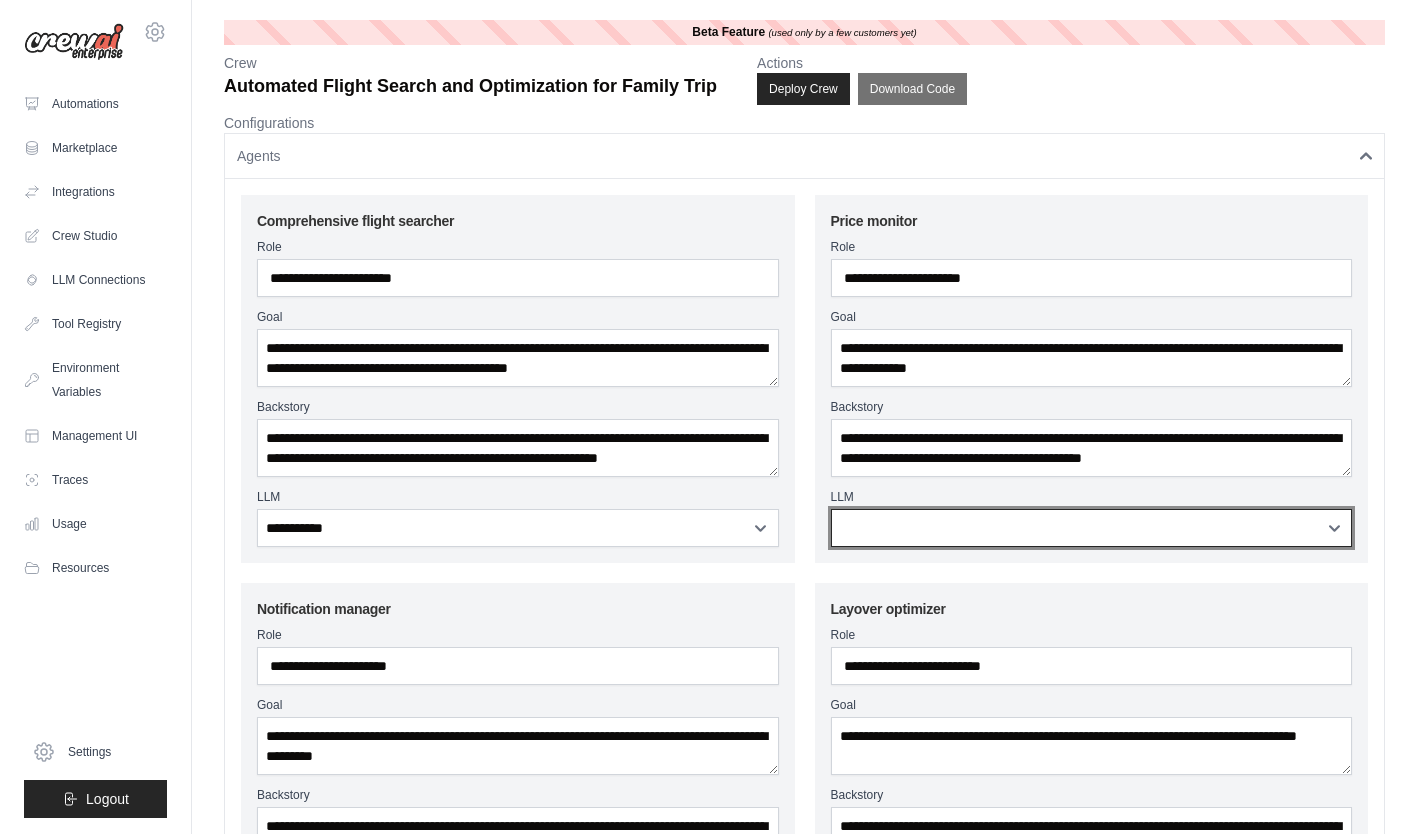 click on "**********" at bounding box center [1092, 528] 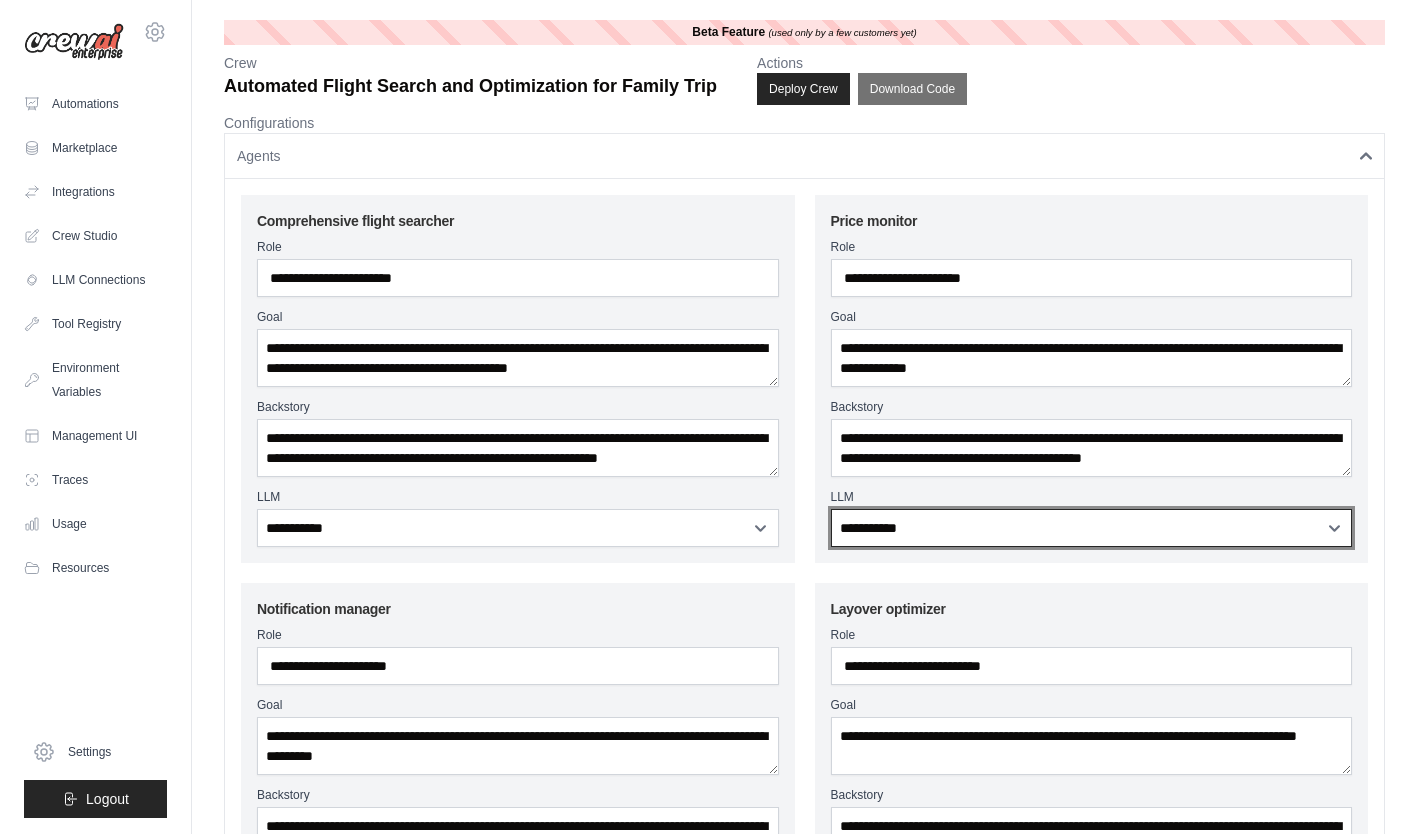 click on "**********" at bounding box center [1092, 528] 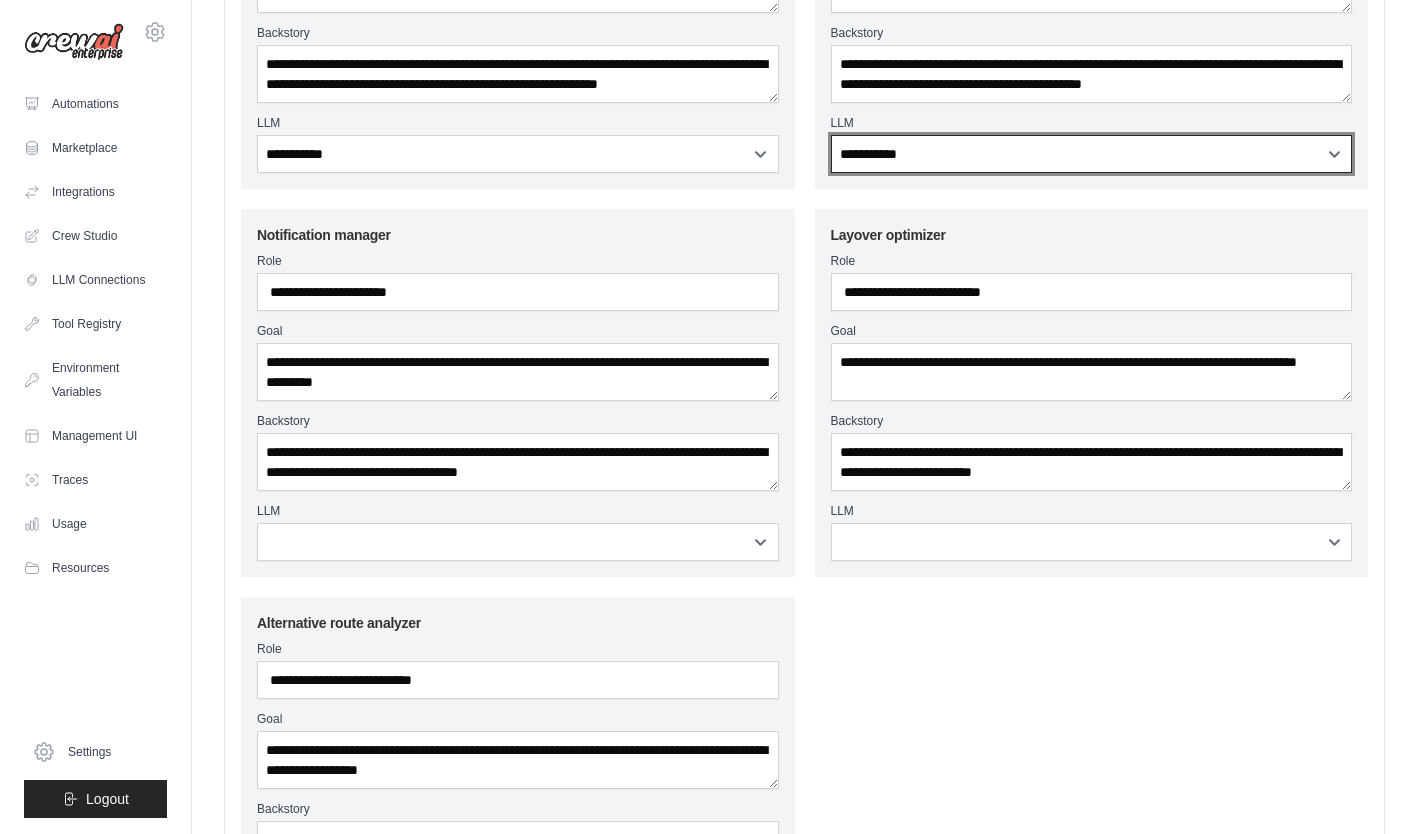 scroll, scrollTop: 378, scrollLeft: 0, axis: vertical 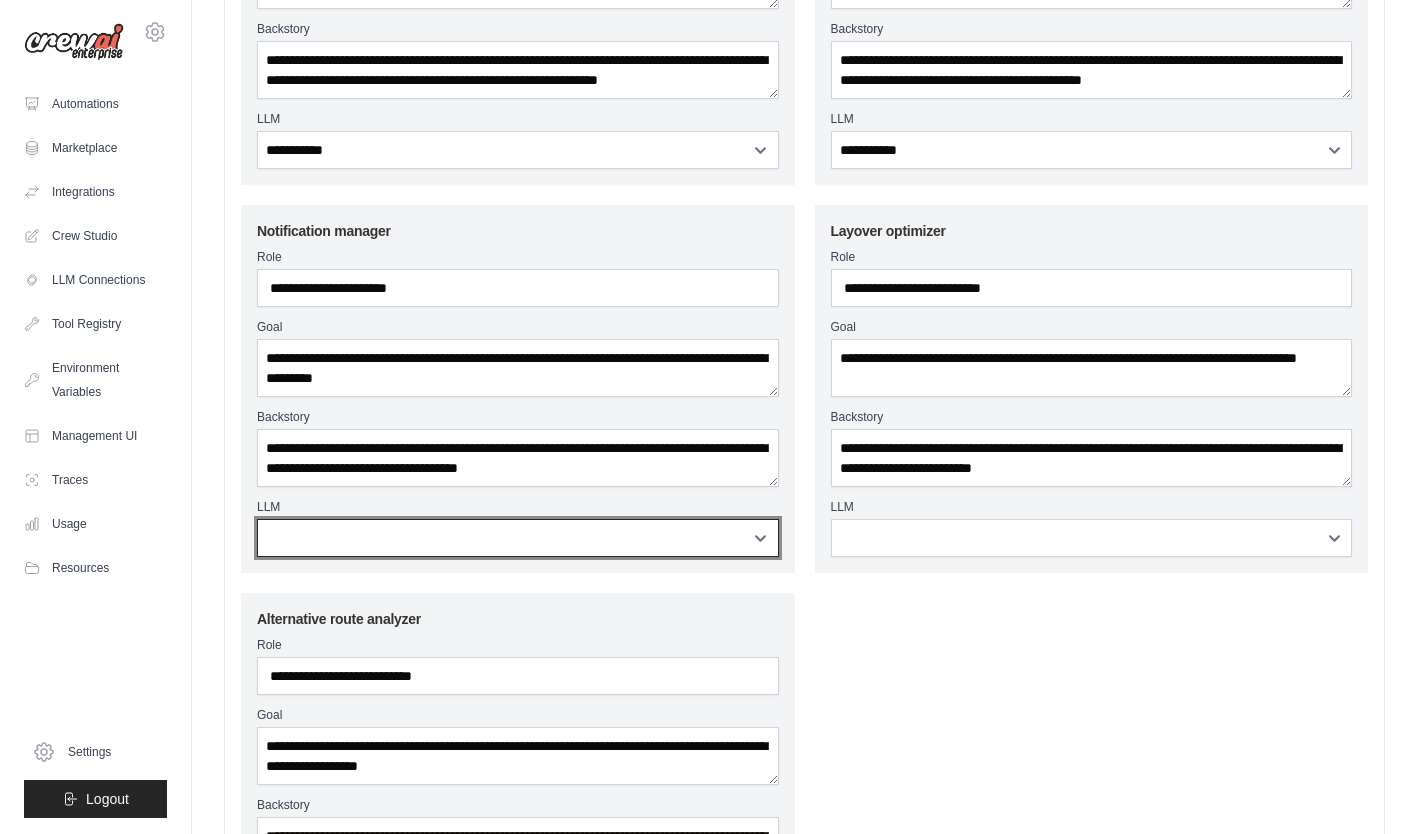 click on "**********" at bounding box center [518, 538] 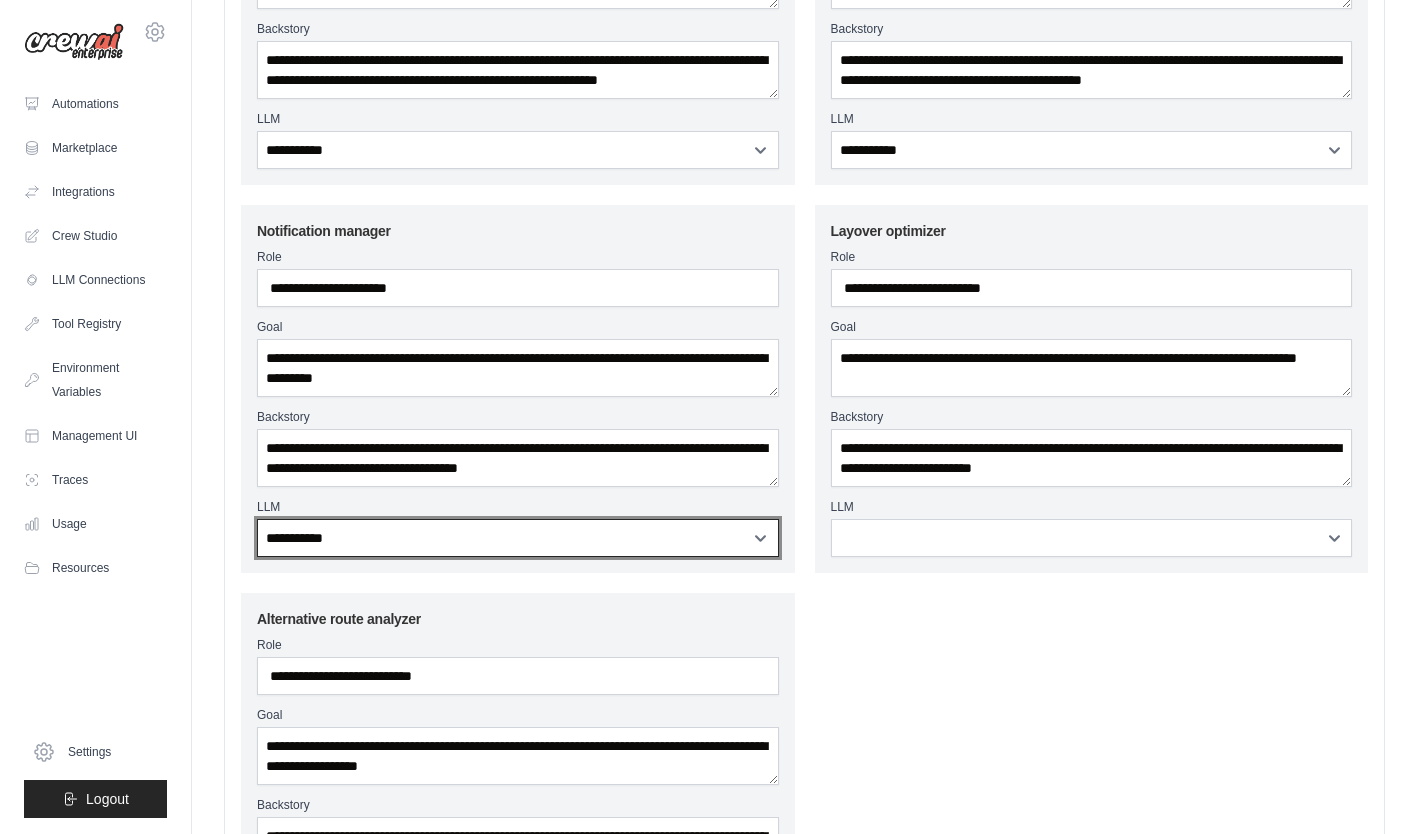 click on "**********" at bounding box center [518, 538] 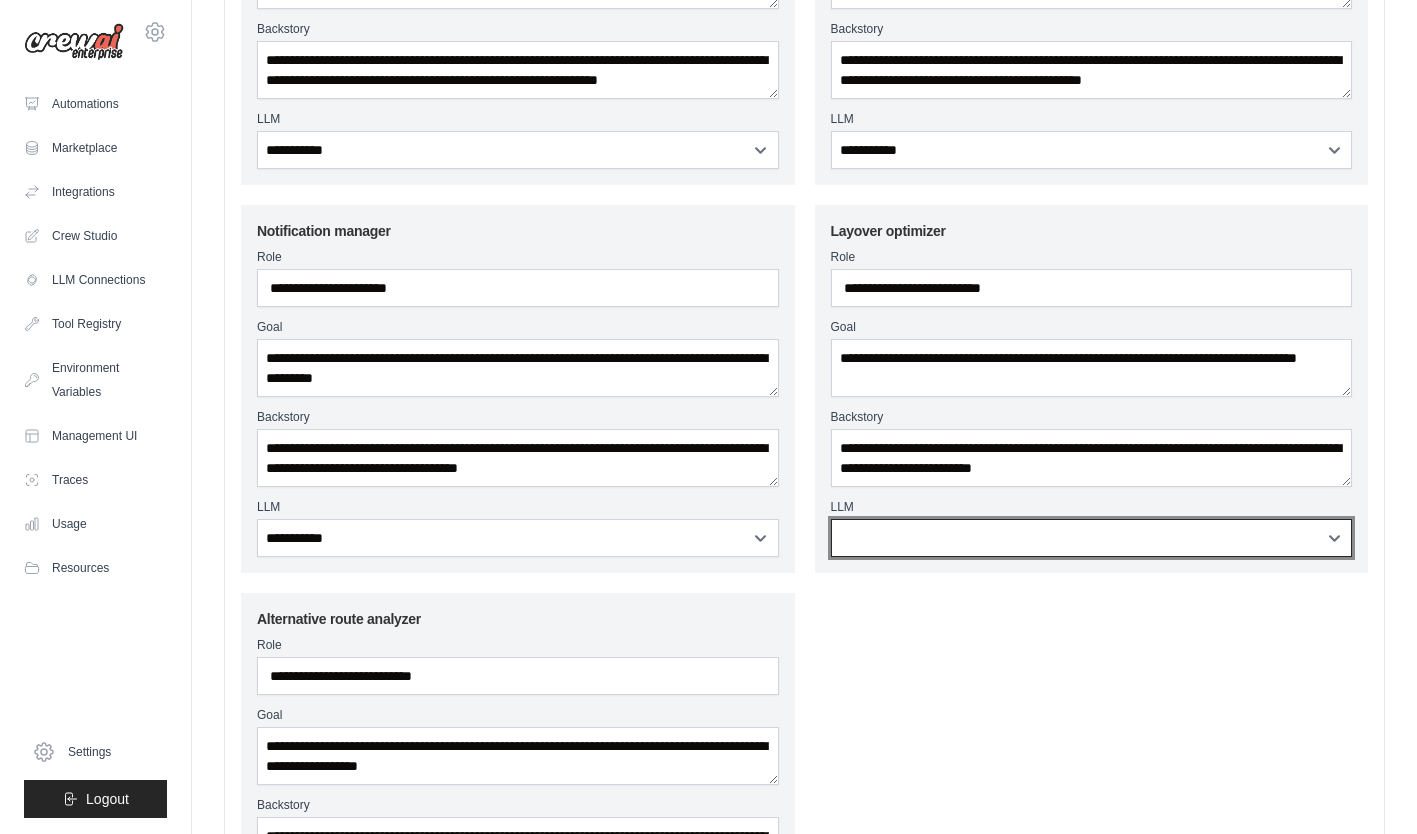 click on "**********" at bounding box center [1092, 538] 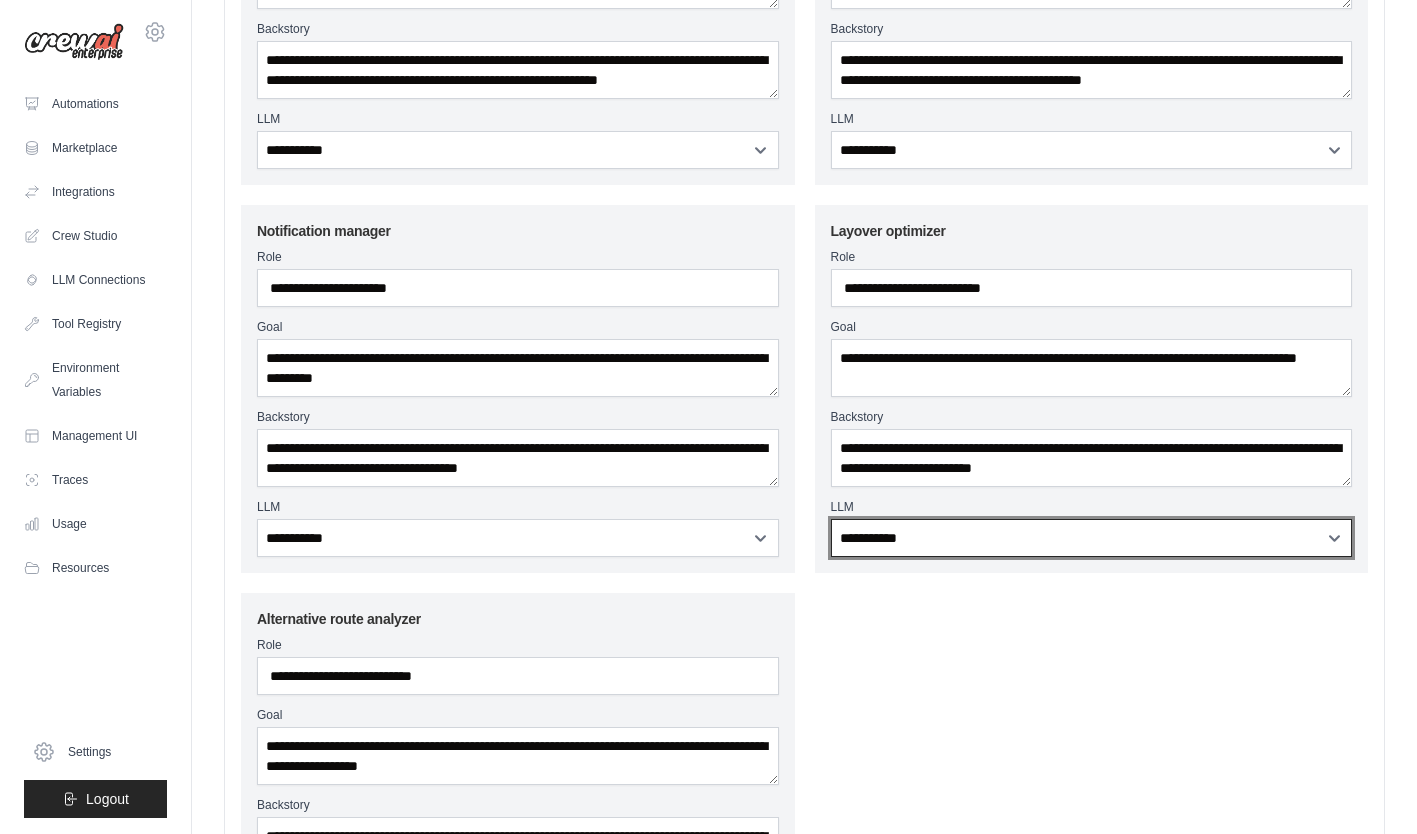 click on "**********" at bounding box center [1092, 538] 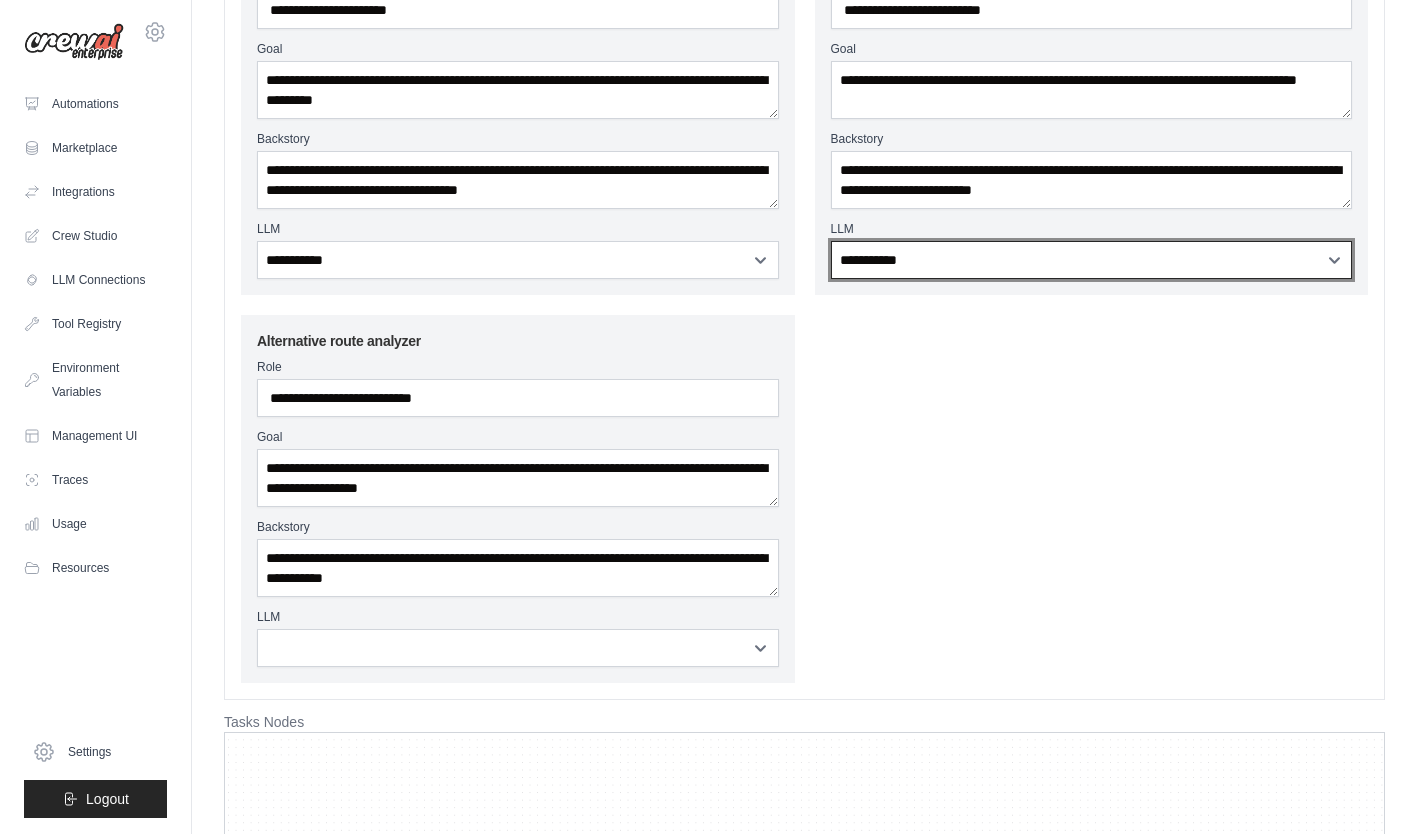 scroll, scrollTop: 658, scrollLeft: 0, axis: vertical 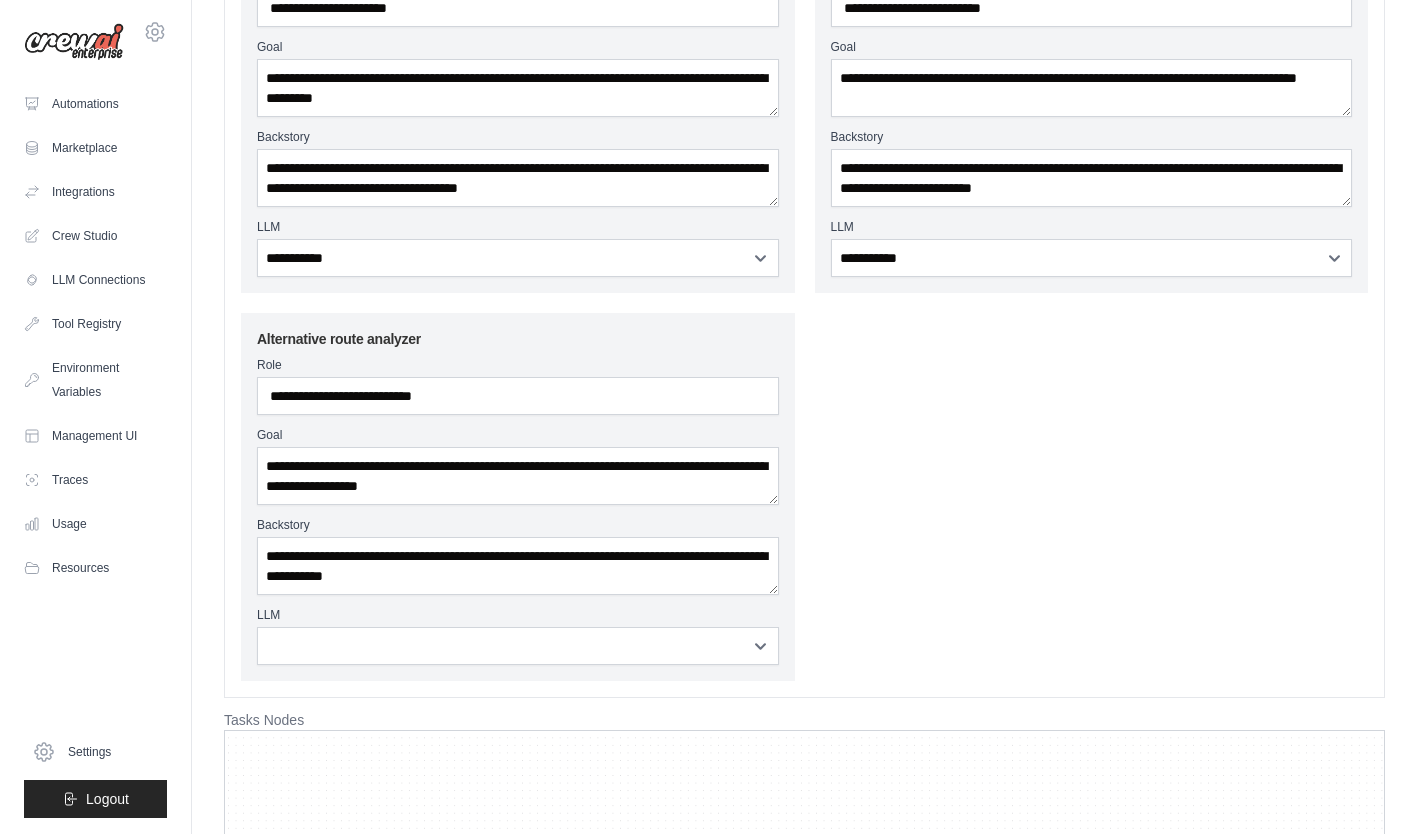 click on "**********" at bounding box center (518, 497) 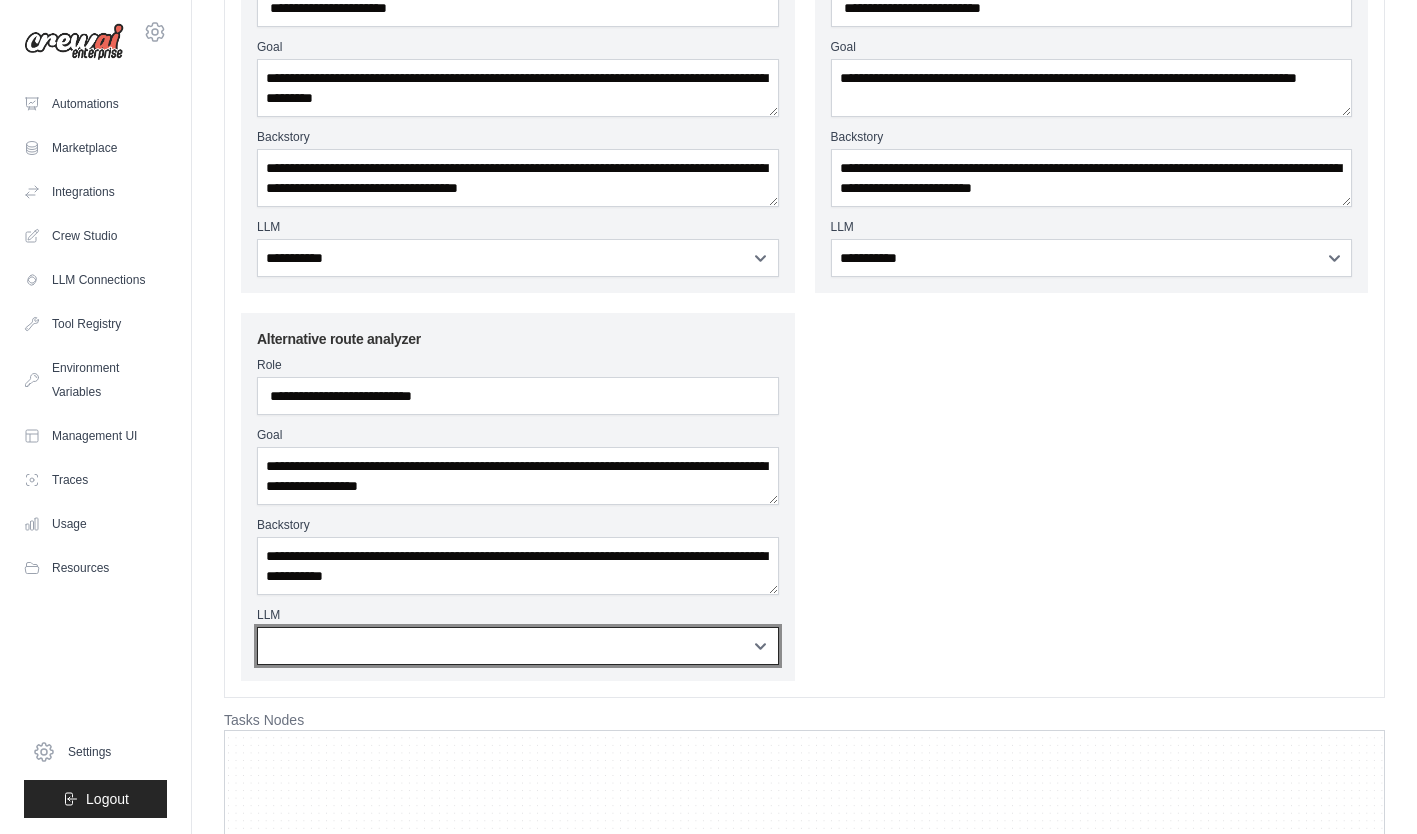 click on "**********" at bounding box center [518, 646] 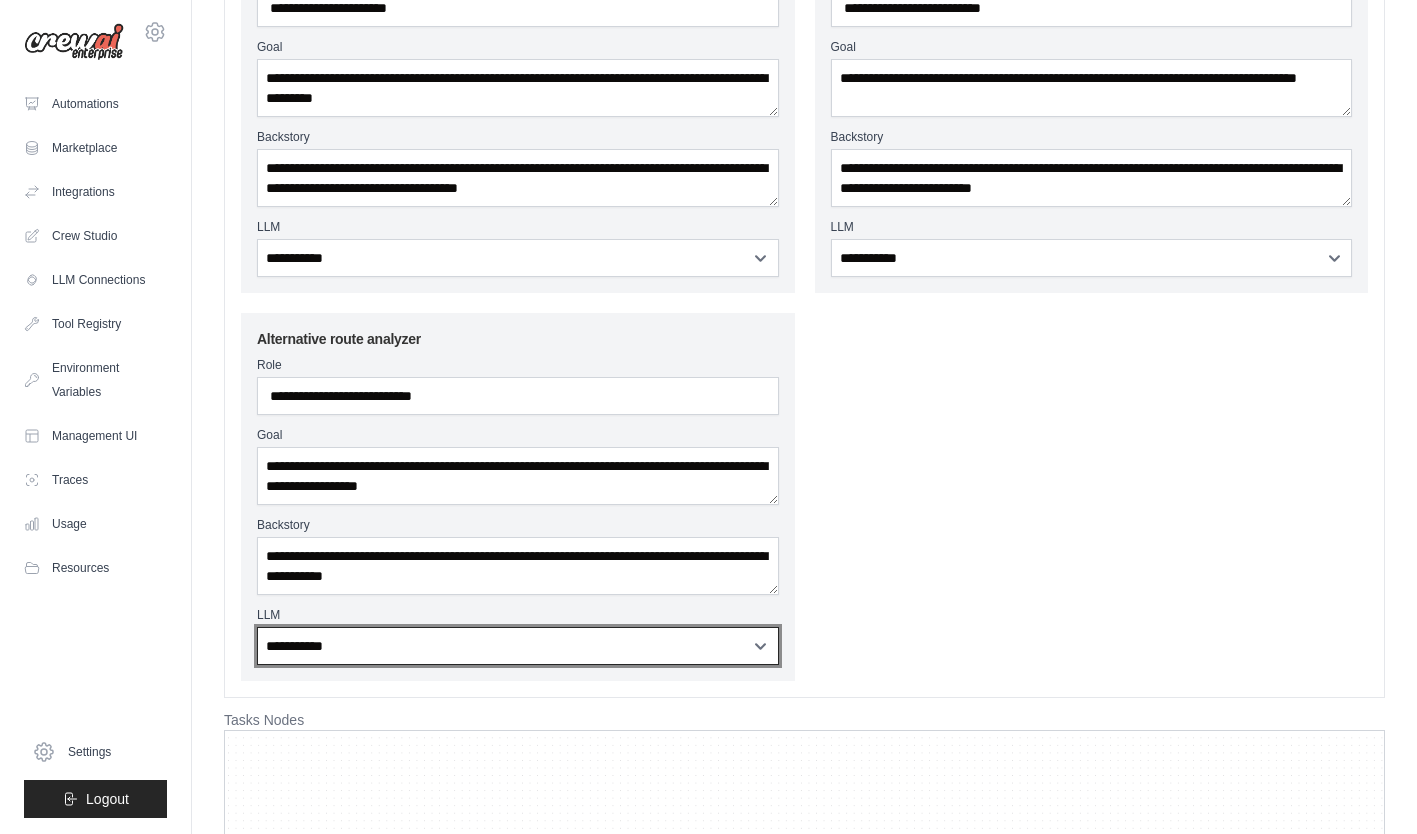 click on "**********" at bounding box center [518, 646] 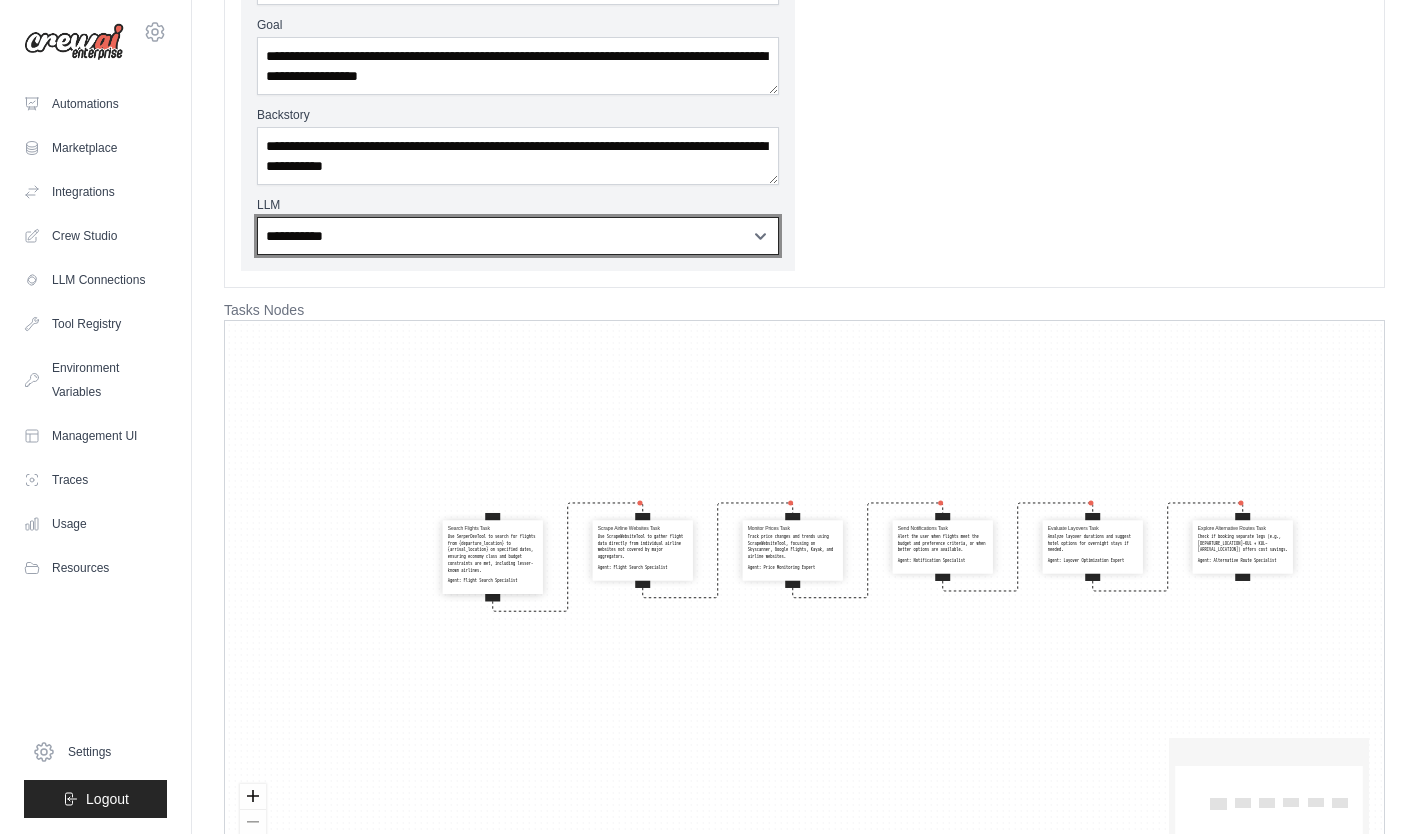scroll, scrollTop: 1072, scrollLeft: 0, axis: vertical 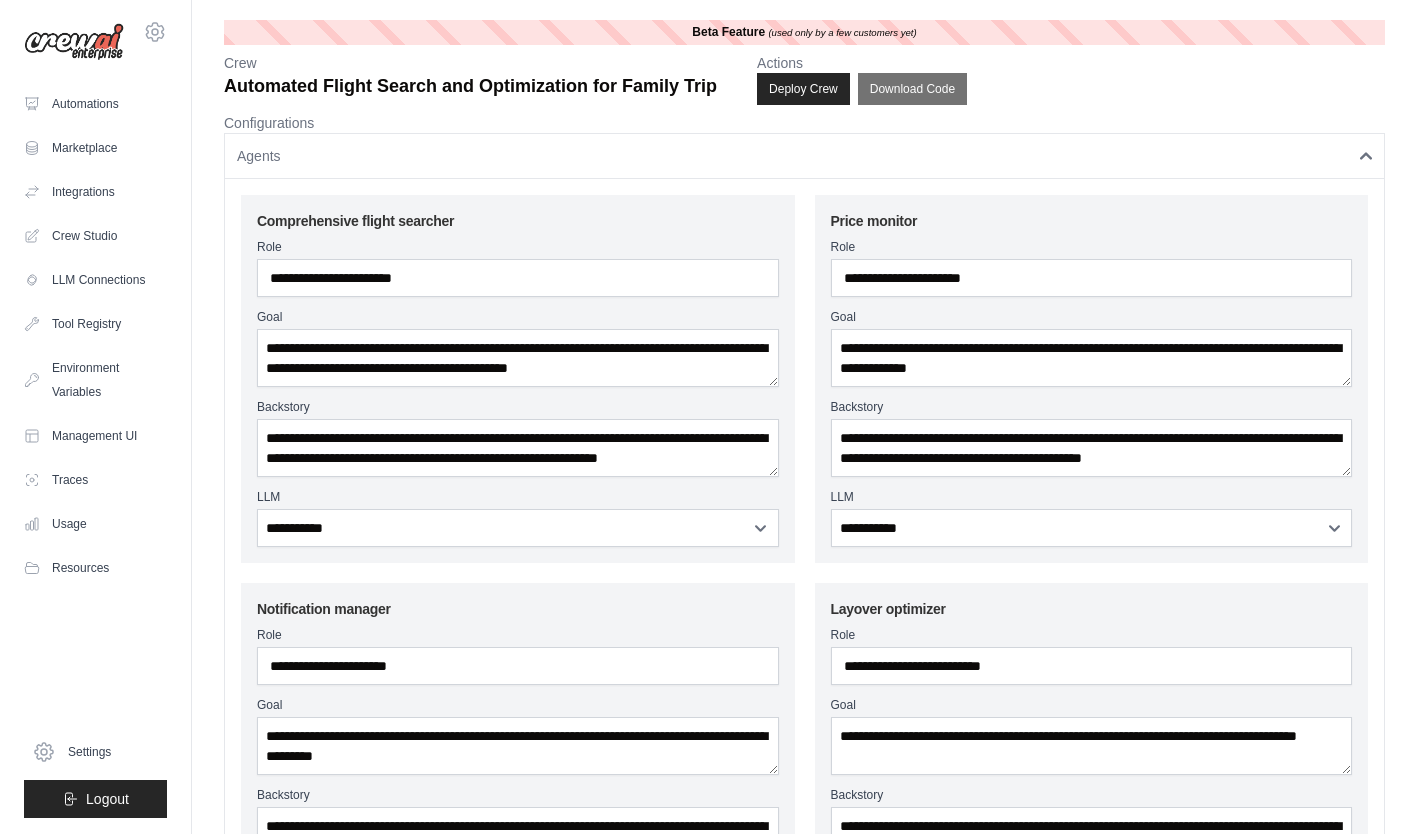 click 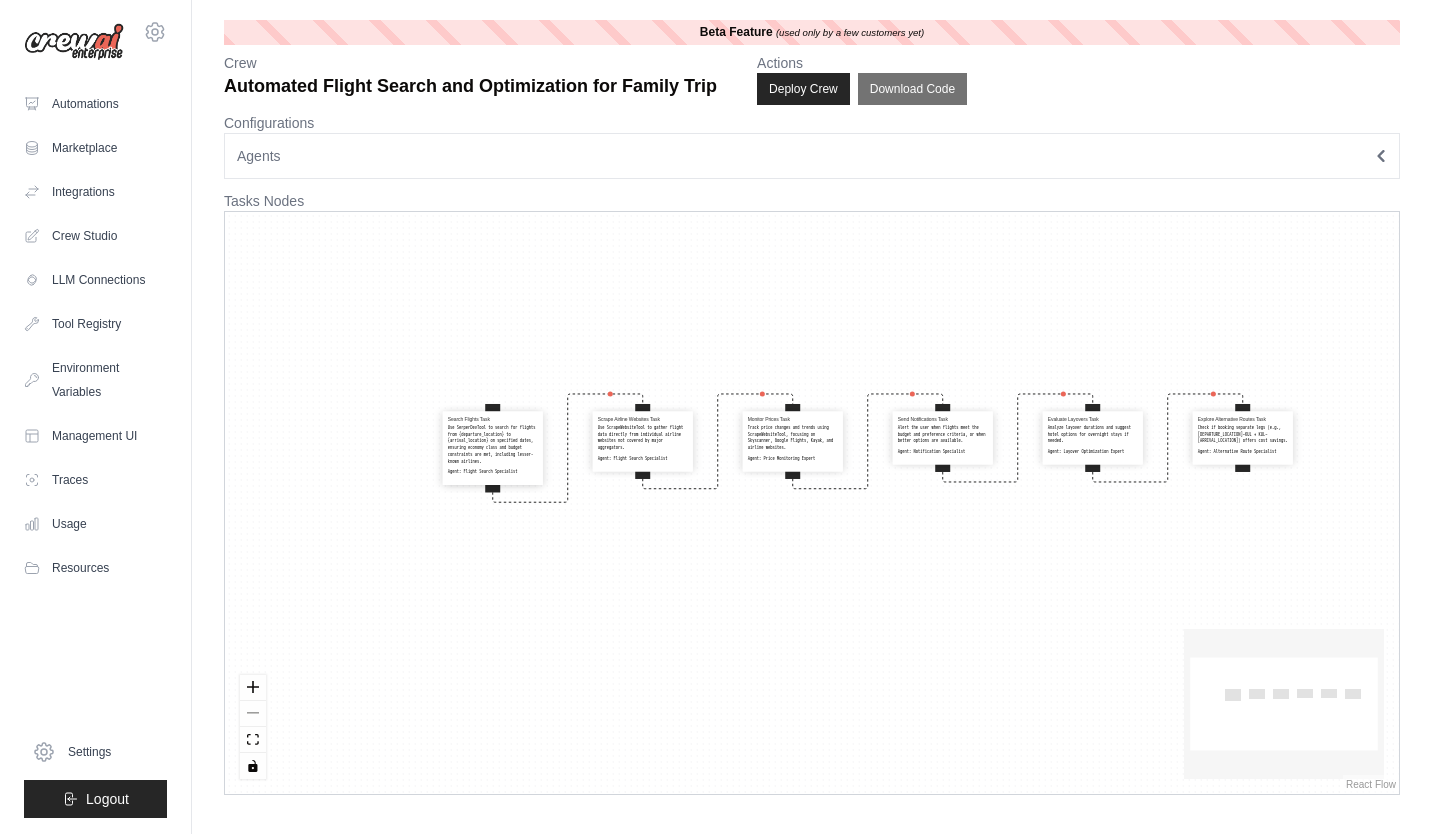 click on "Agent:   Flight Search Specialist" at bounding box center [493, 472] 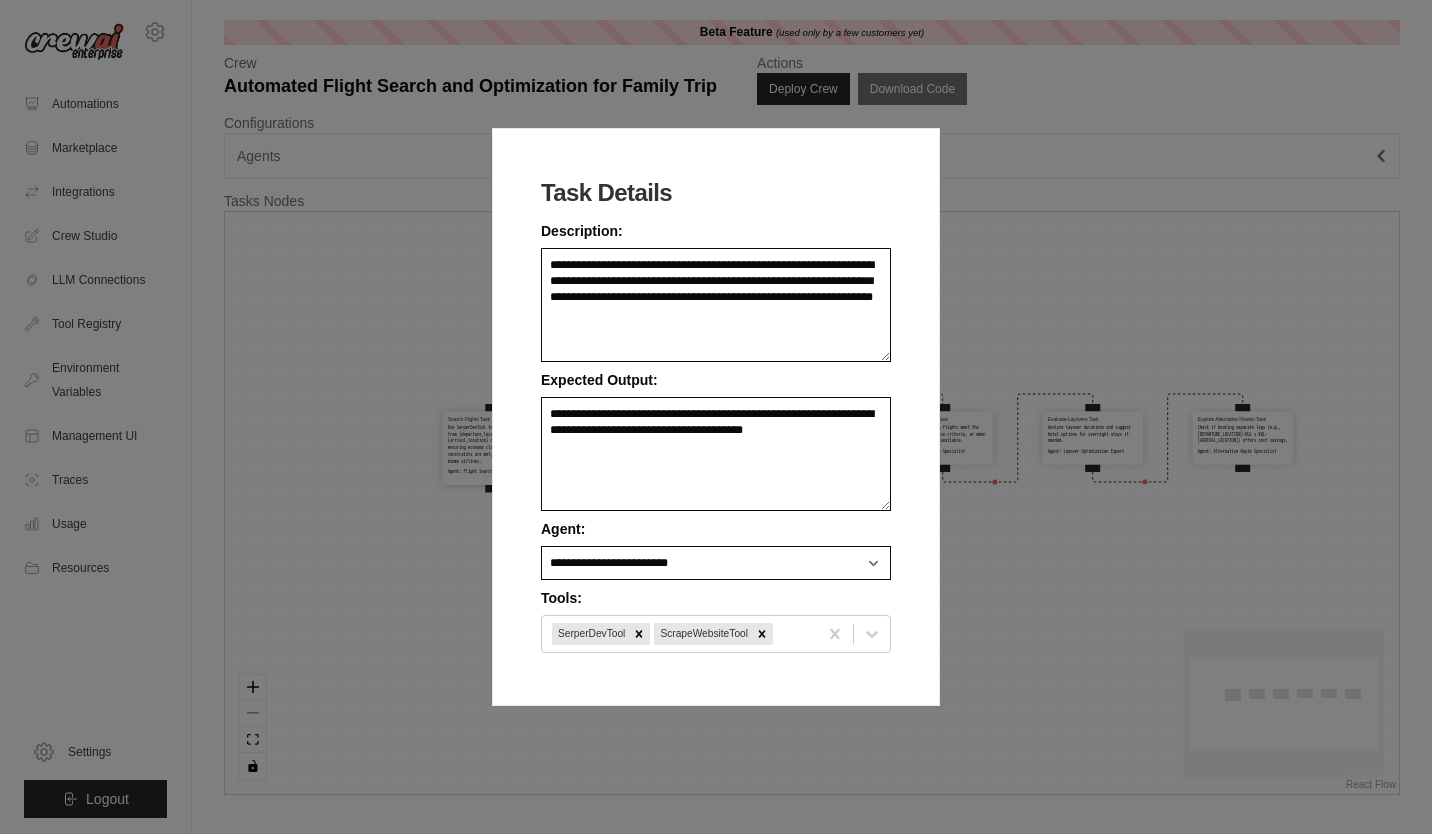 click on "**********" at bounding box center [716, 417] 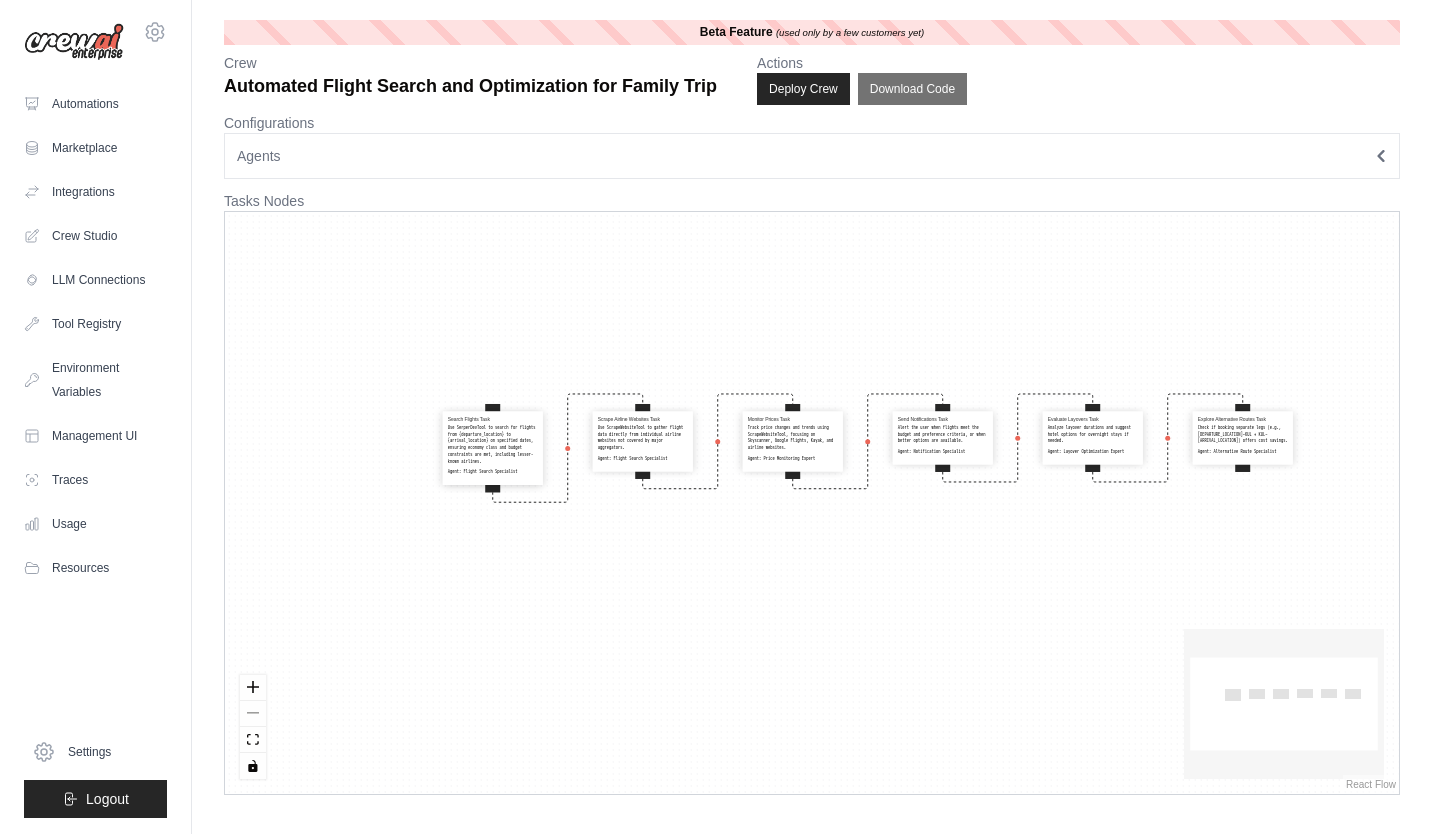click on "Use ScrapeWebsiteTool to gather flight data directly from individual airline websites not covered by major aggregators." at bounding box center [643, 437] 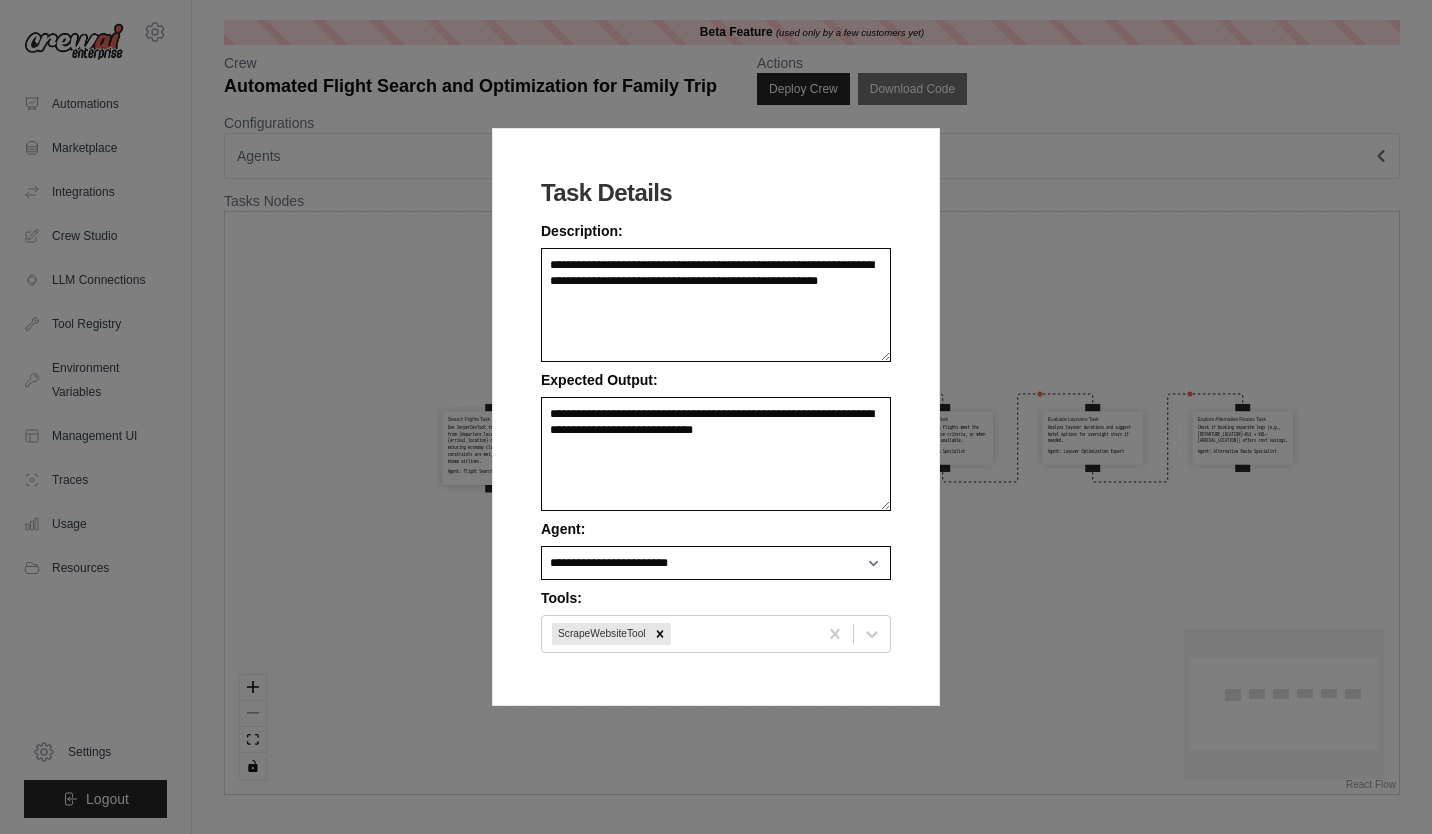click on "**********" at bounding box center (716, 417) 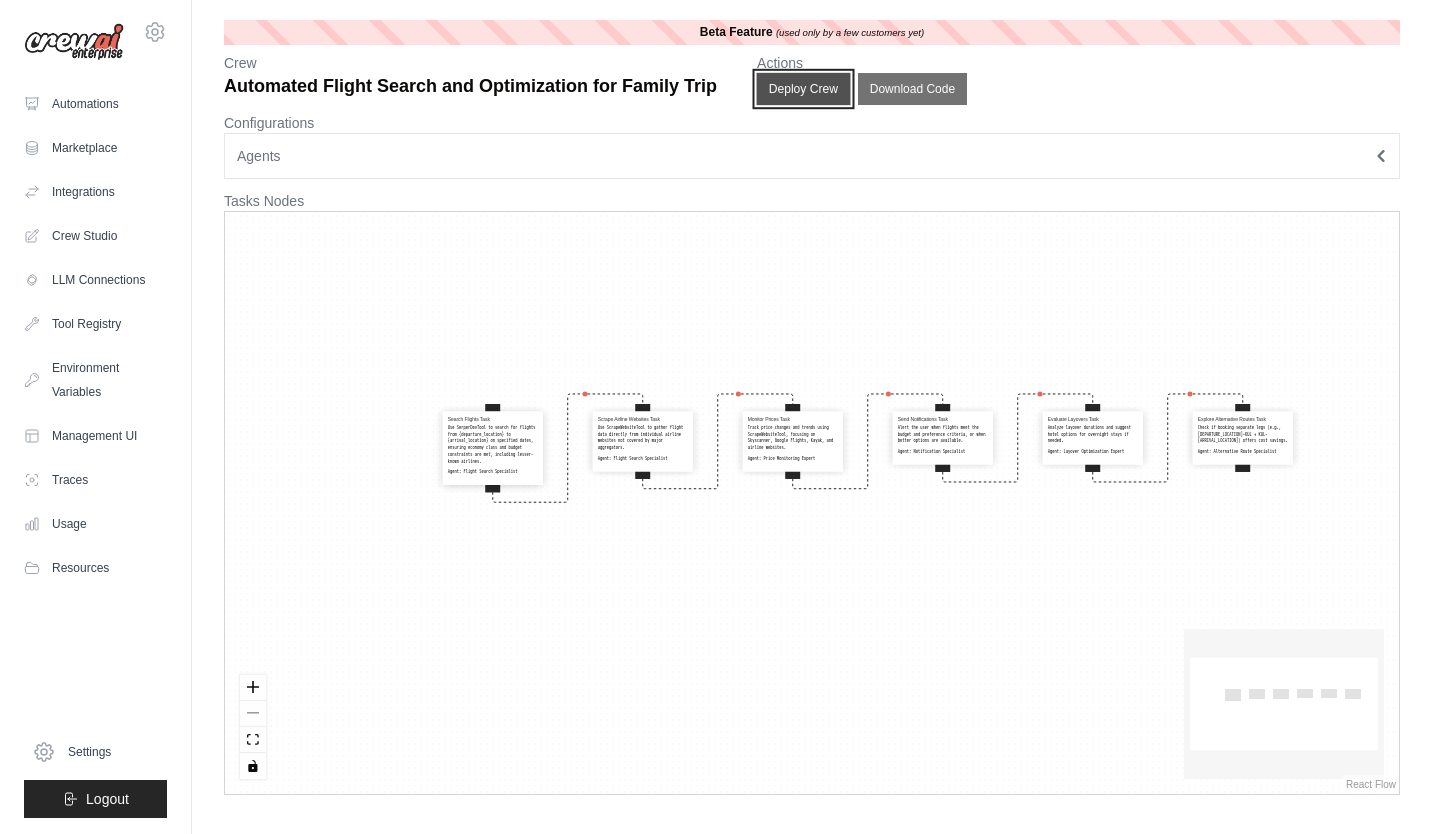 click on "Deploy Crew" at bounding box center (804, 89) 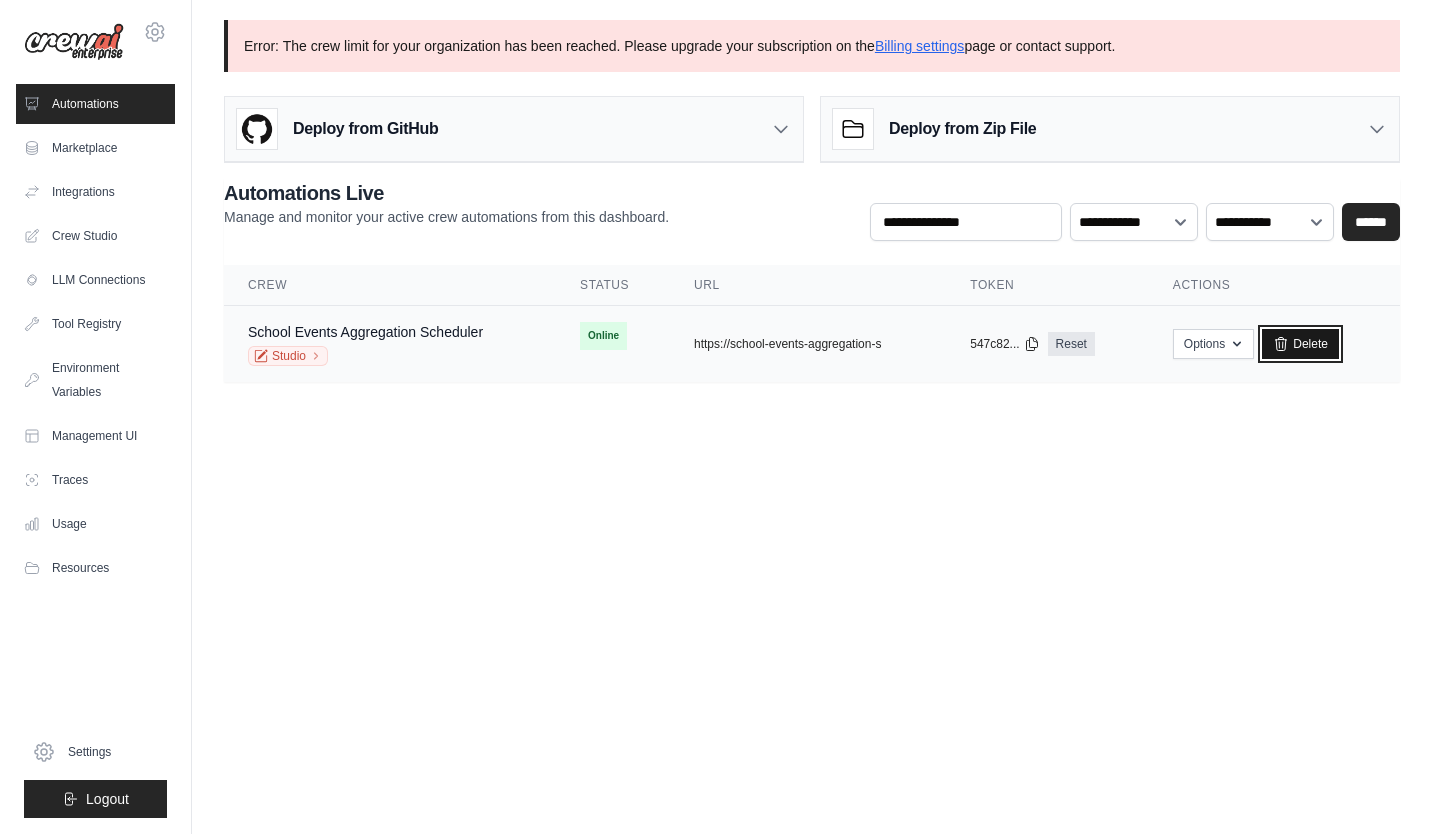 click on "Delete" at bounding box center (1300, 344) 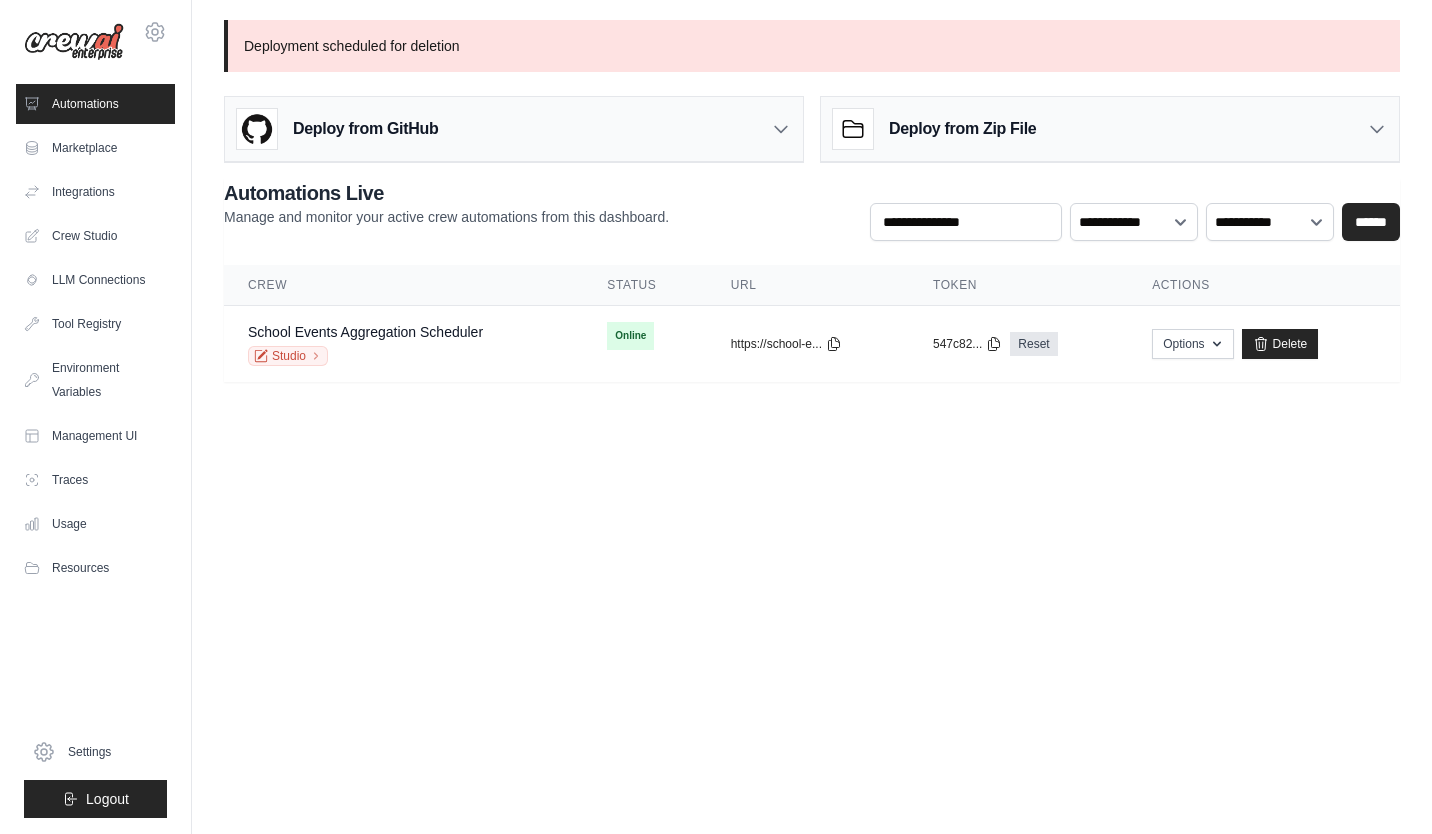 scroll, scrollTop: 0, scrollLeft: 0, axis: both 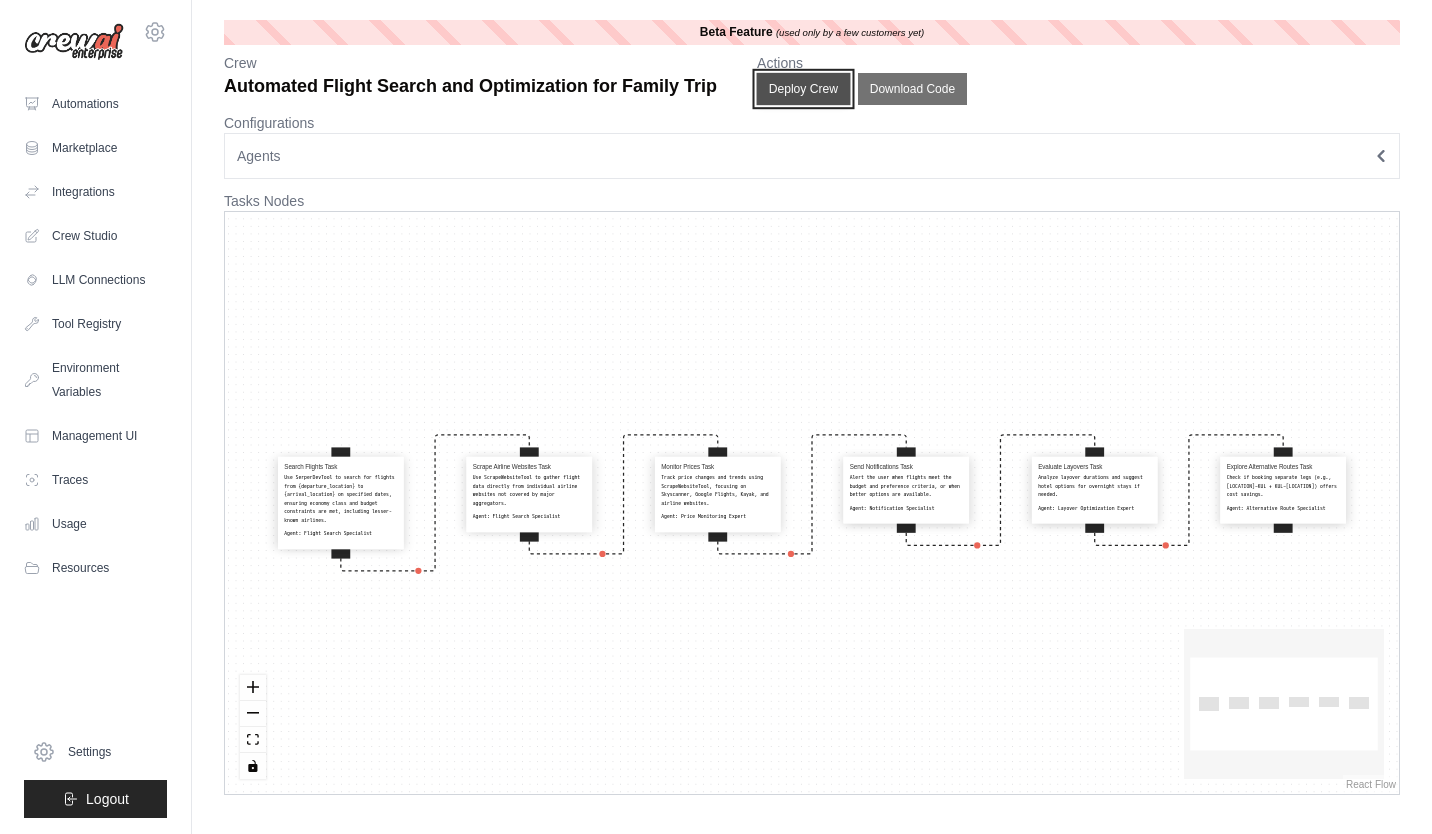 click on "Deploy Crew" at bounding box center [804, 89] 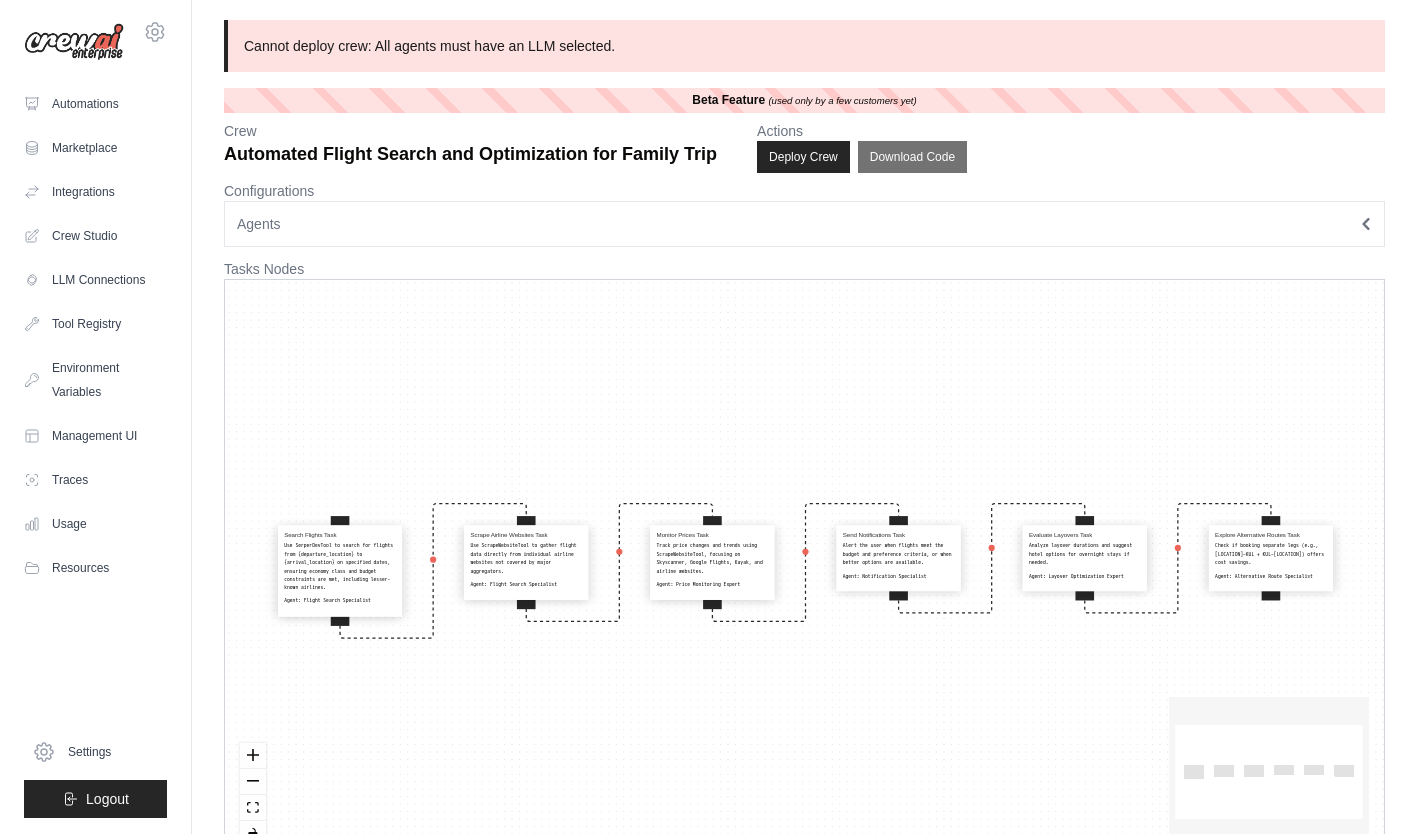click on "Use SerperDevTool to search for flights from {departure_location} to {arrival_location} on specified dates, ensuring economy class and budget constraints are met, including lesser-known airlines." at bounding box center [340, 567] 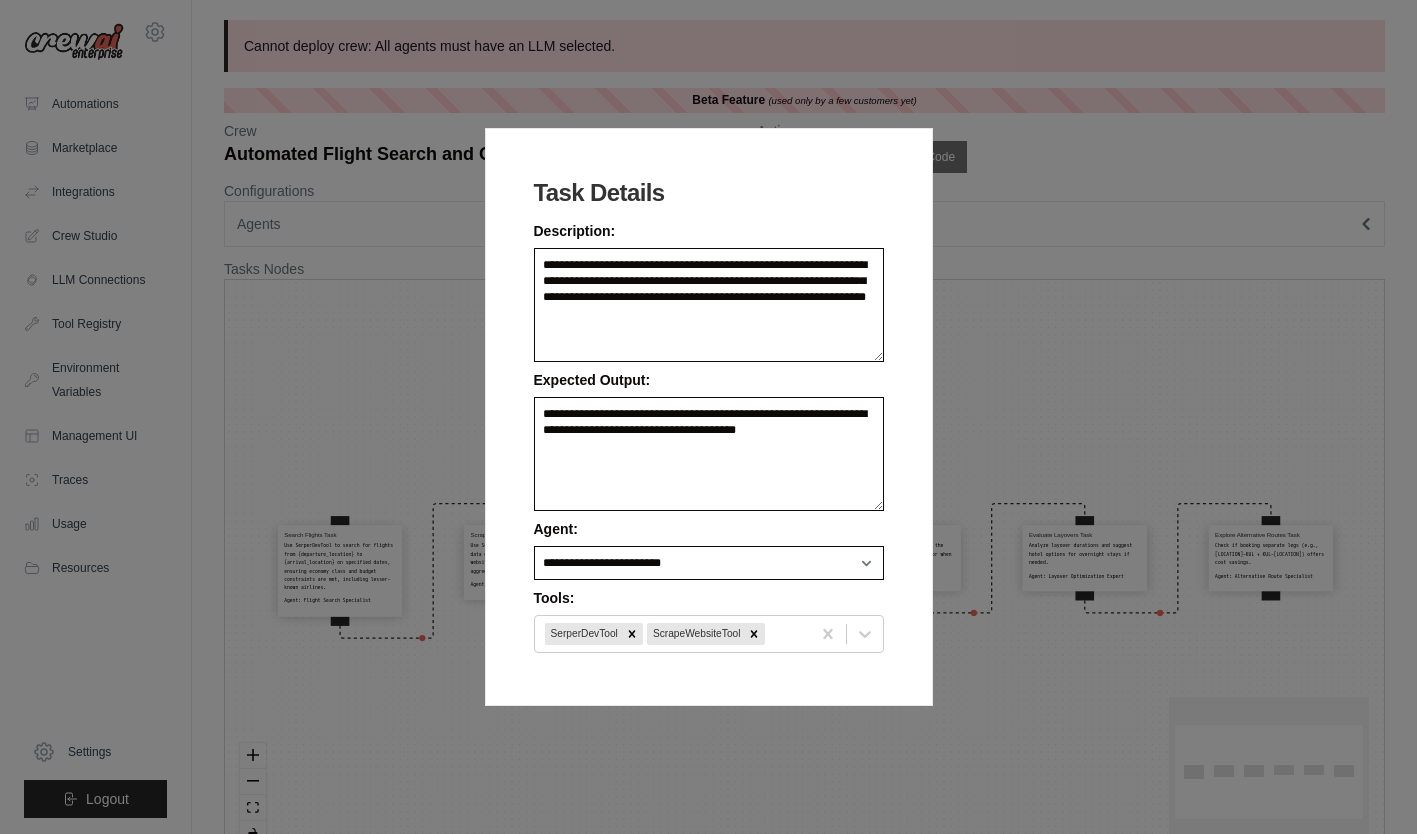 scroll, scrollTop: 49, scrollLeft: 0, axis: vertical 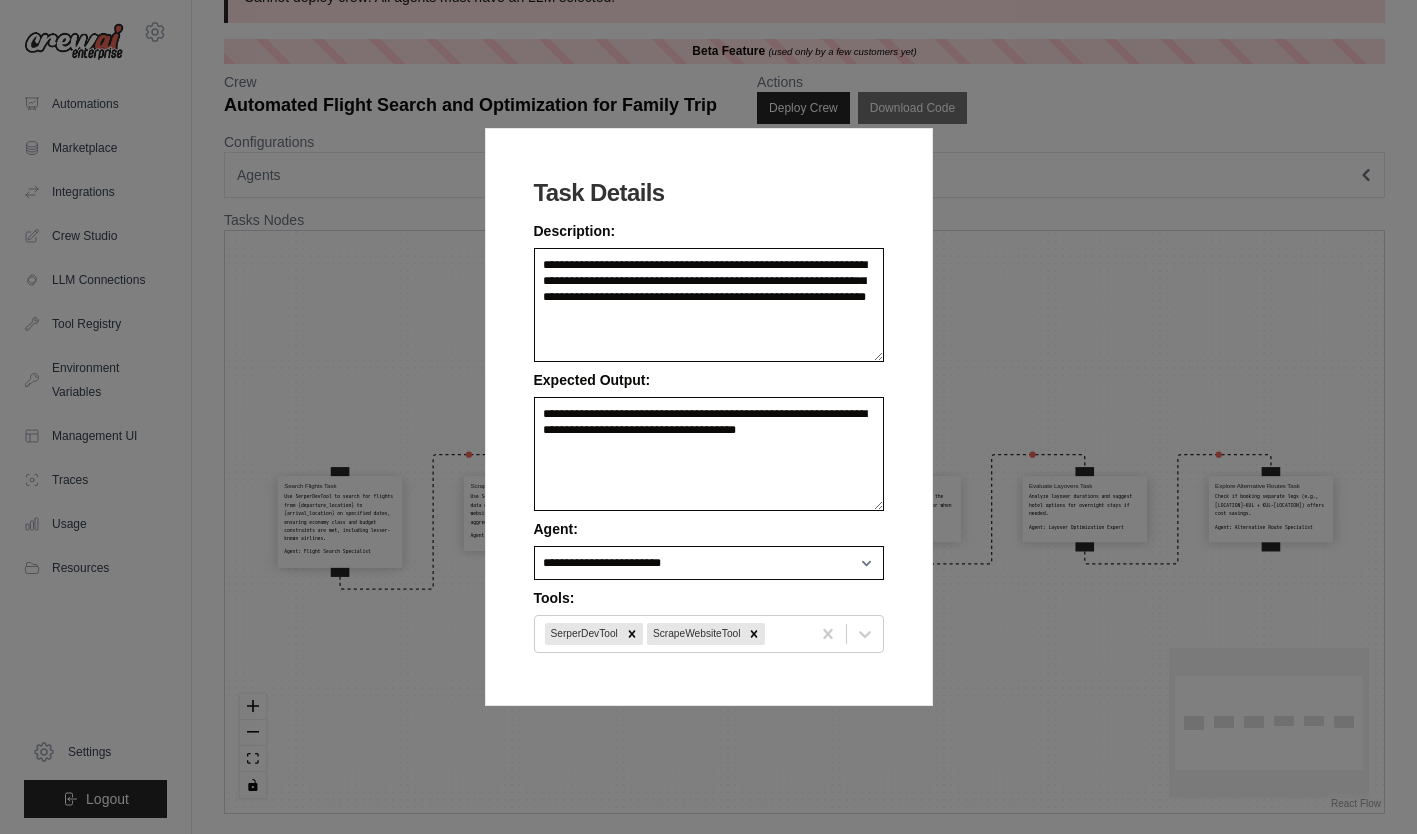 click on "**********" at bounding box center [708, 417] 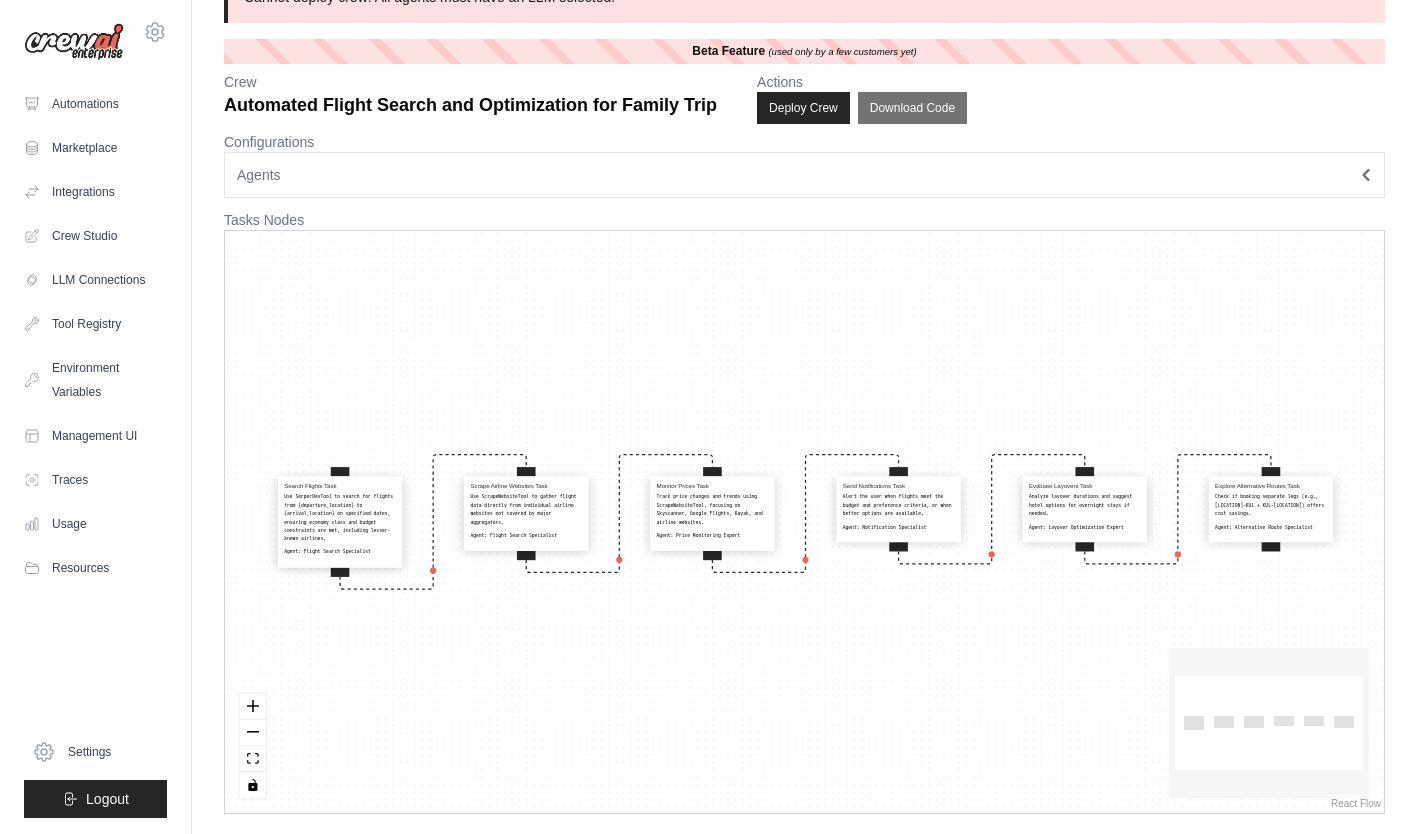 click on "Agents" at bounding box center [804, 175] 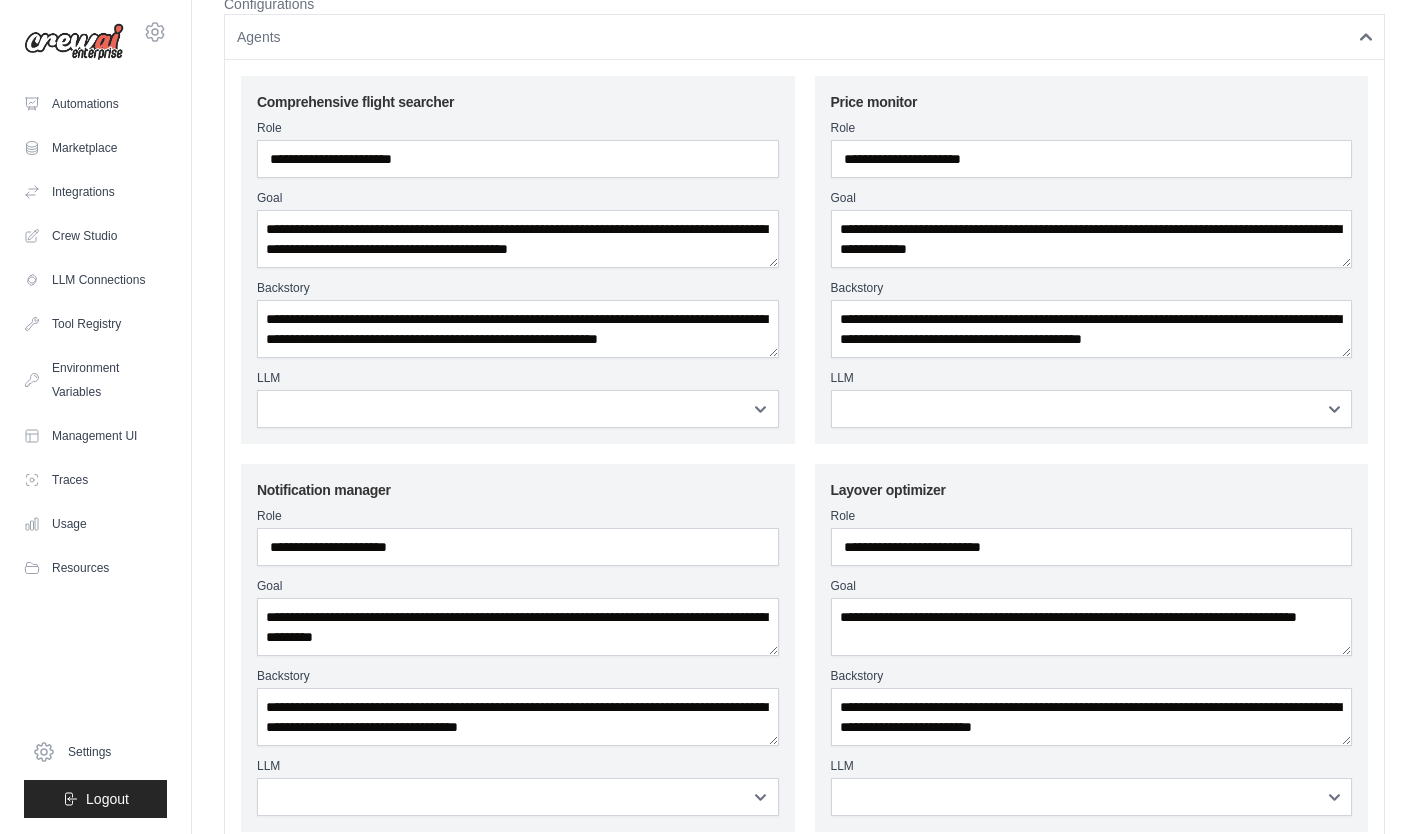 scroll, scrollTop: 188, scrollLeft: 0, axis: vertical 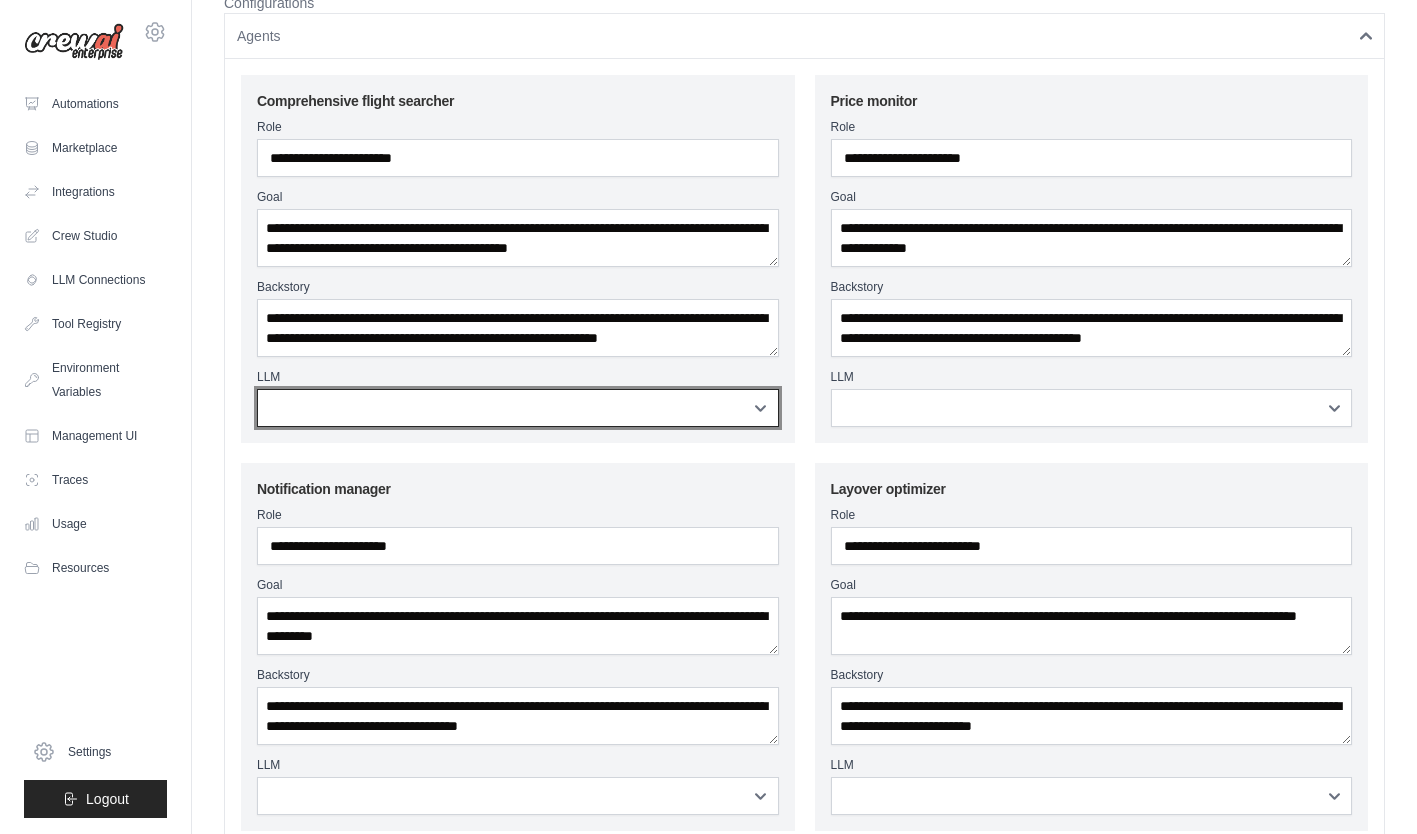 click on "**********" at bounding box center [518, 408] 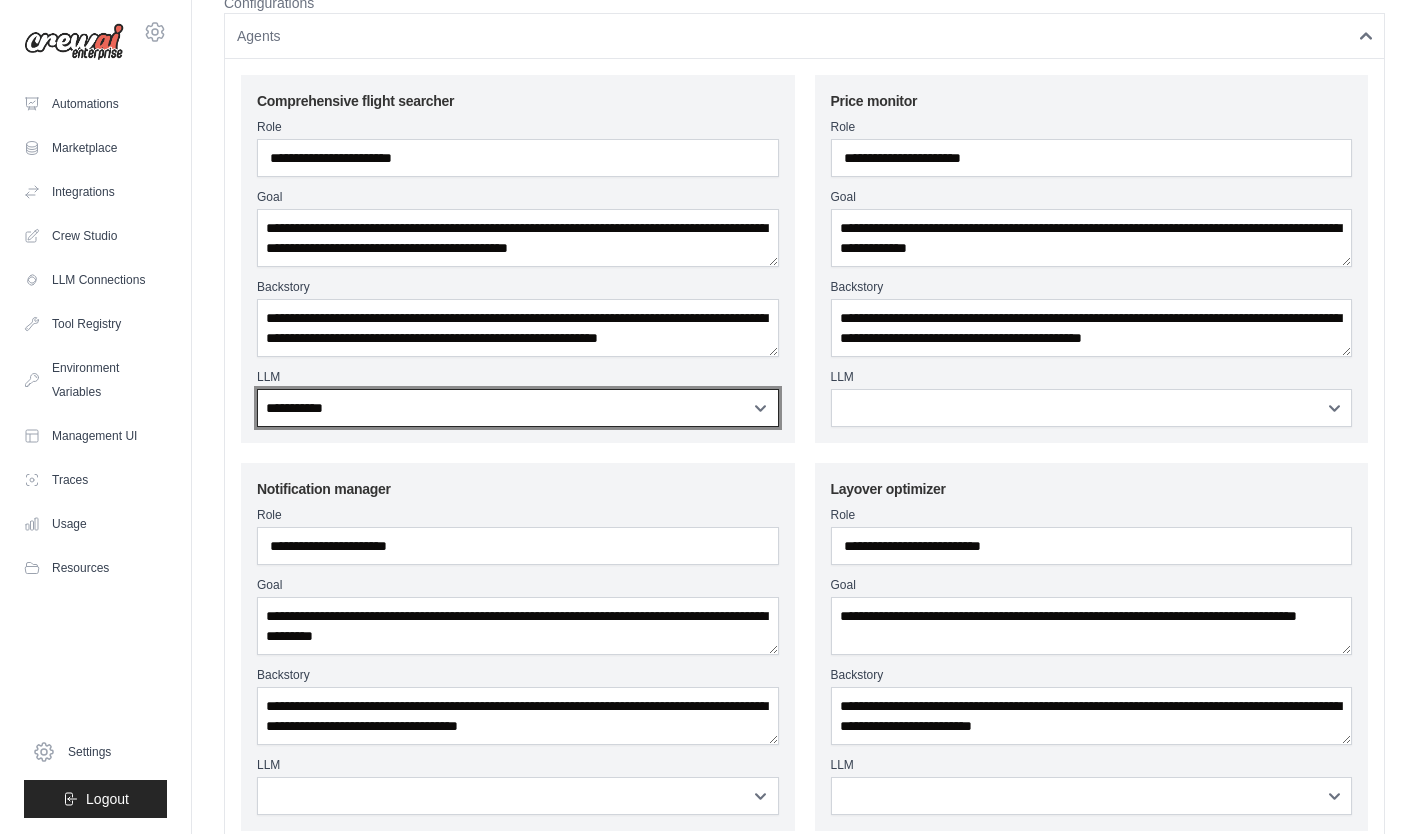 click on "**********" at bounding box center (518, 408) 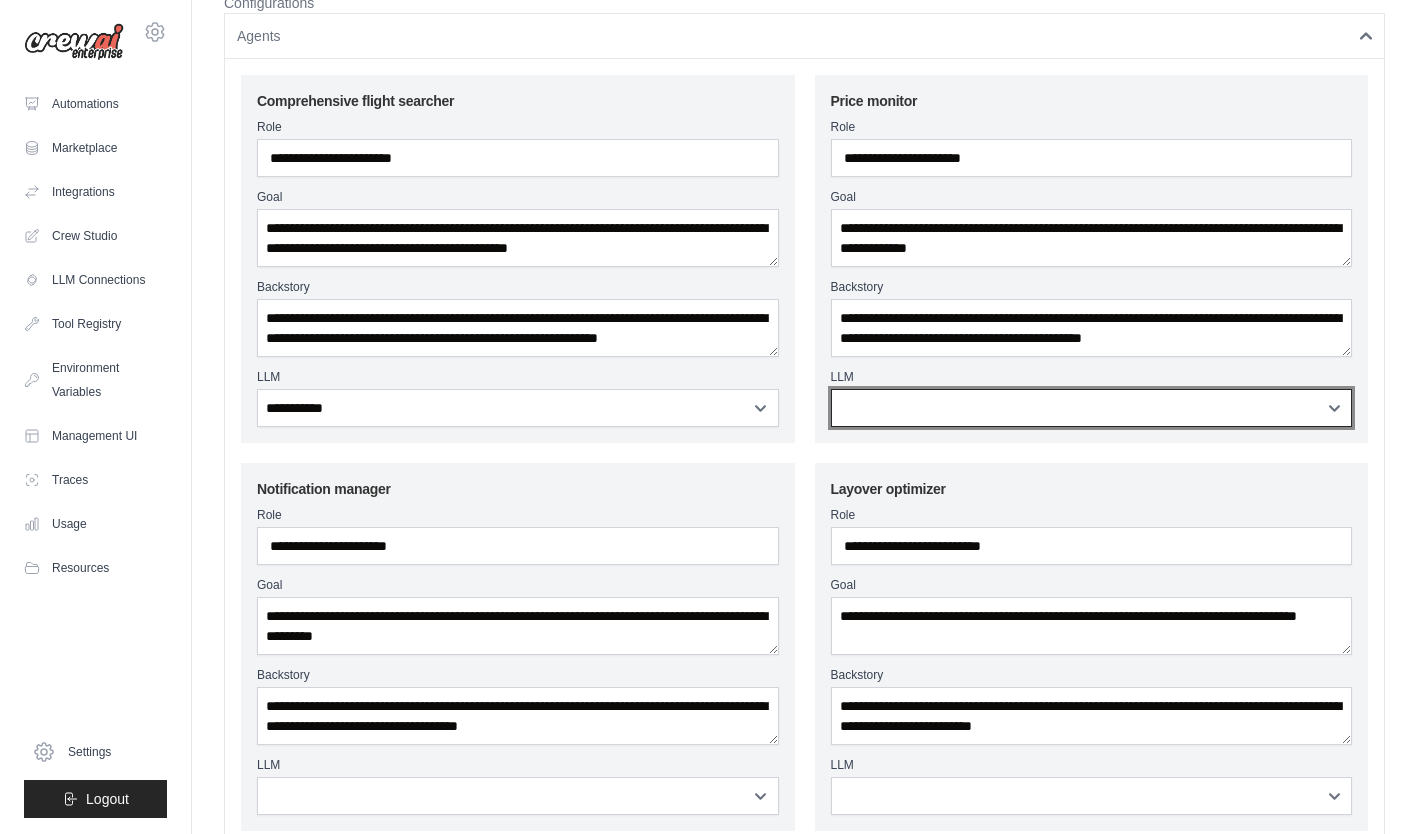 click on "**********" at bounding box center (1092, 408) 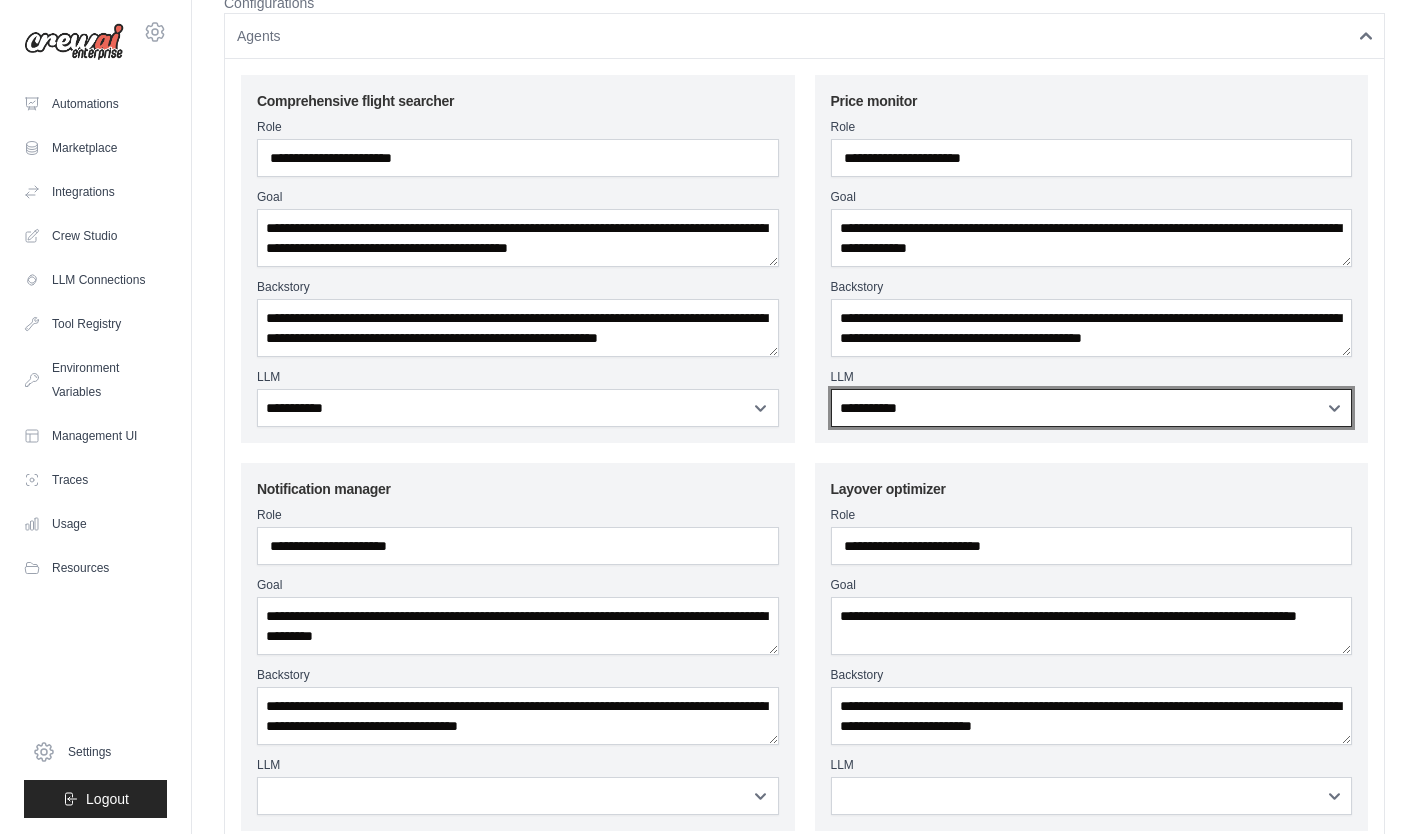 click on "**********" at bounding box center (1092, 408) 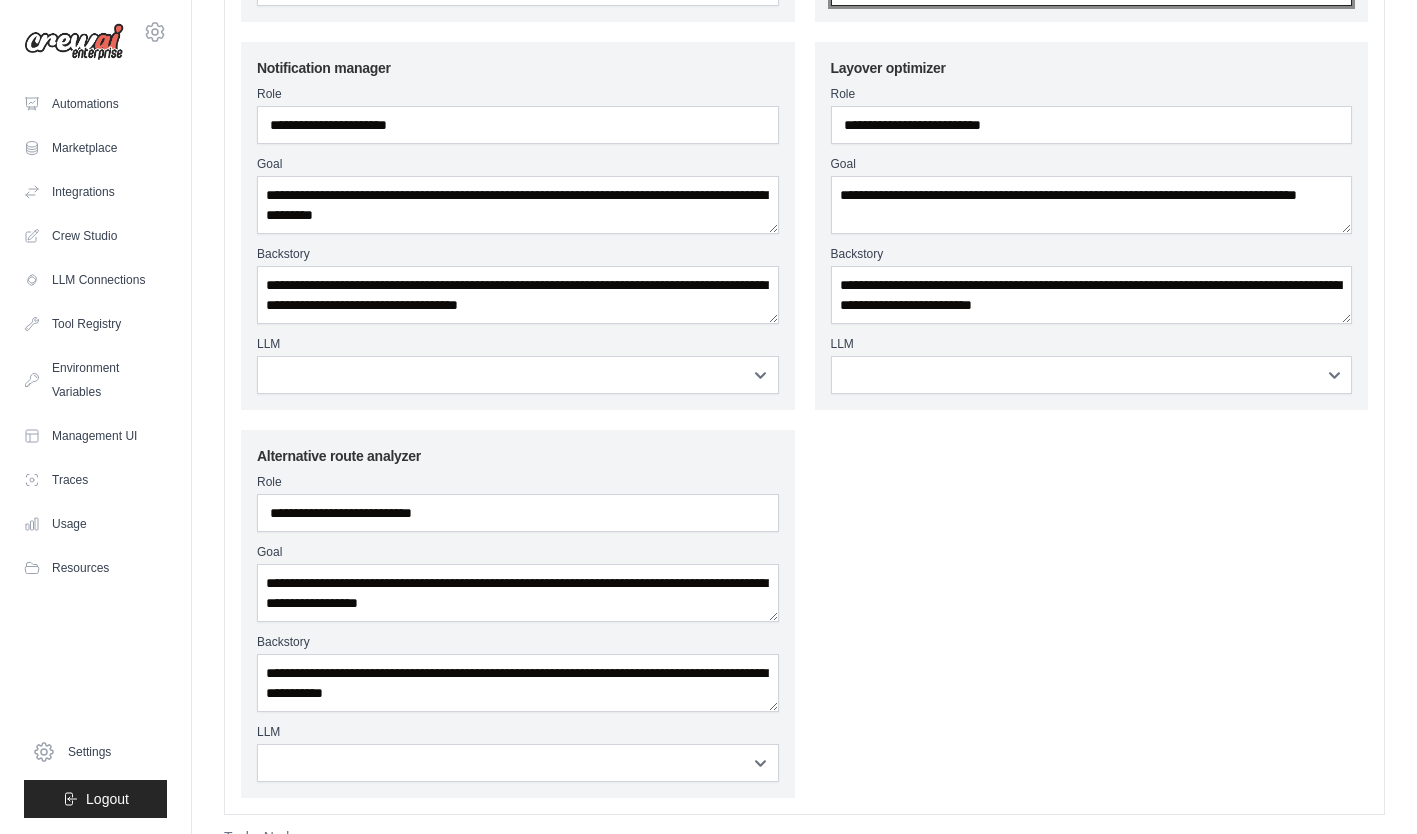 scroll, scrollTop: 610, scrollLeft: 0, axis: vertical 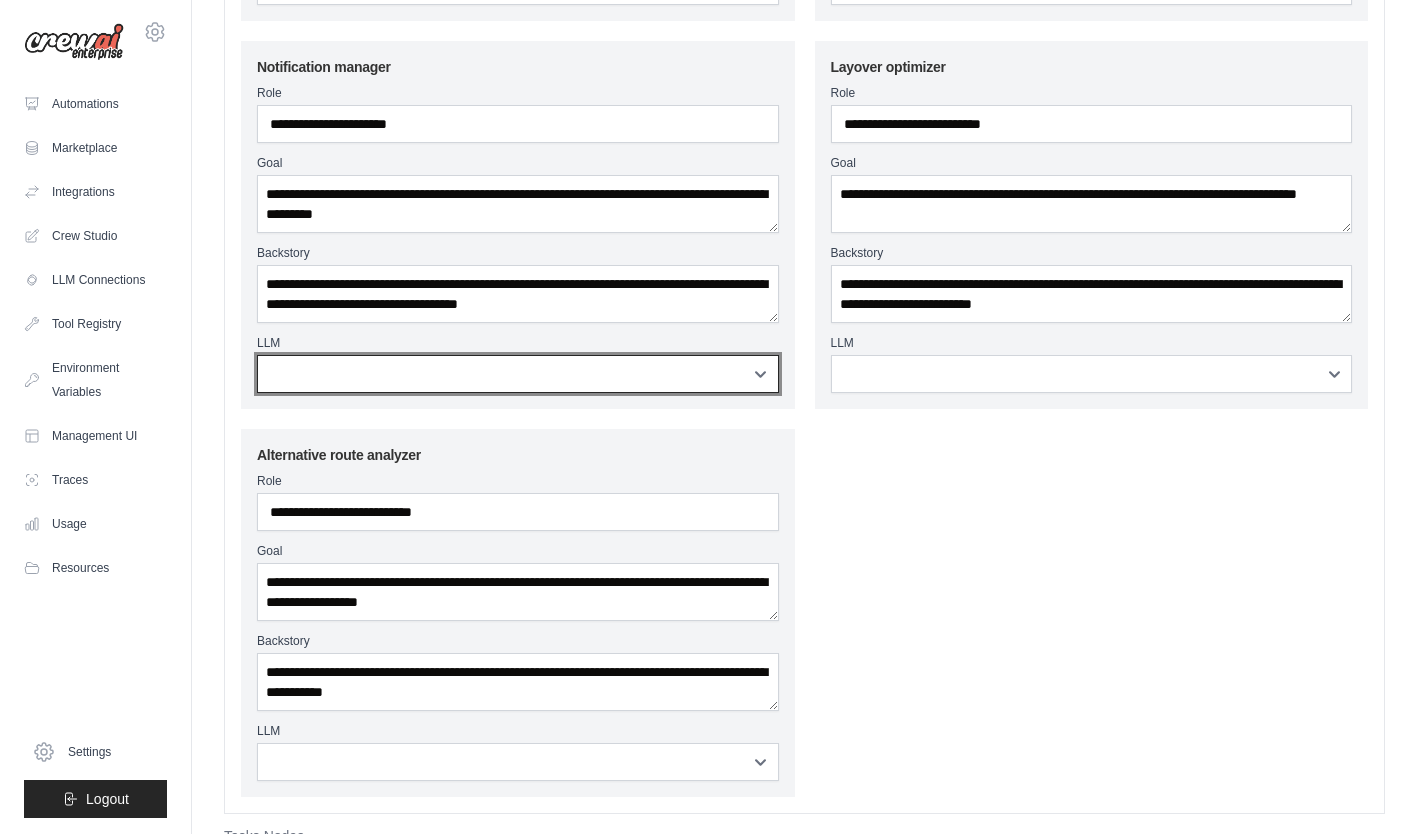 click on "**********" at bounding box center (518, 374) 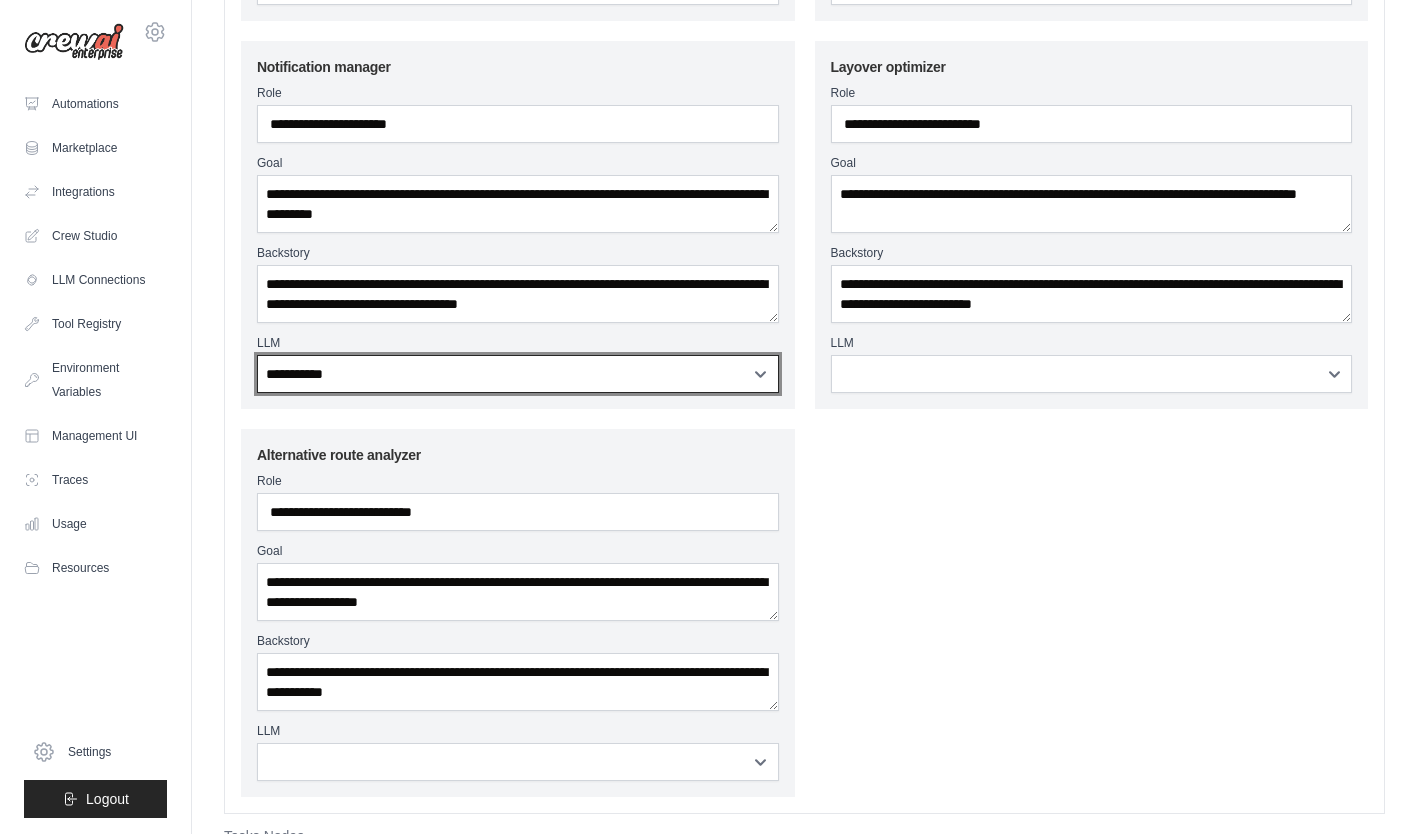 click on "**********" at bounding box center [518, 374] 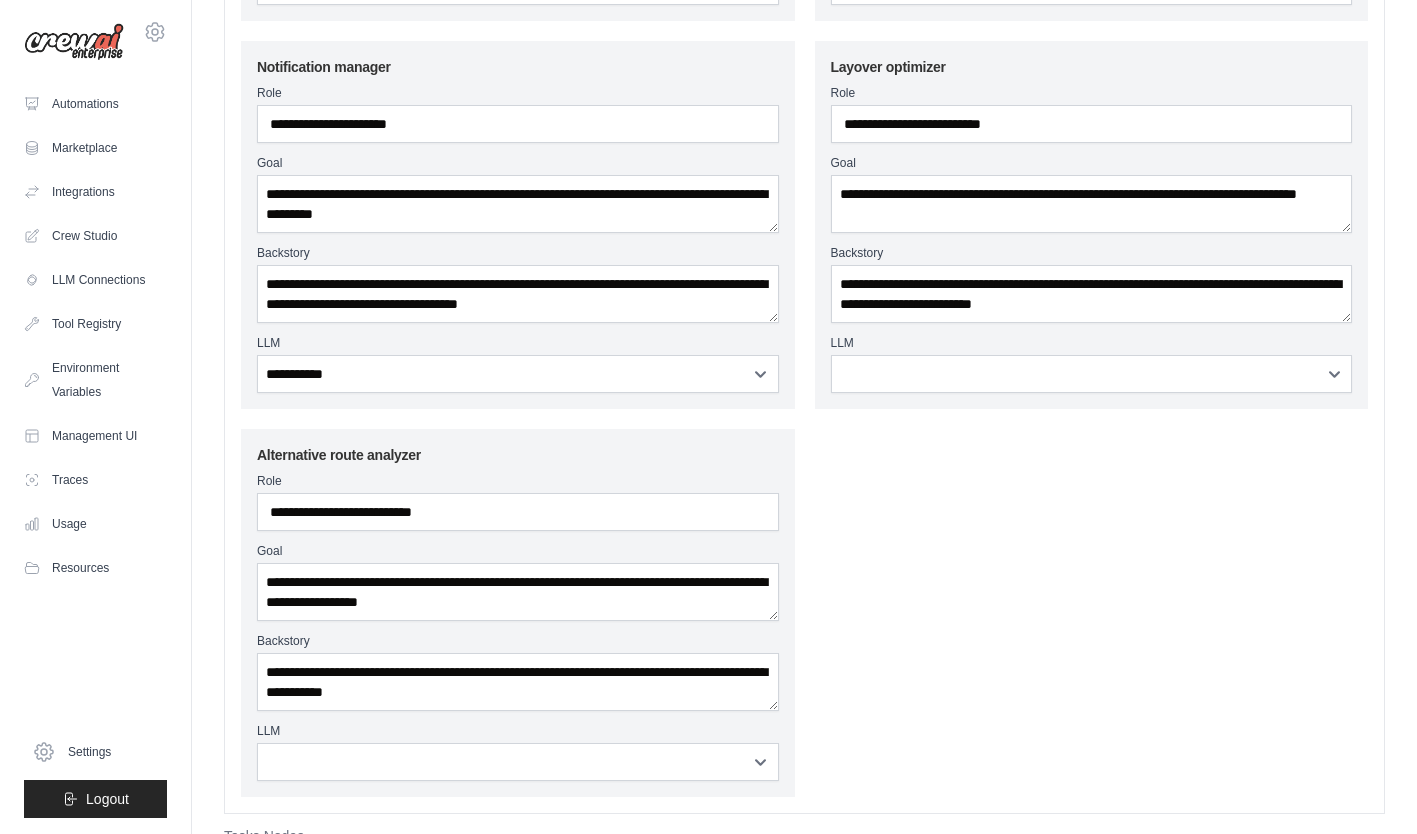 click on "LLM" at bounding box center (1092, 343) 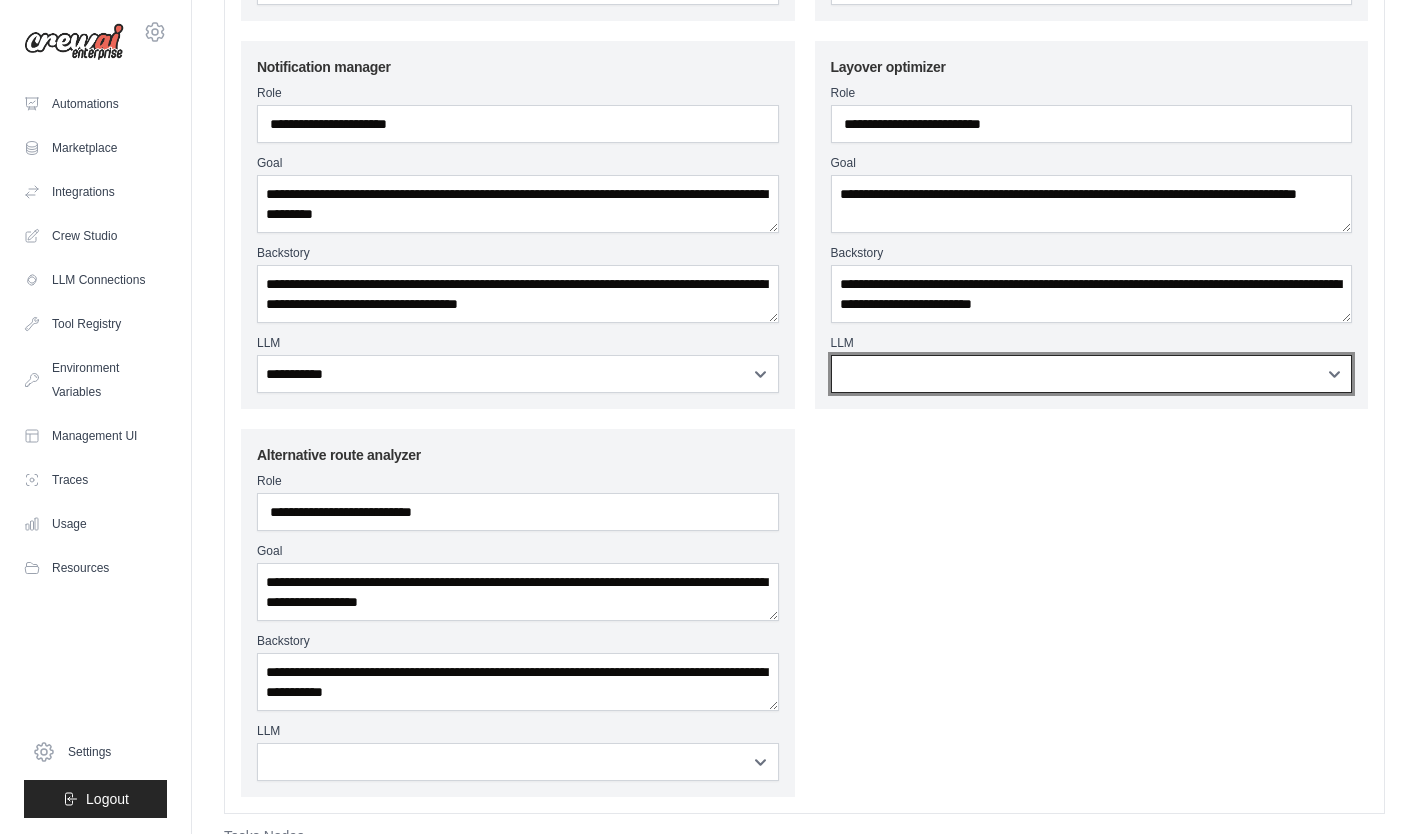 click on "**********" at bounding box center (1092, 374) 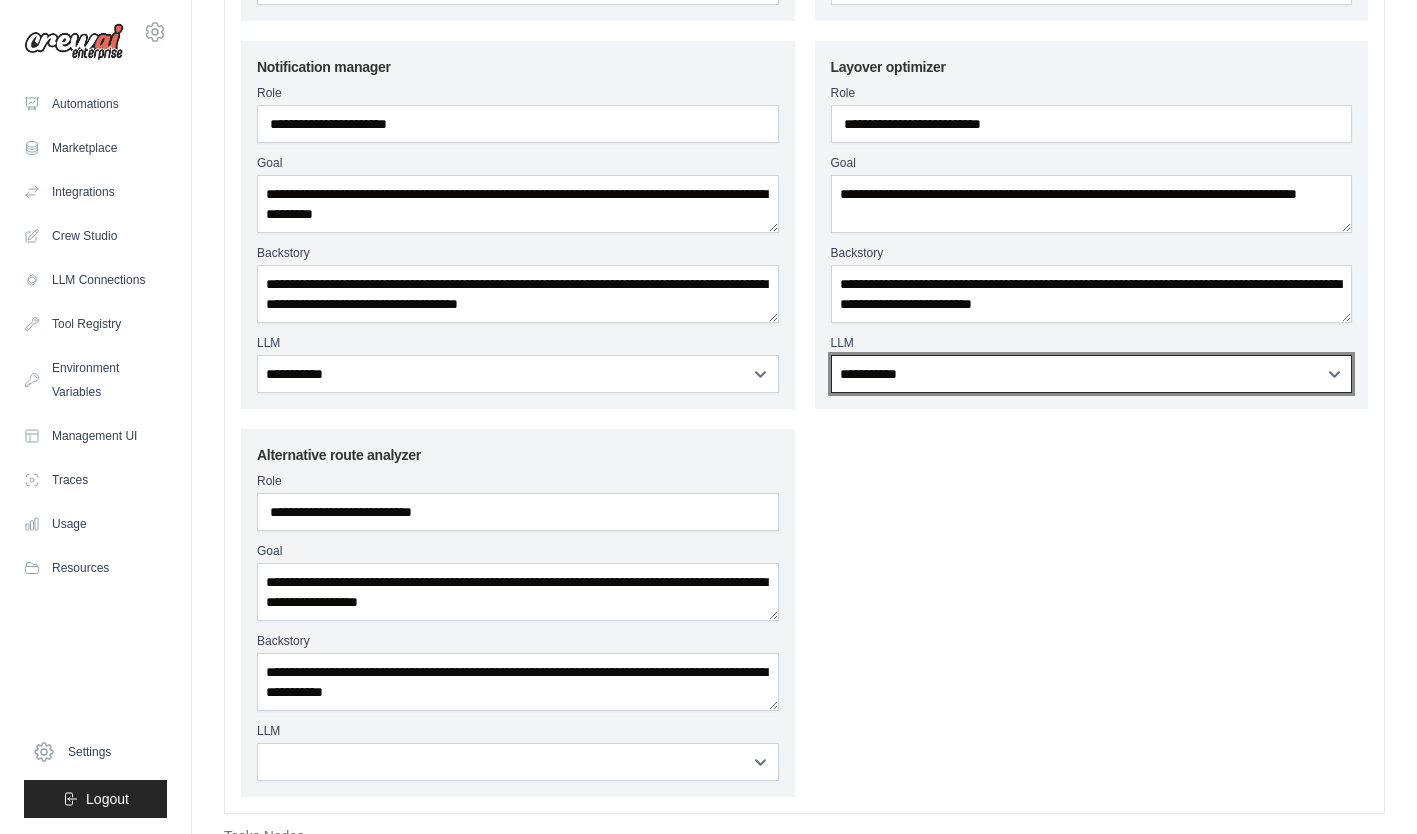 click on "**********" at bounding box center (1092, 374) 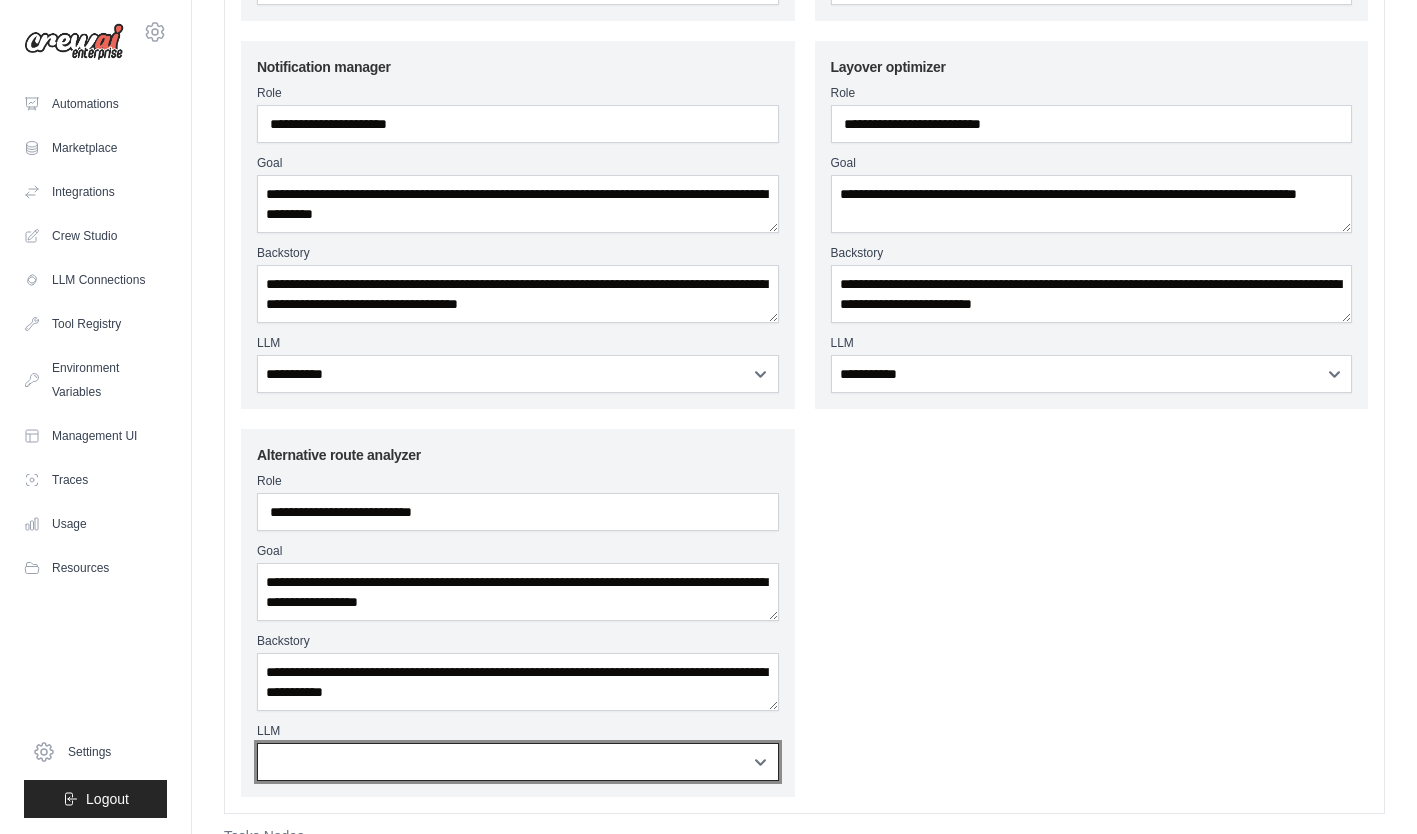 click on "**********" at bounding box center [518, 762] 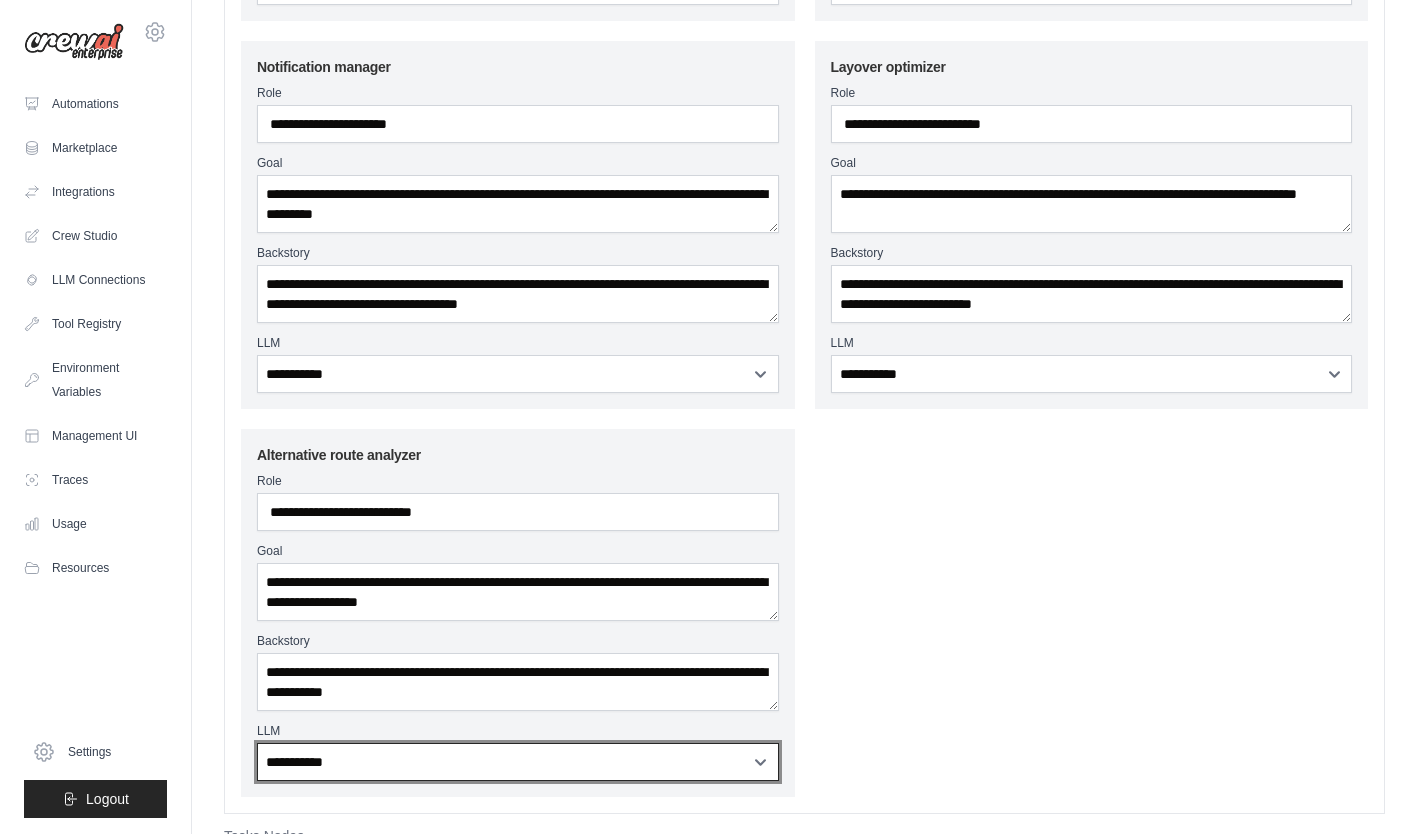 click on "**********" at bounding box center [518, 762] 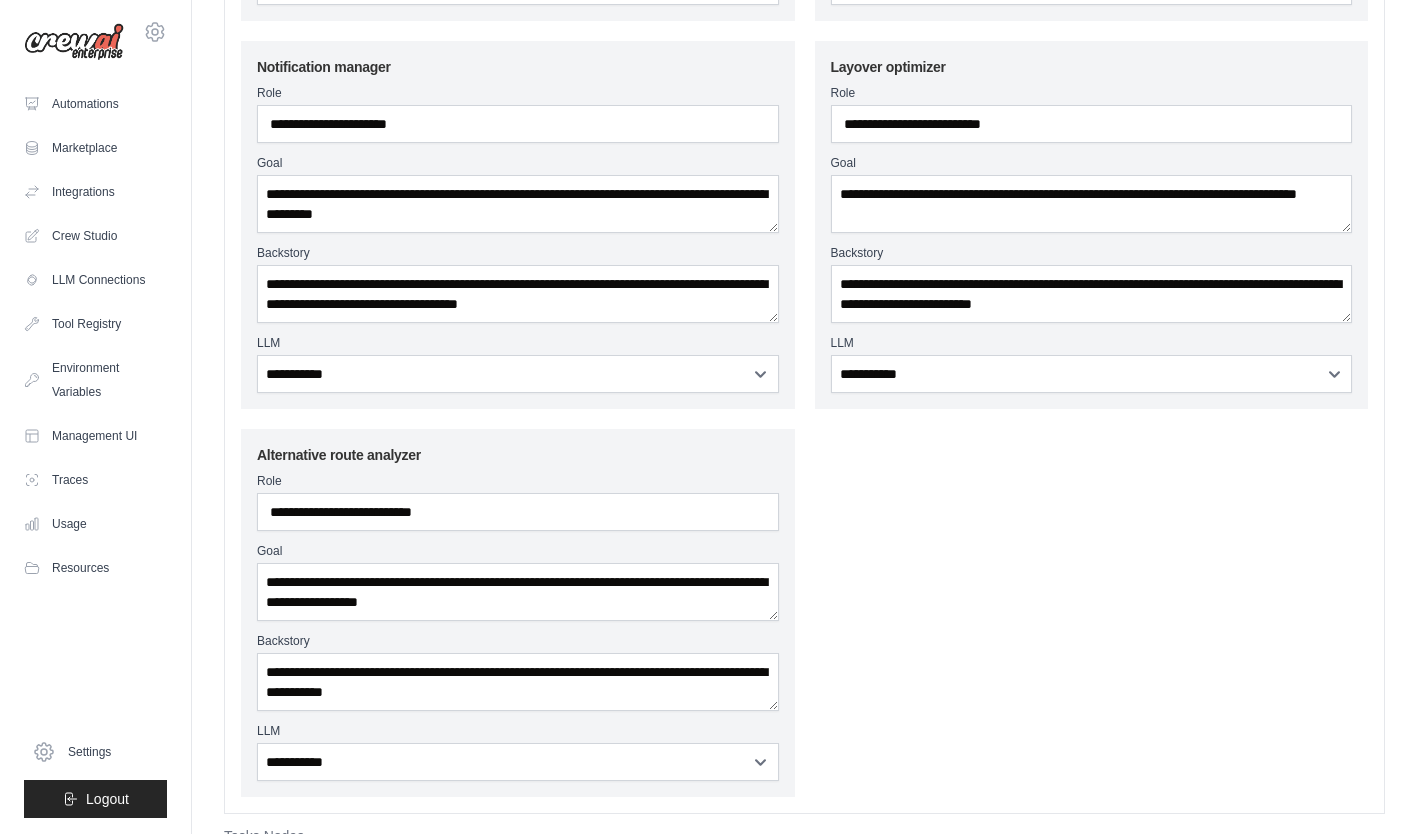 click on "**********" at bounding box center (804, 225) 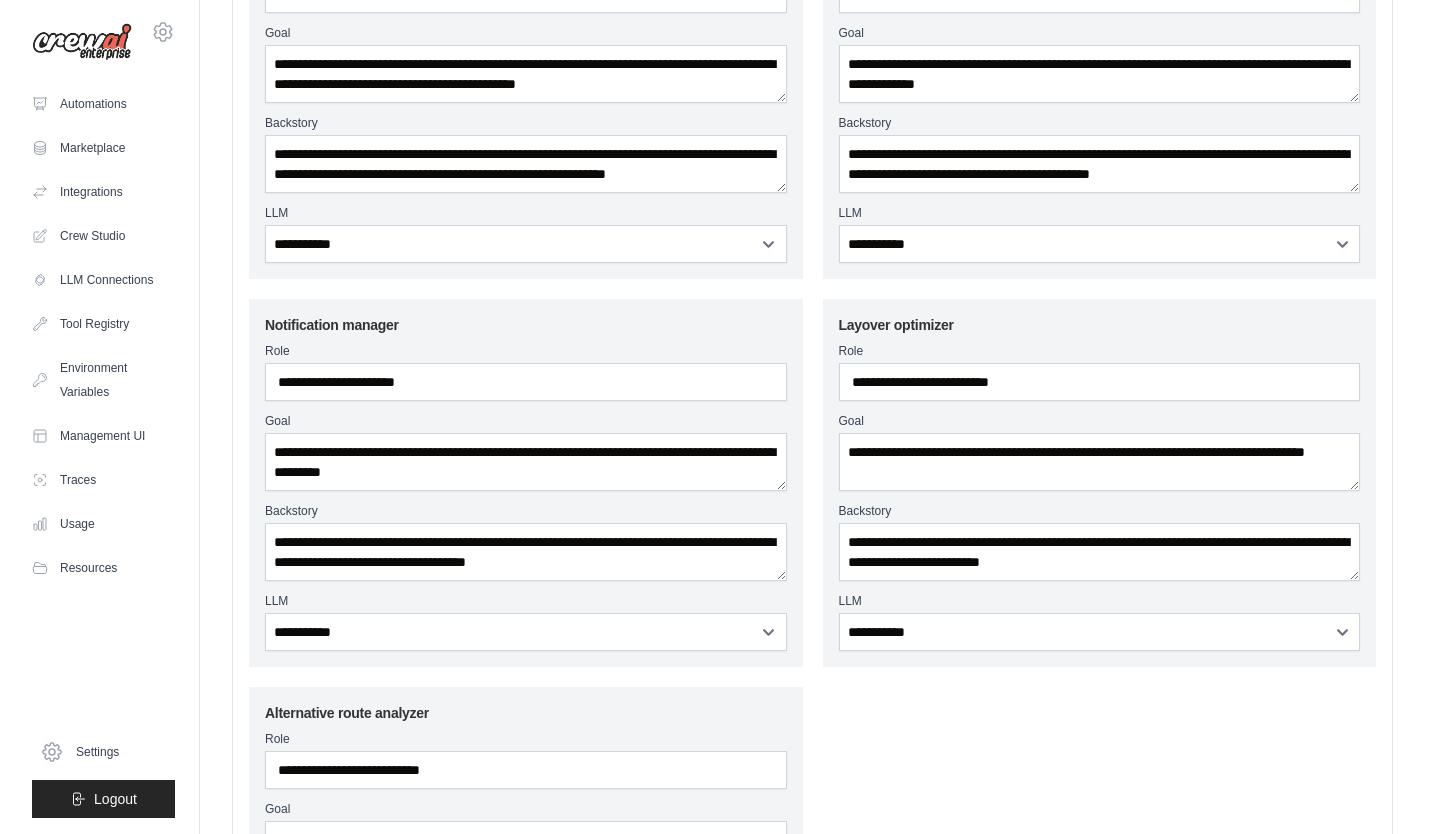 scroll, scrollTop: 0, scrollLeft: 0, axis: both 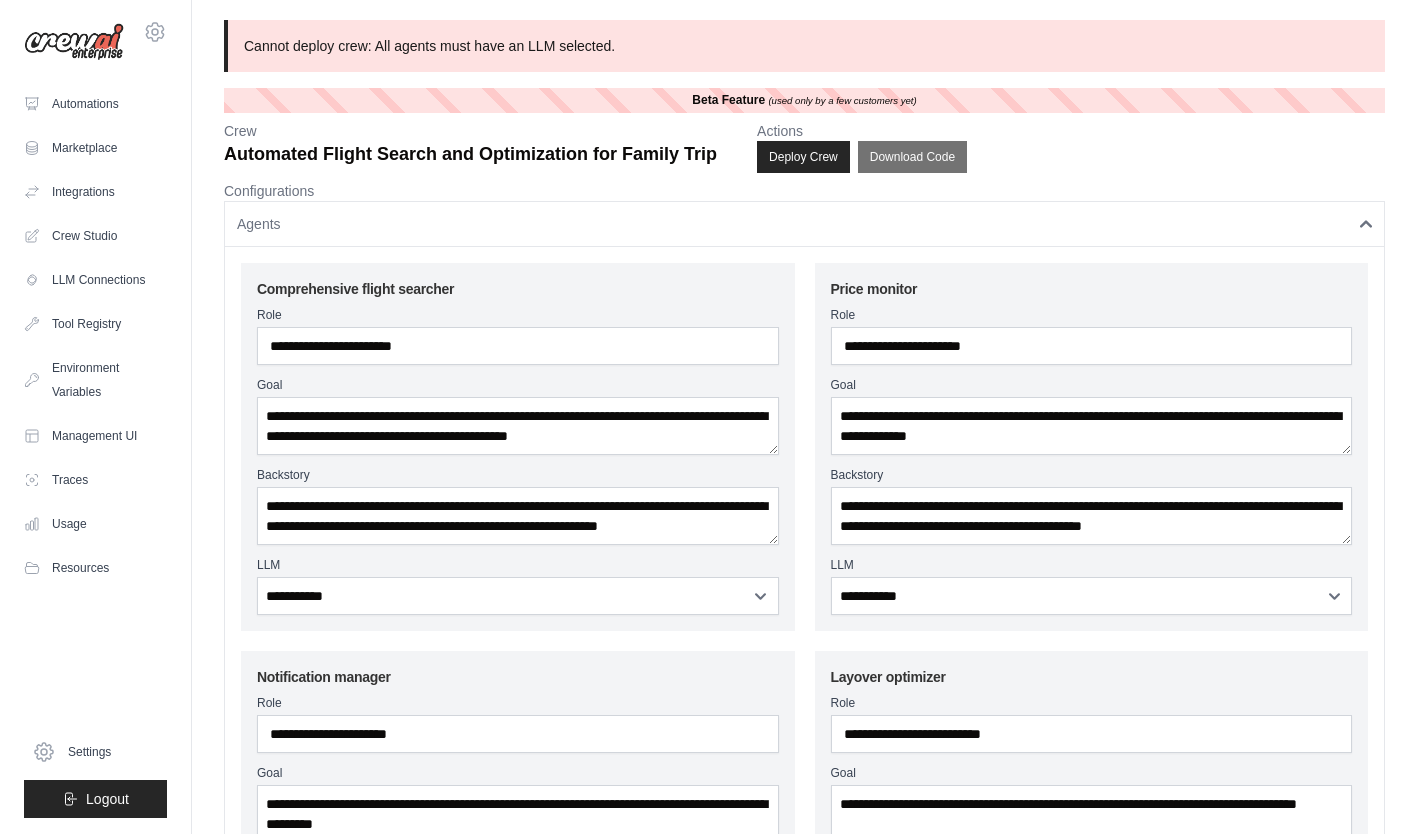 click 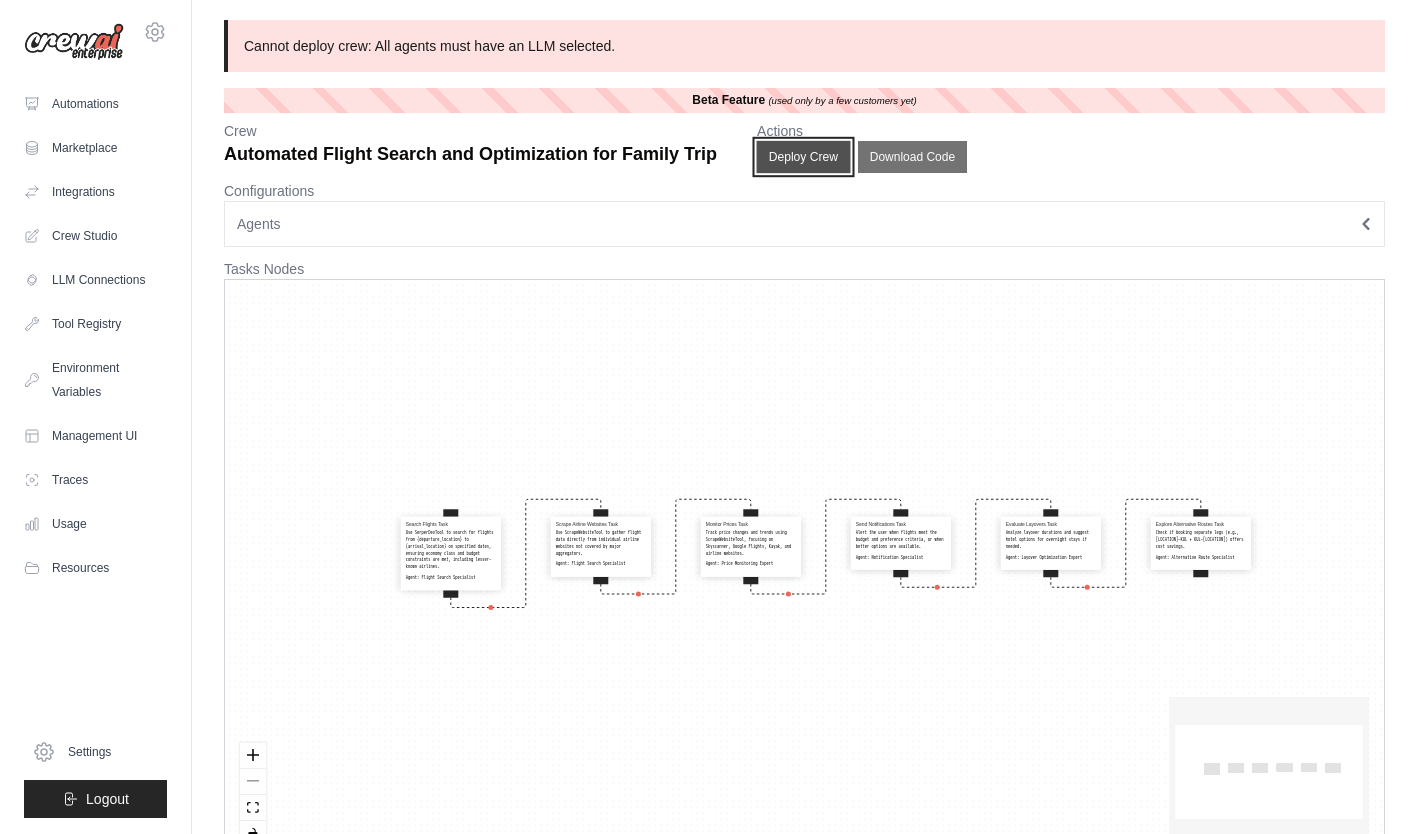 click on "Deploy Crew" at bounding box center [804, 157] 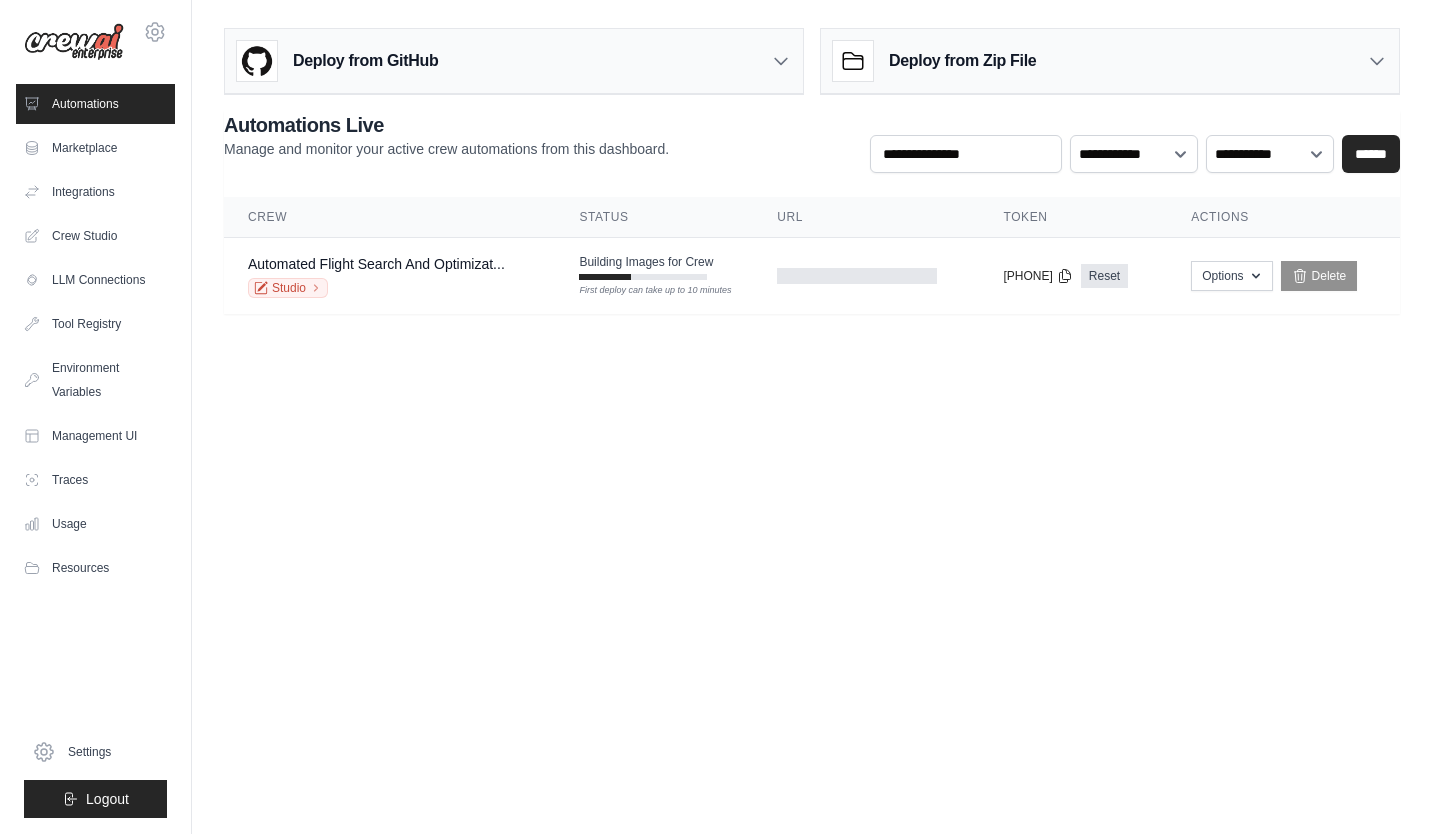 scroll, scrollTop: 0, scrollLeft: 0, axis: both 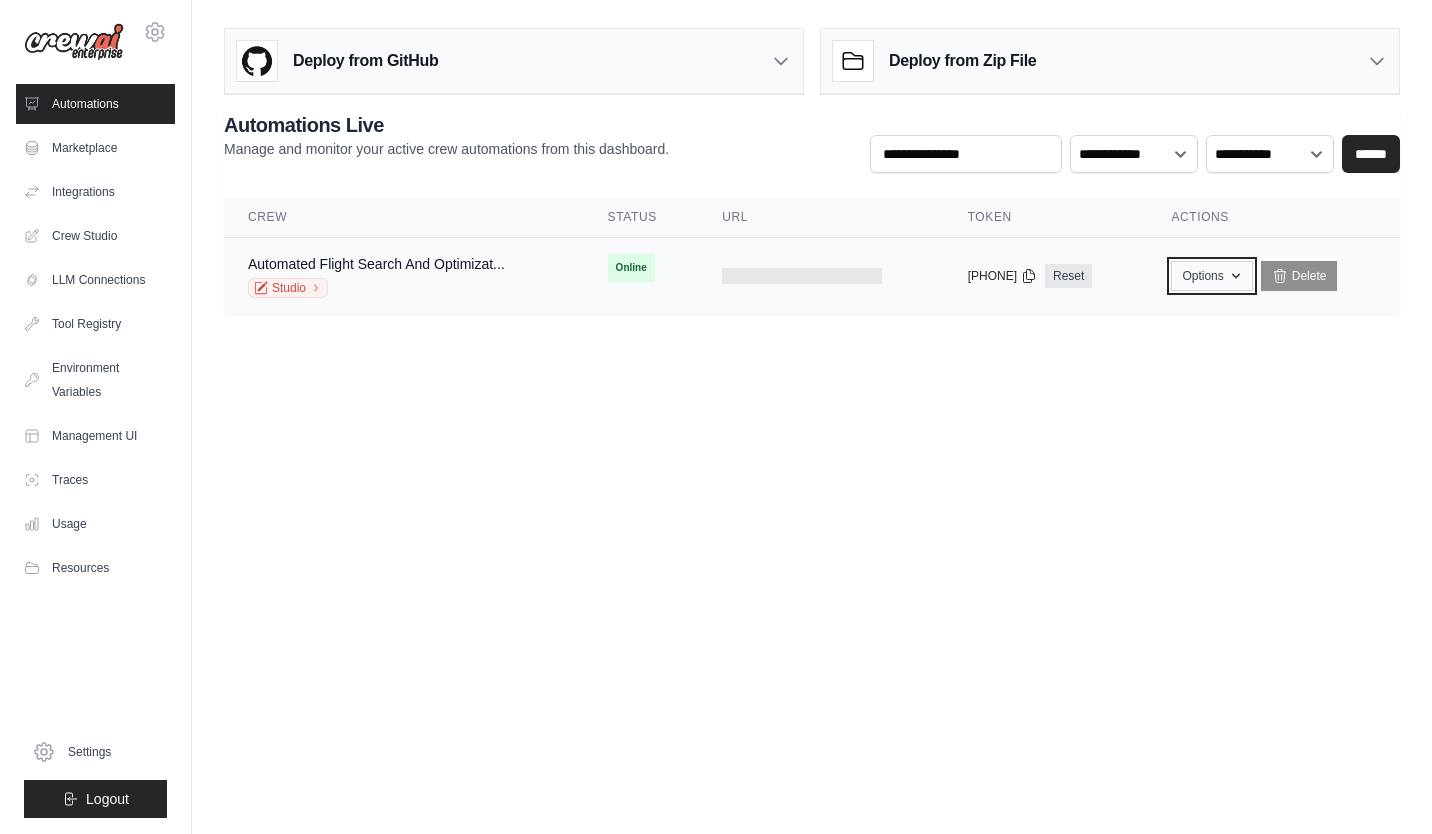 click on "Options" at bounding box center (1211, 276) 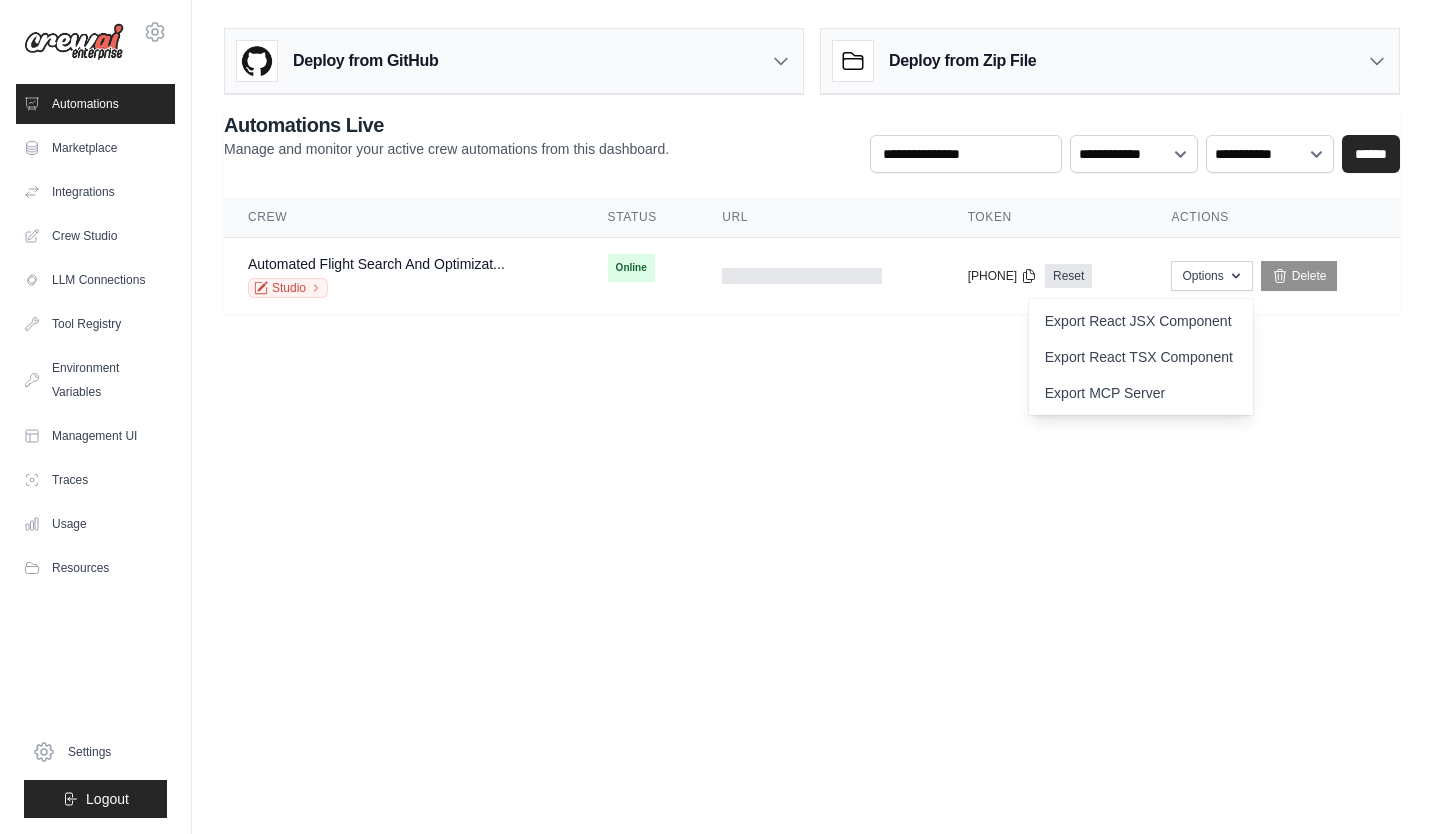 click on "[EMAIL]
Settings
Automations
Marketplace
Integrations" at bounding box center (716, 417) 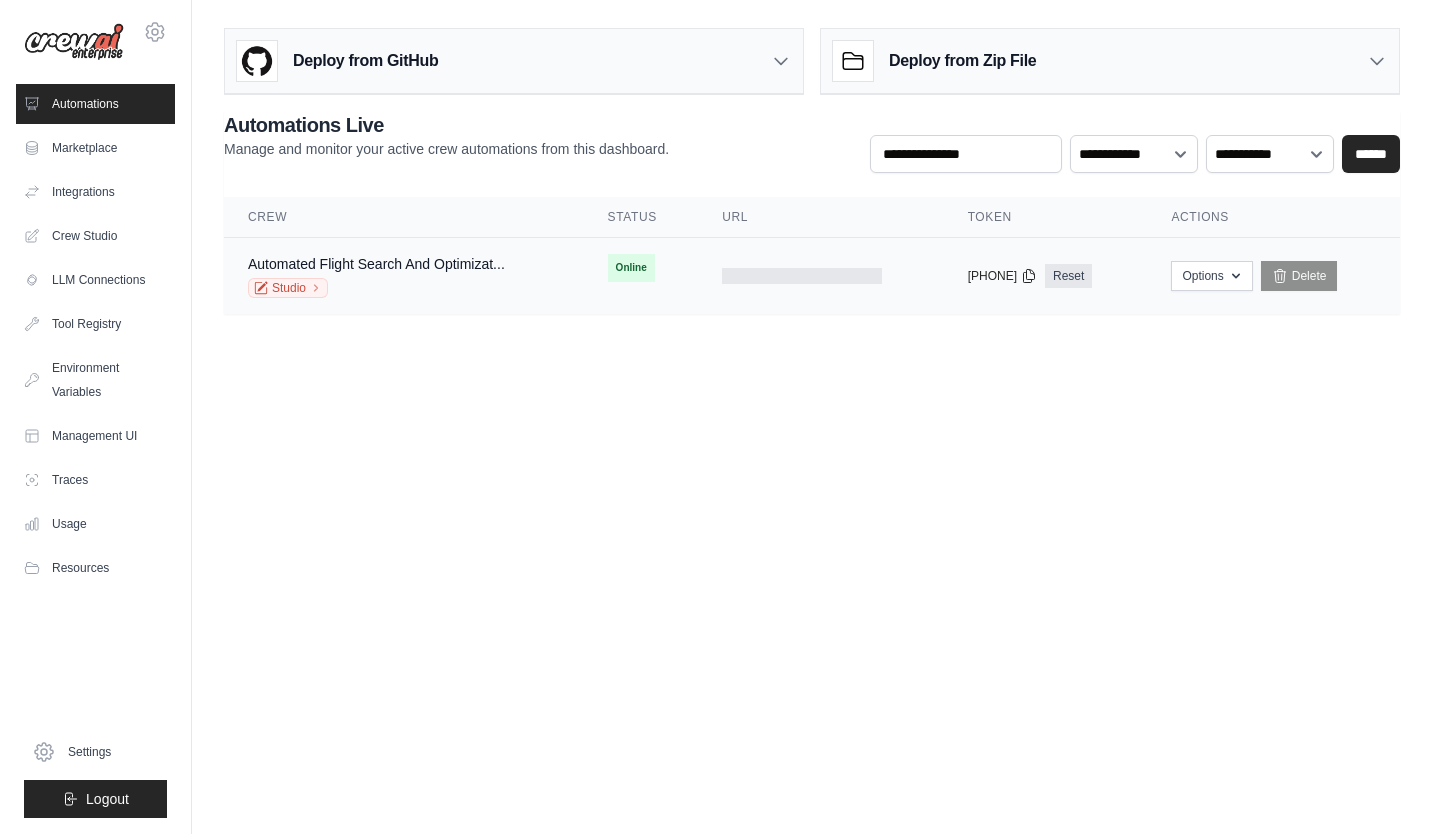 click on "Studio" at bounding box center [376, 288] 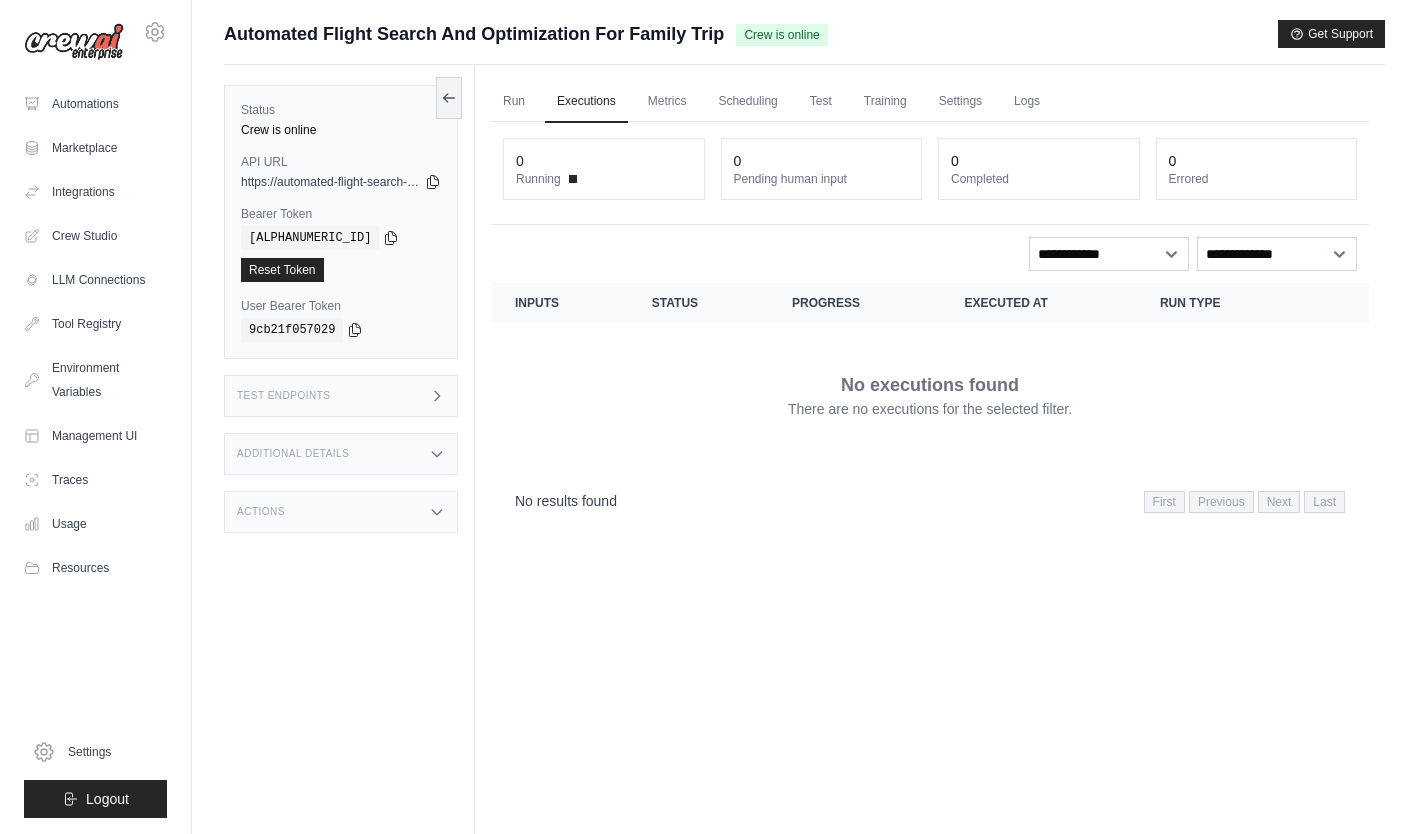 scroll, scrollTop: 0, scrollLeft: 0, axis: both 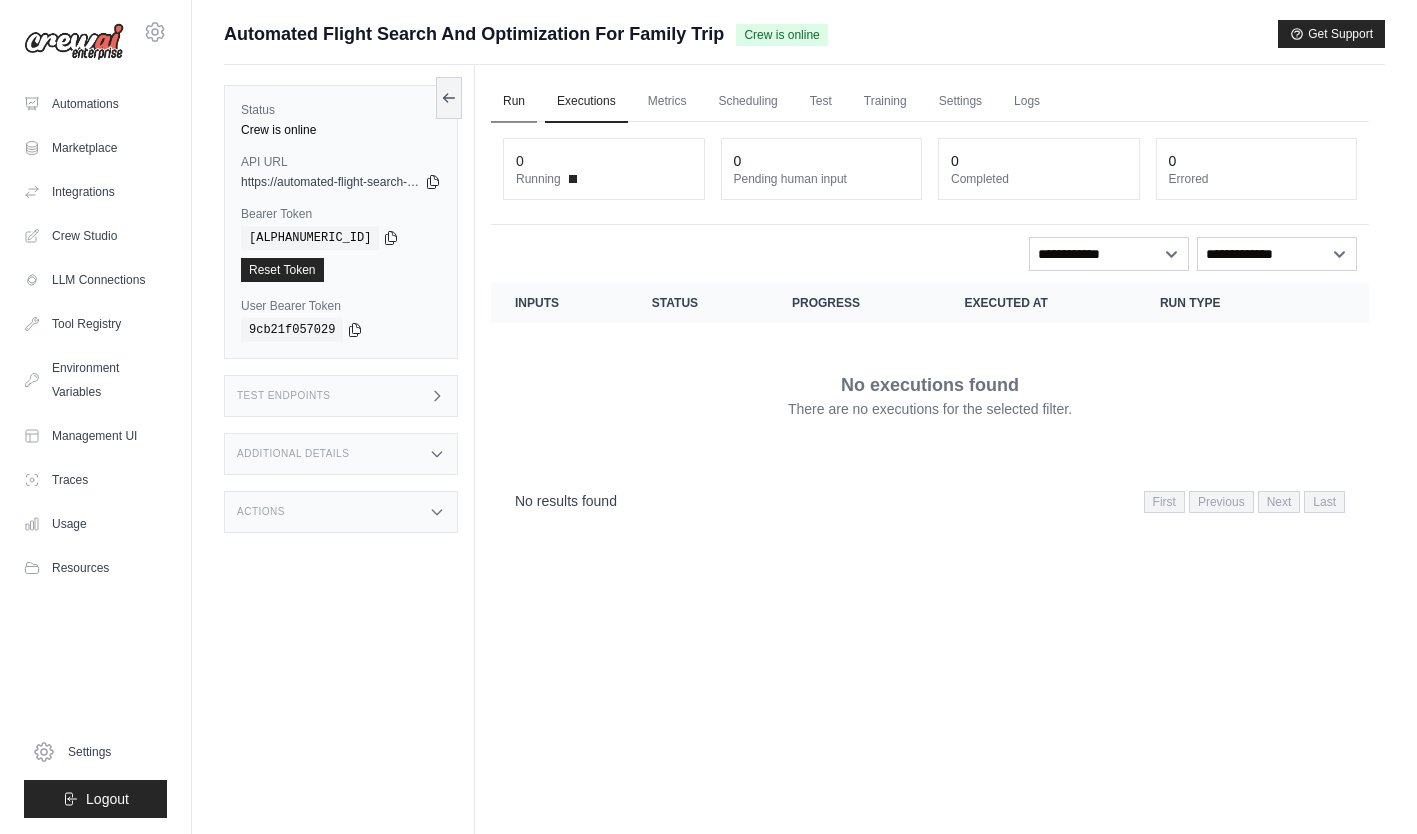 click on "Run" at bounding box center [514, 102] 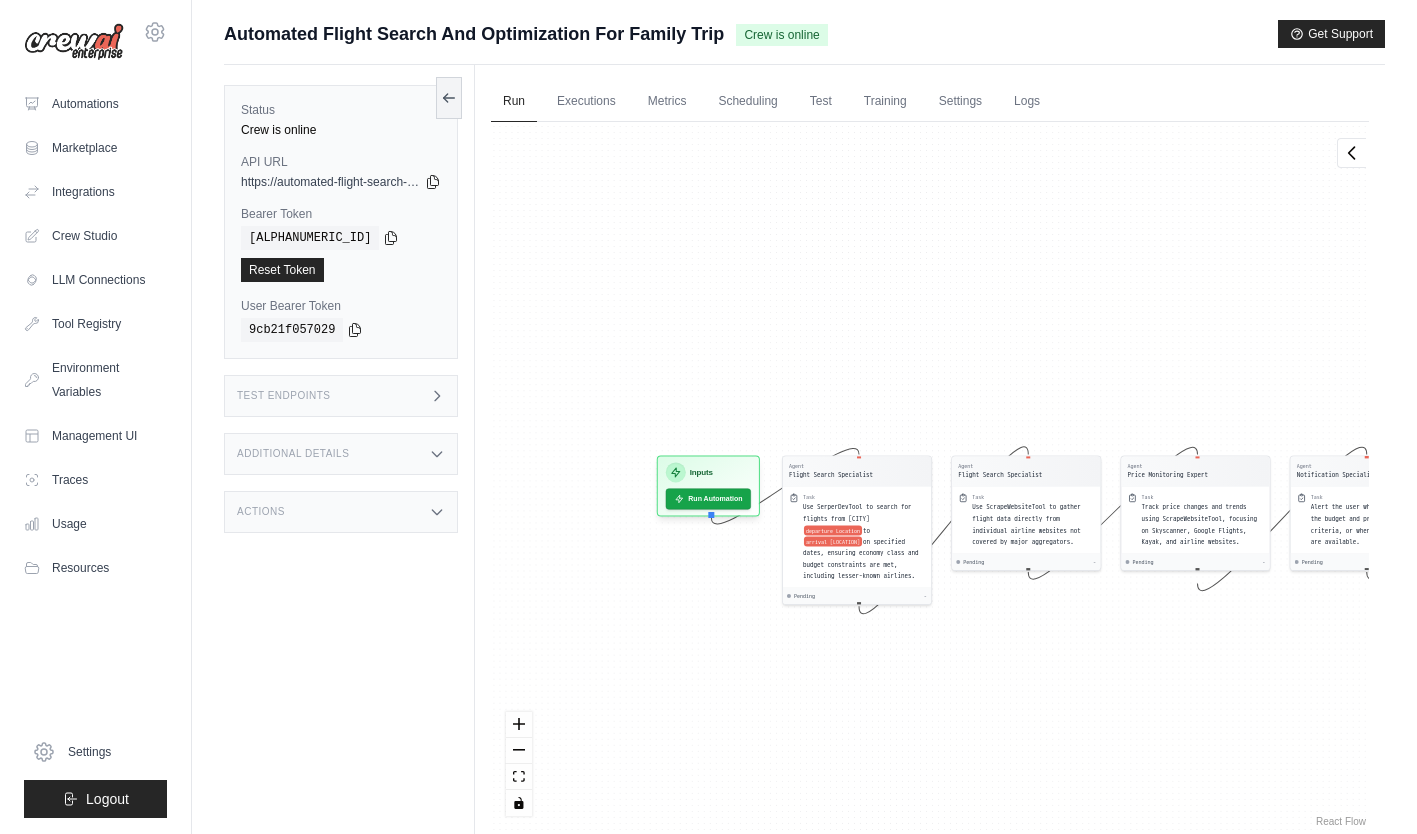 drag, startPoint x: 601, startPoint y: 604, endPoint x: 959, endPoint y: 658, distance: 362.0497 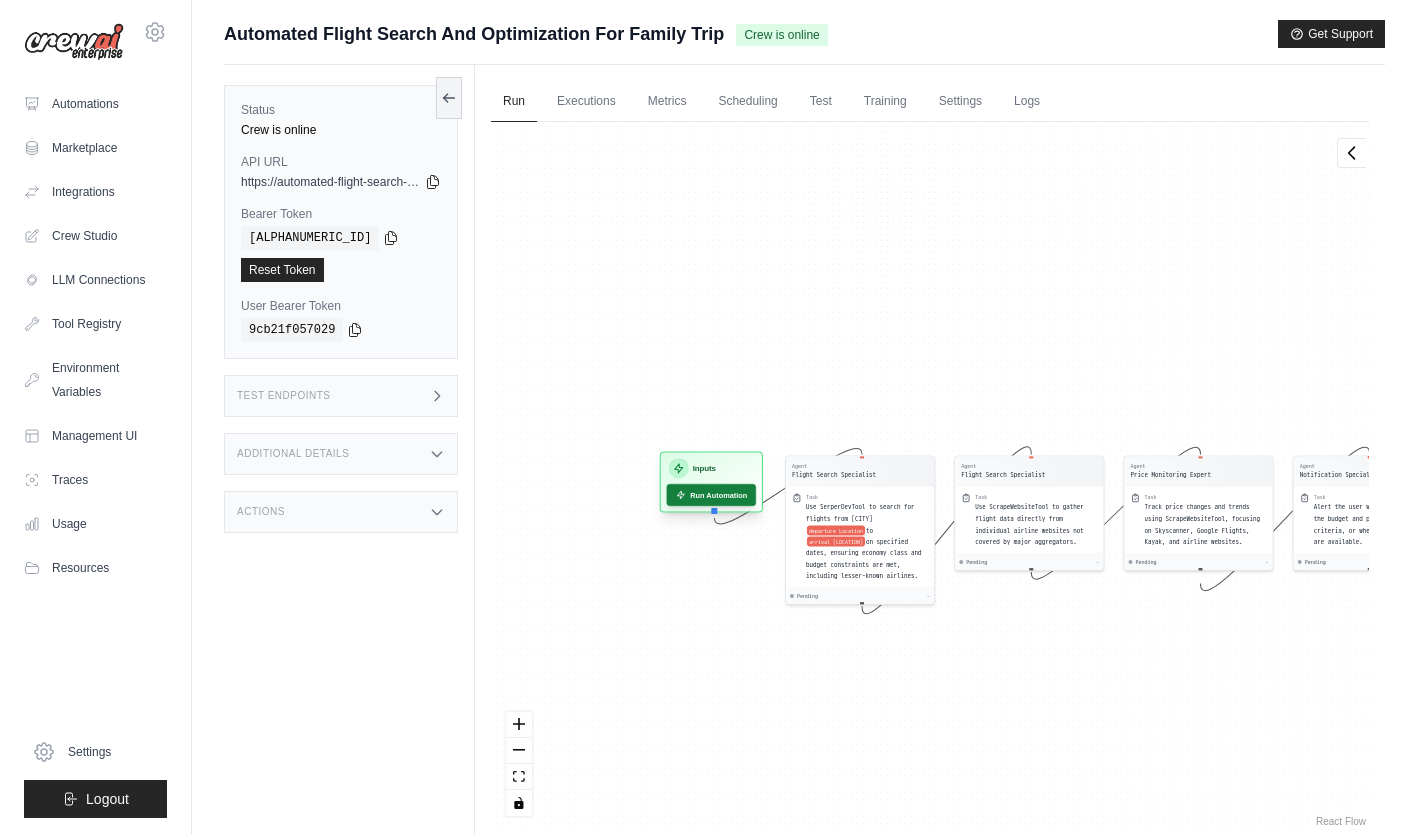 click on "Run Automation" at bounding box center [712, 495] 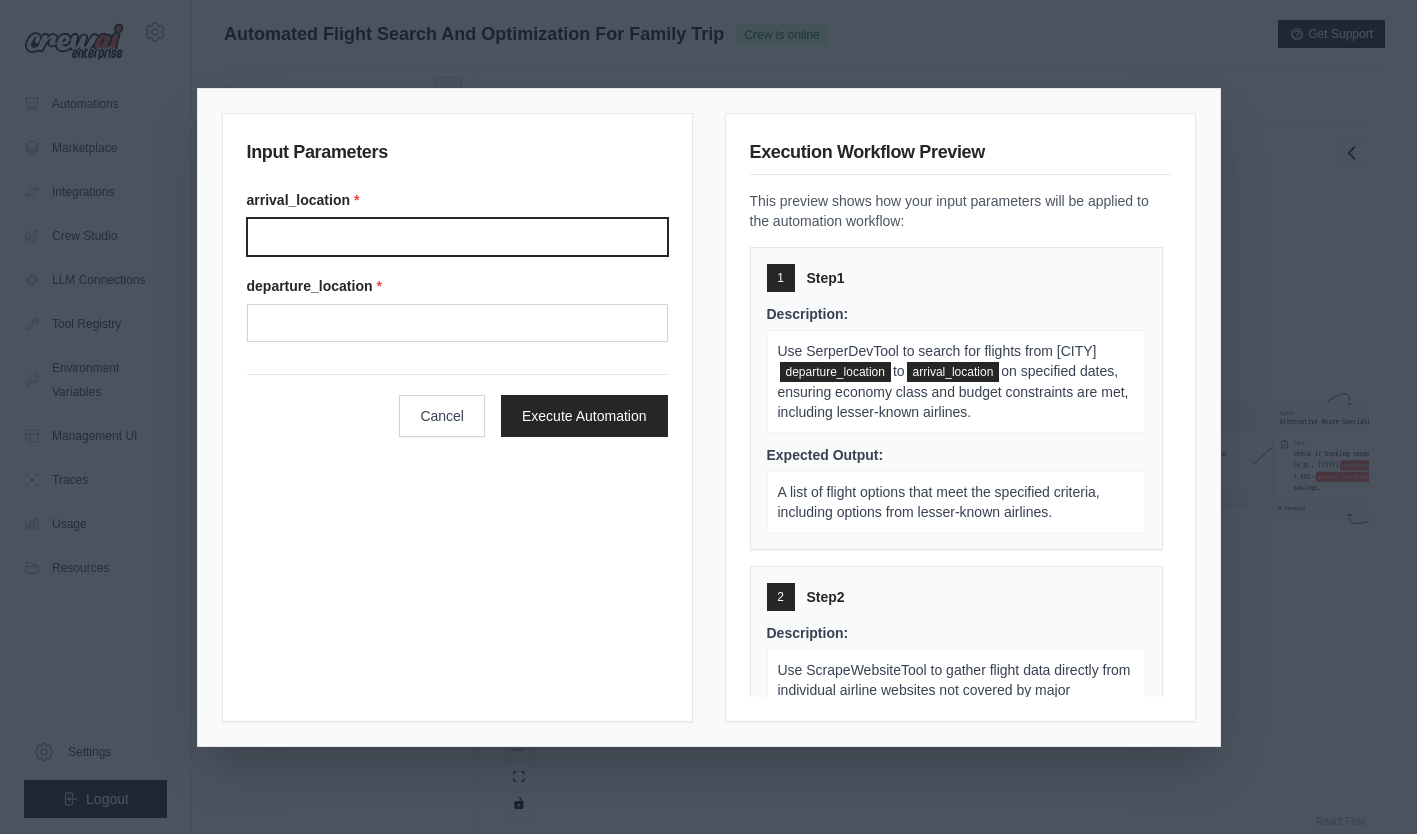 click on "Arrival location" at bounding box center [457, 237] 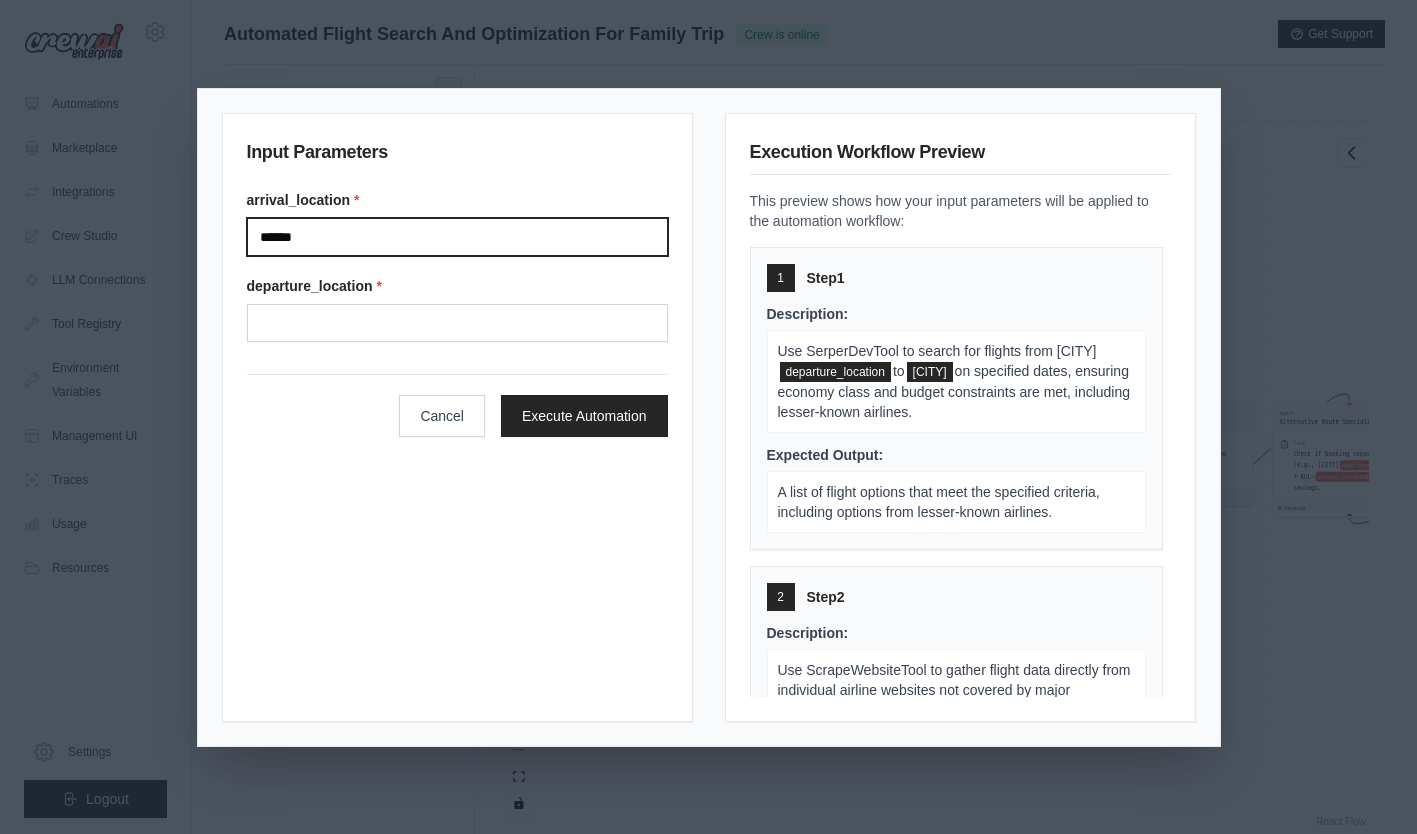 type on "******" 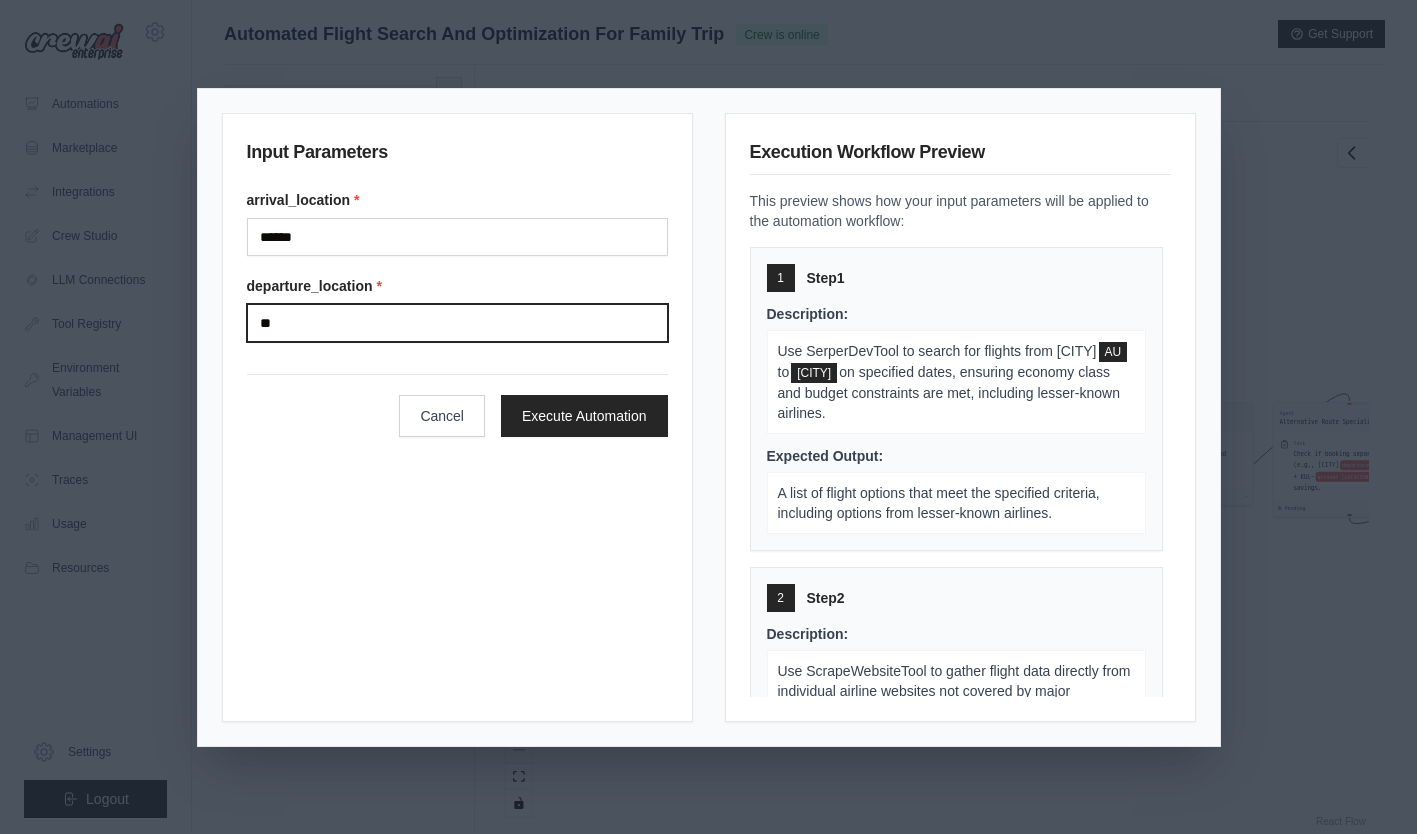 type on "*" 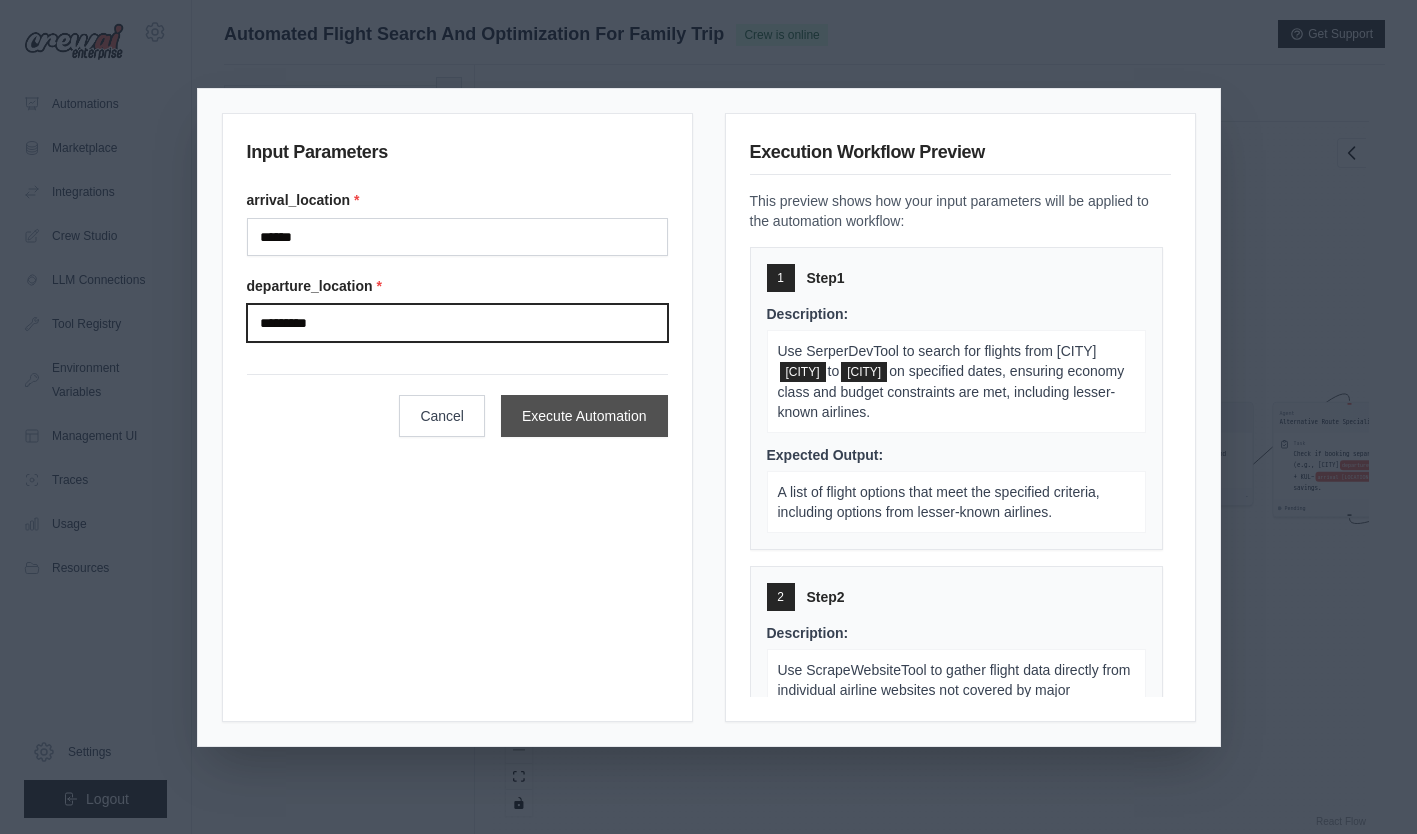 type on "*********" 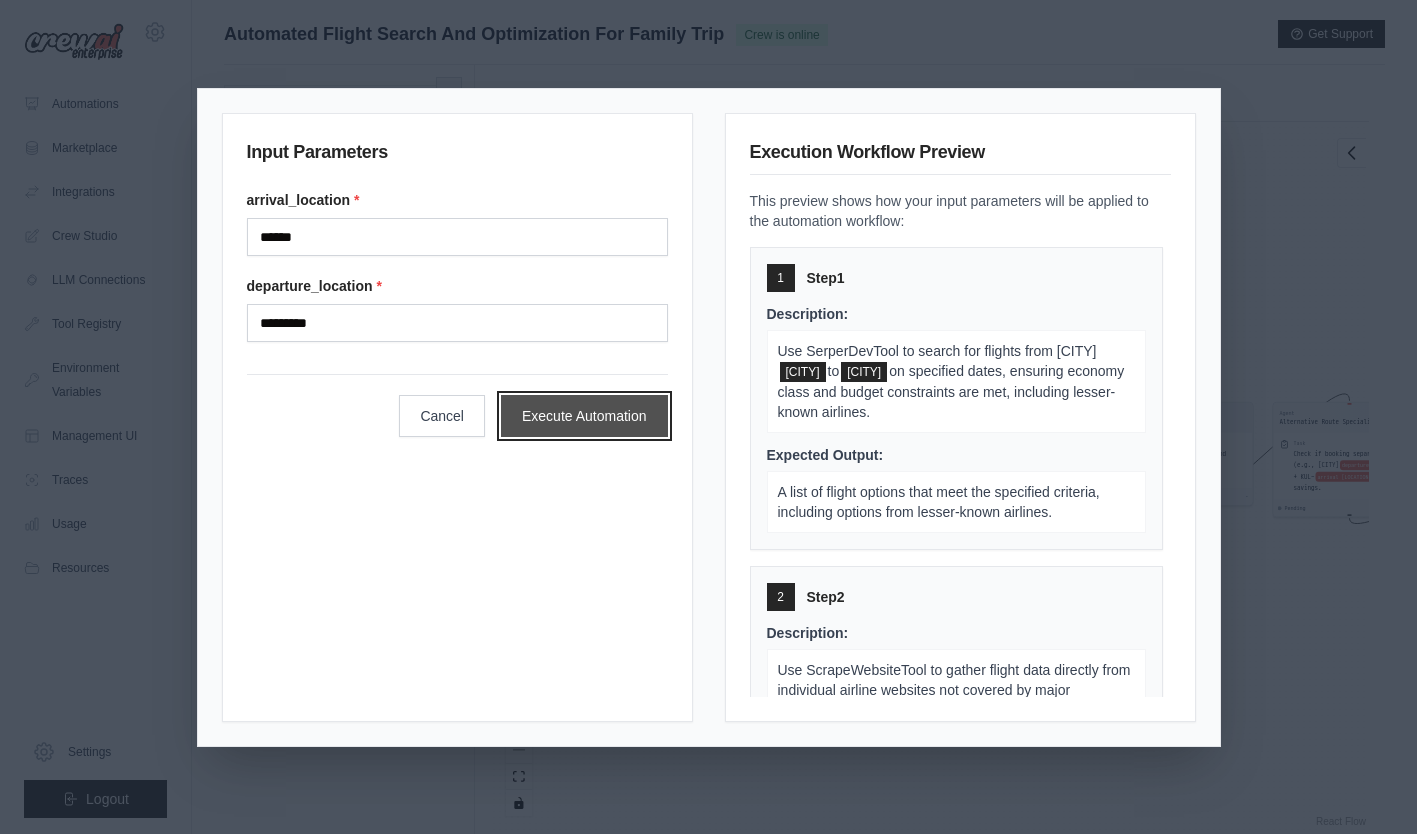click on "Execute Automation" at bounding box center (584, 416) 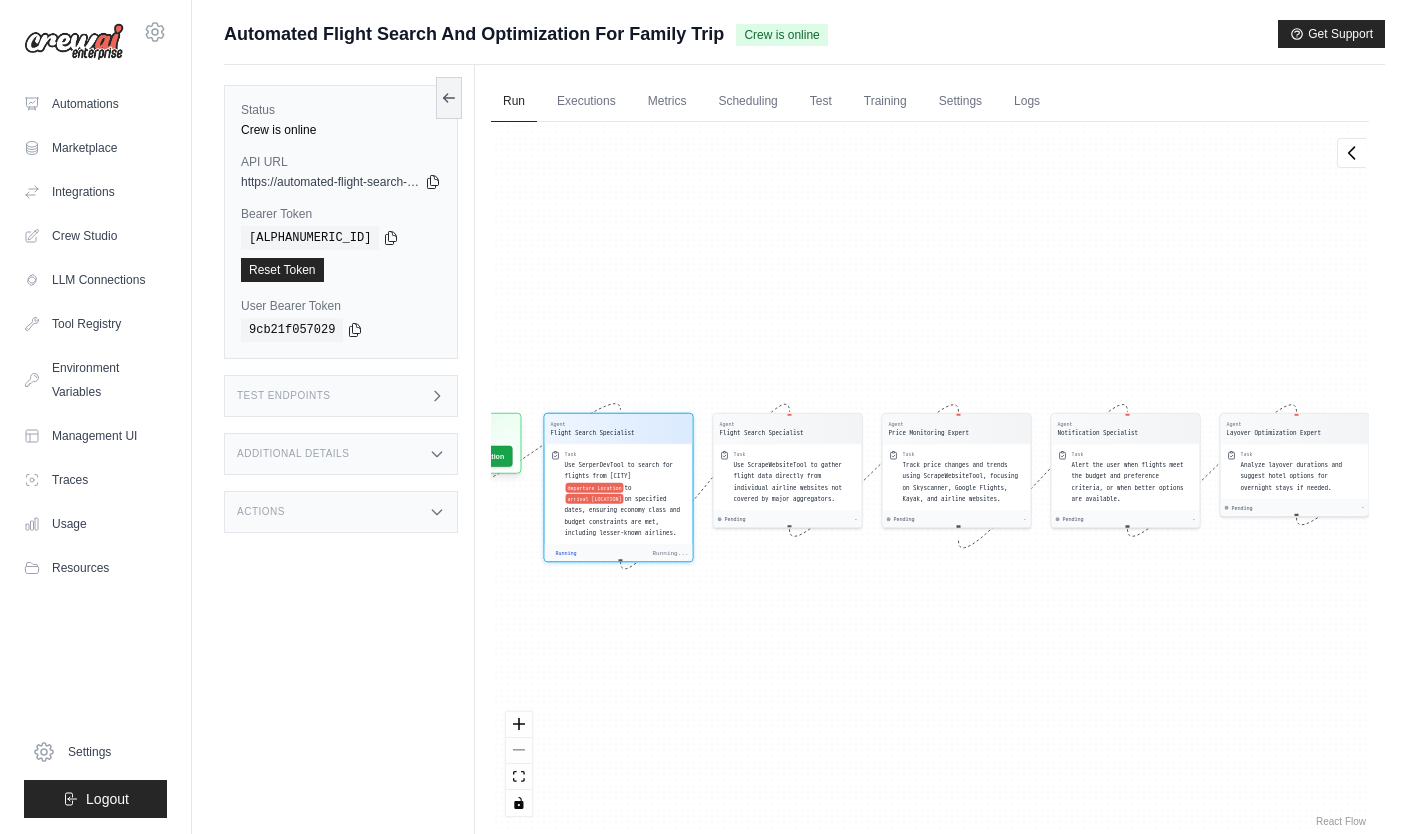 drag, startPoint x: 580, startPoint y: 588, endPoint x: 756, endPoint y: 612, distance: 177.62883 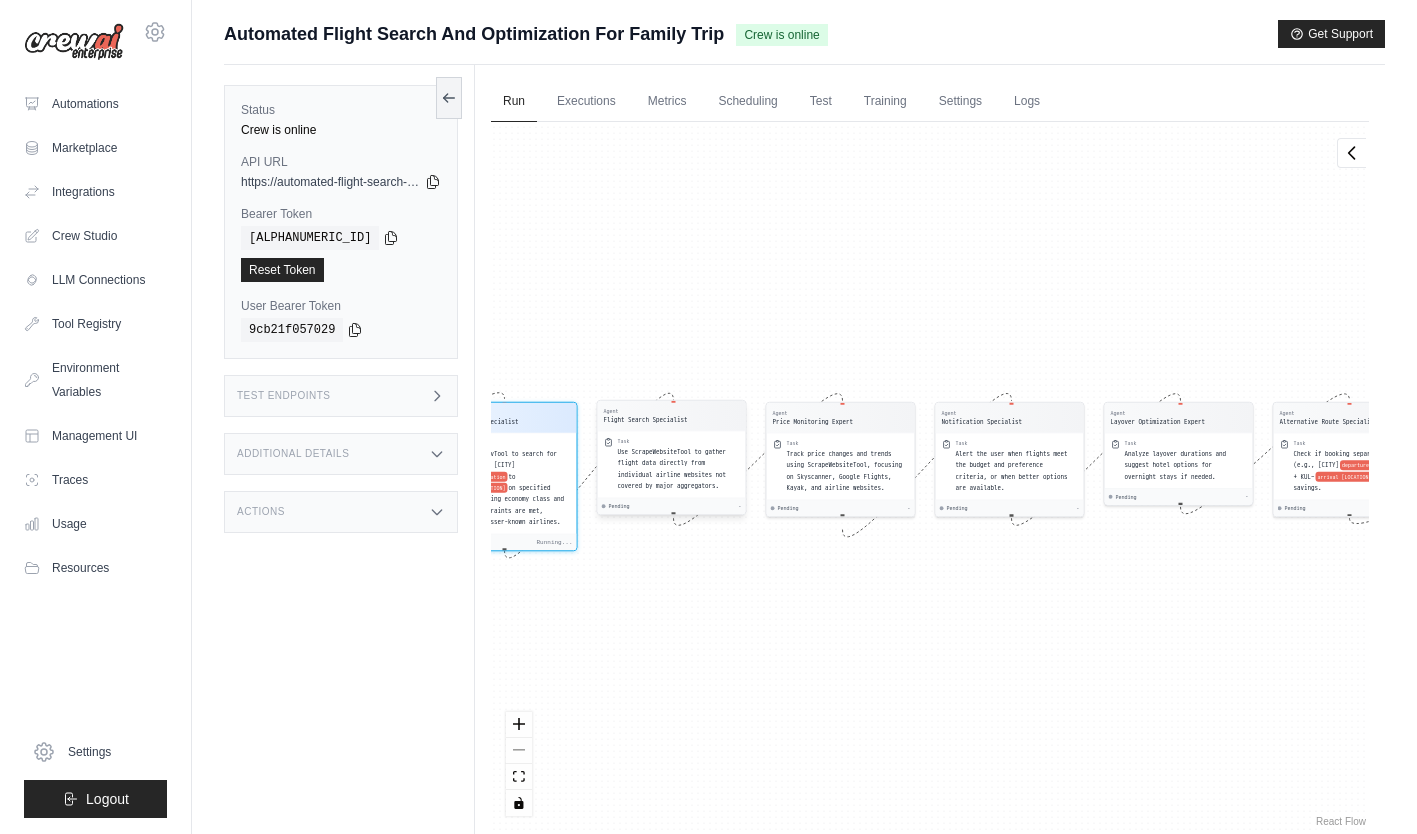 scroll, scrollTop: 271, scrollLeft: 0, axis: vertical 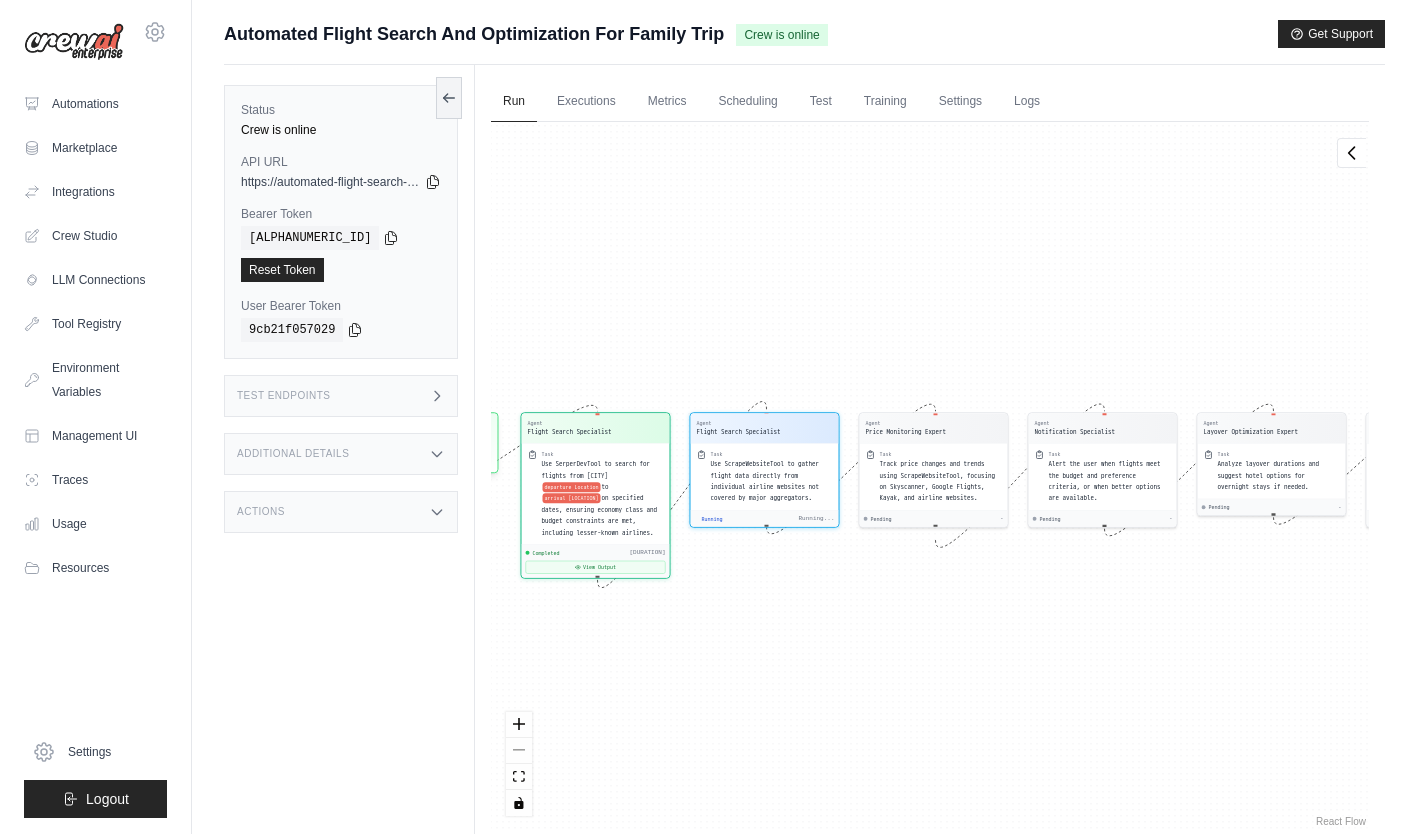 drag, startPoint x: 653, startPoint y: 606, endPoint x: 746, endPoint y: 625, distance: 94.92102 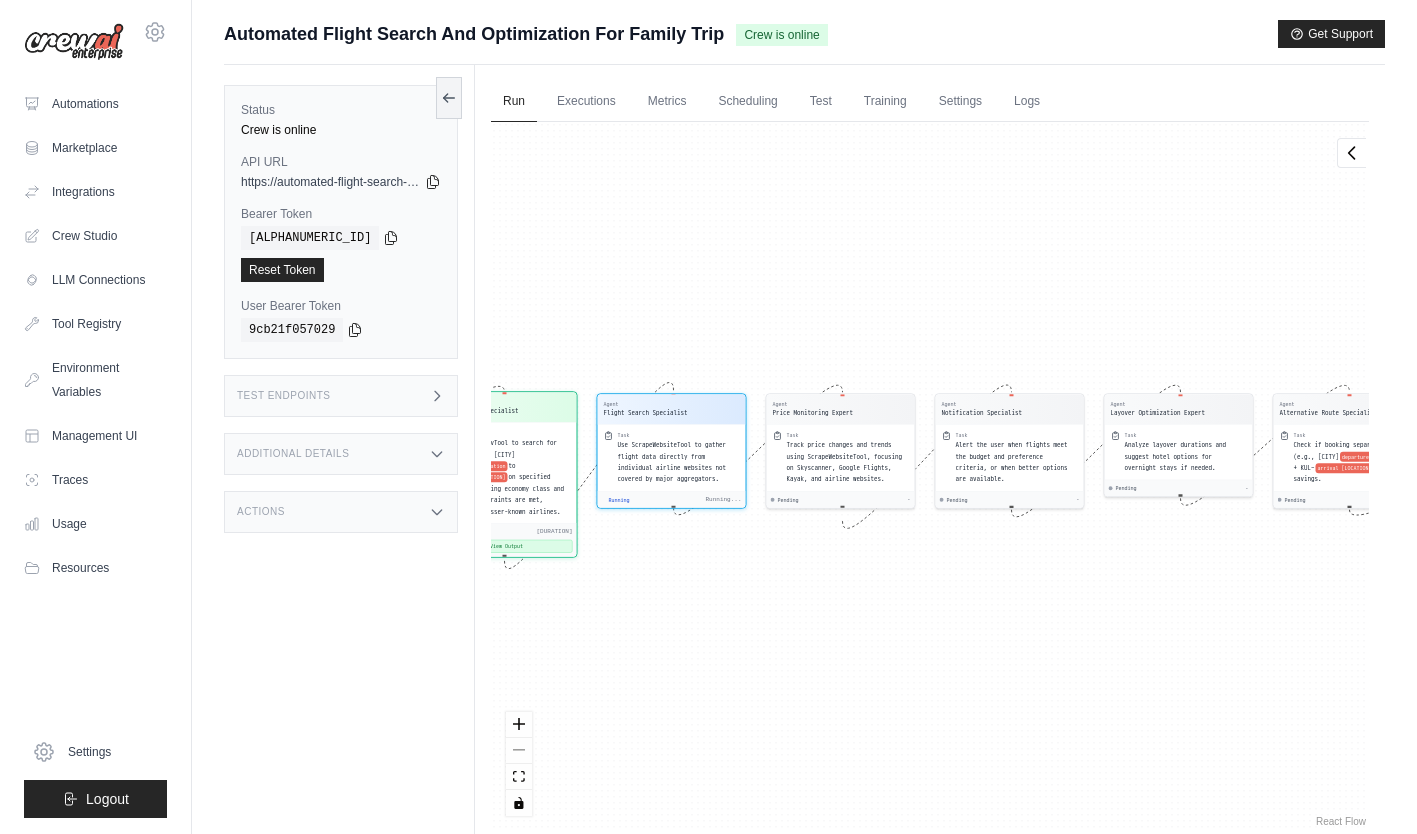 click on "View Output" at bounding box center [503, 546] 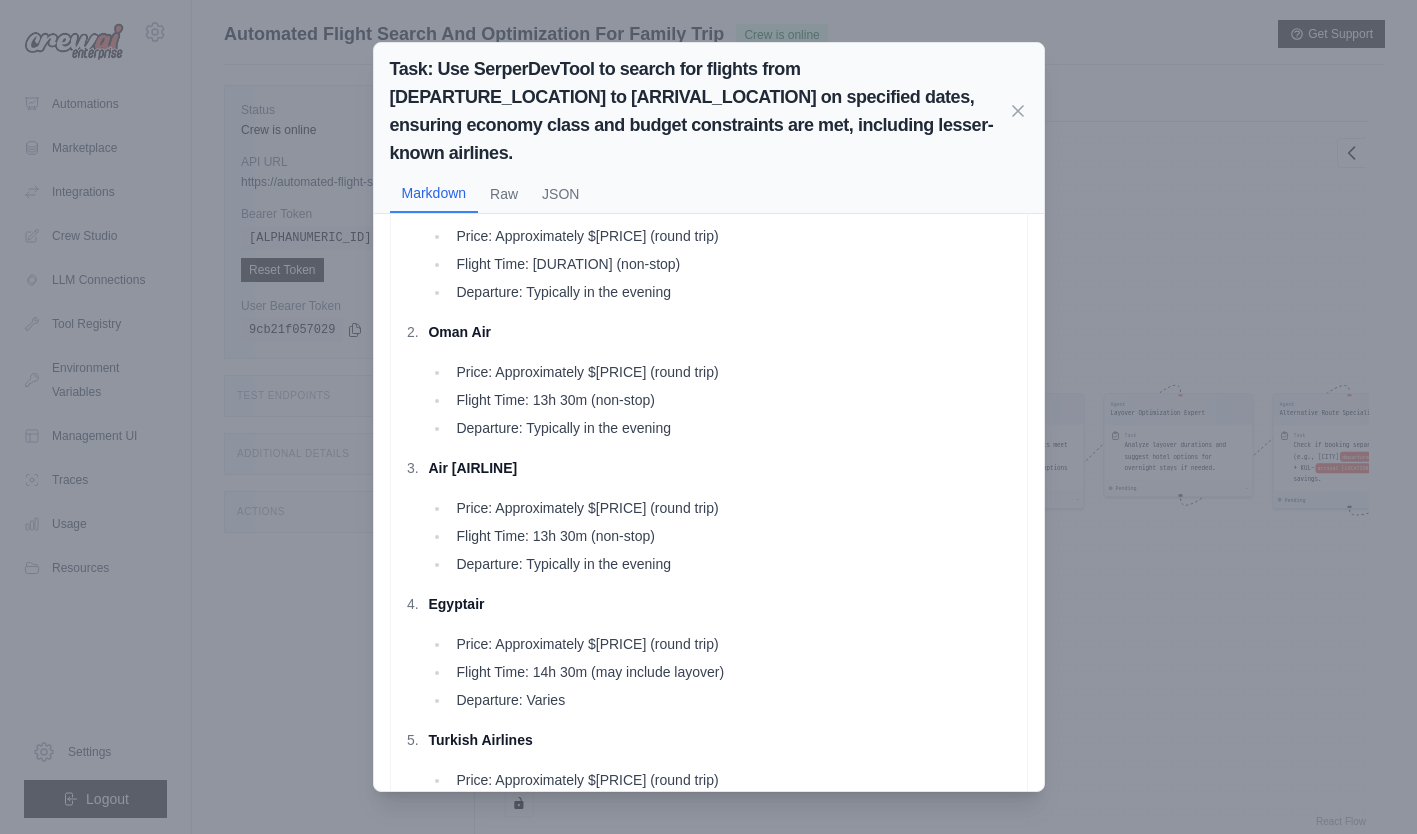 scroll, scrollTop: 122, scrollLeft: 0, axis: vertical 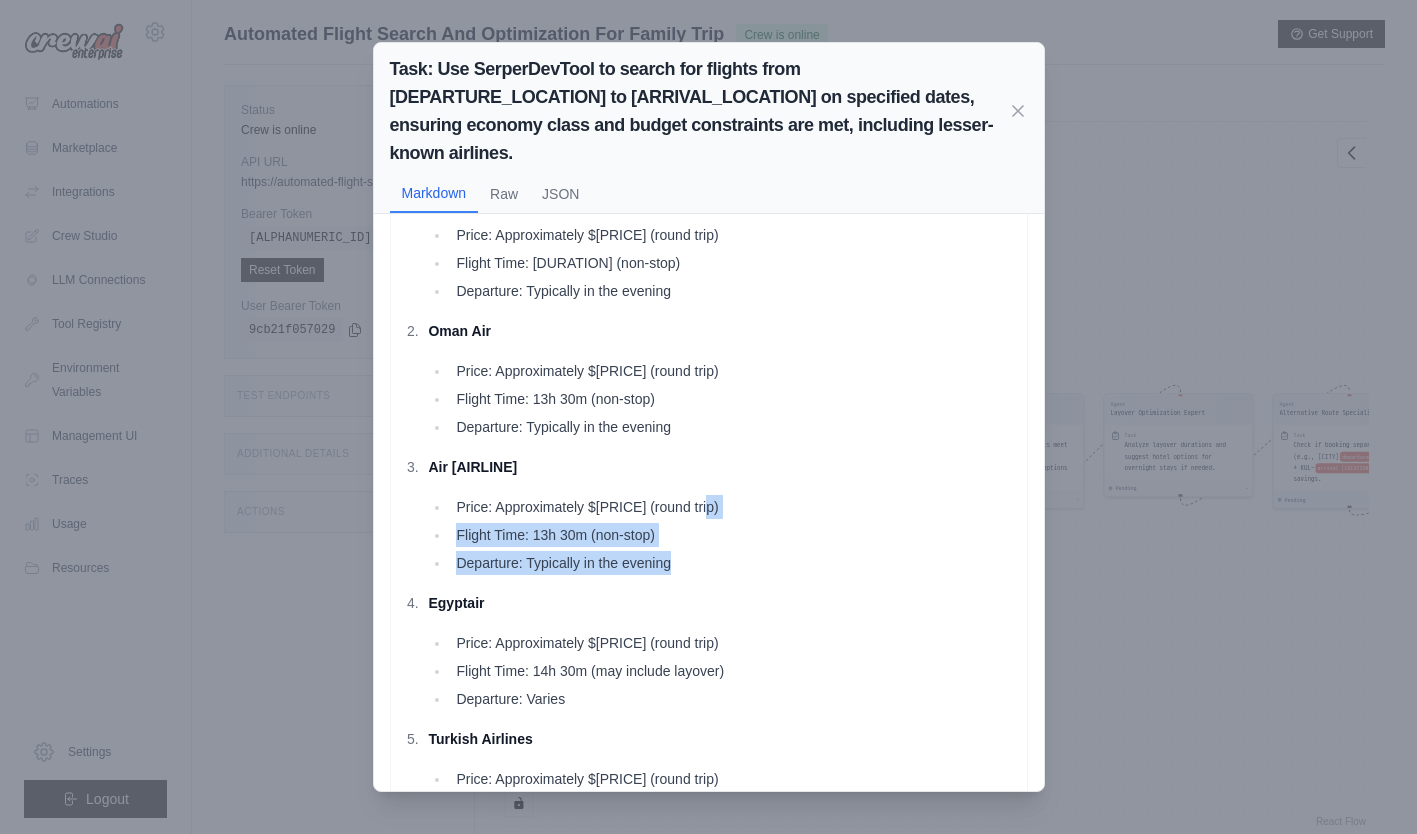 drag, startPoint x: 757, startPoint y: 540, endPoint x: 746, endPoint y: 474, distance: 66.910385 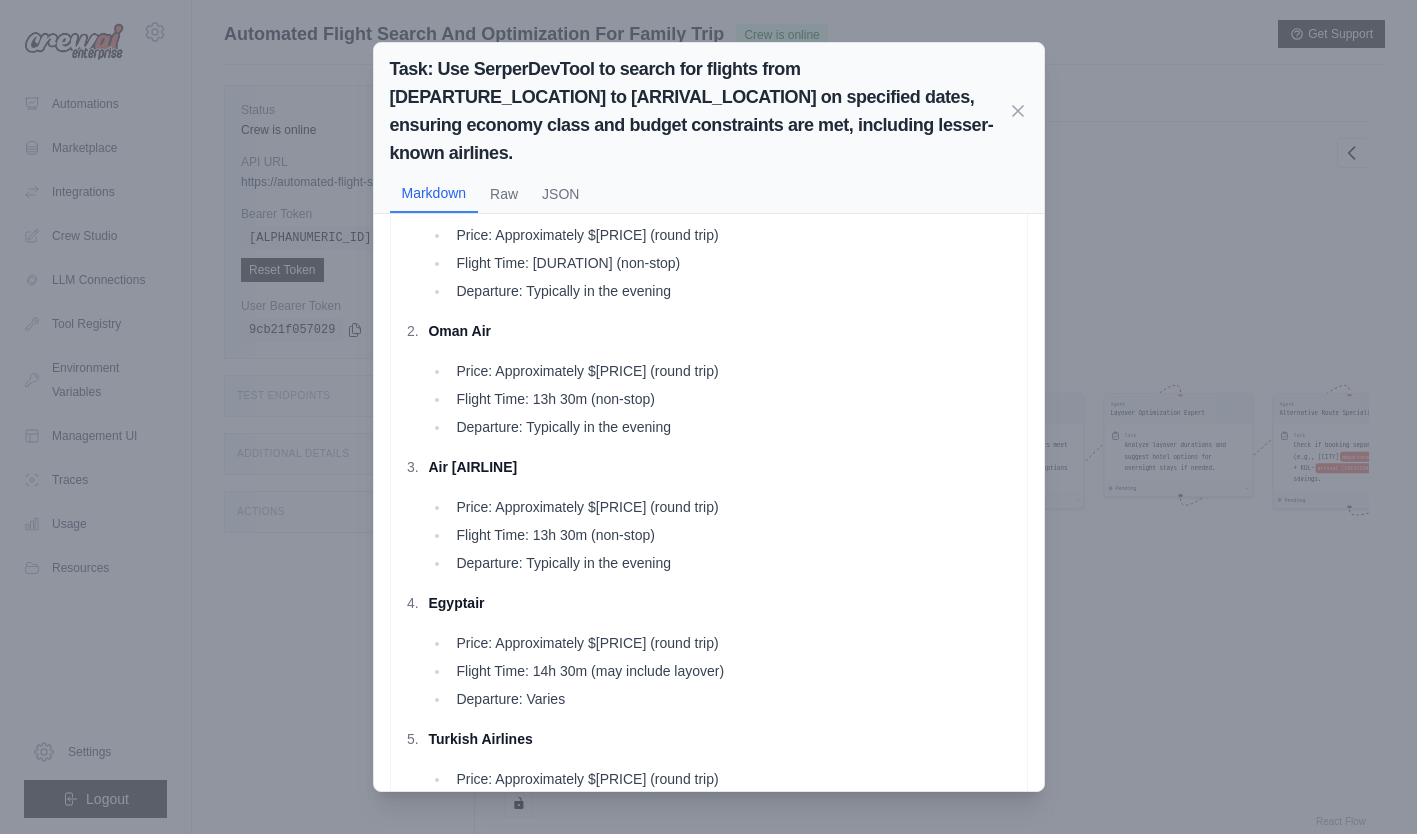 drag, startPoint x: 746, startPoint y: 474, endPoint x: 834, endPoint y: 567, distance: 128.03516 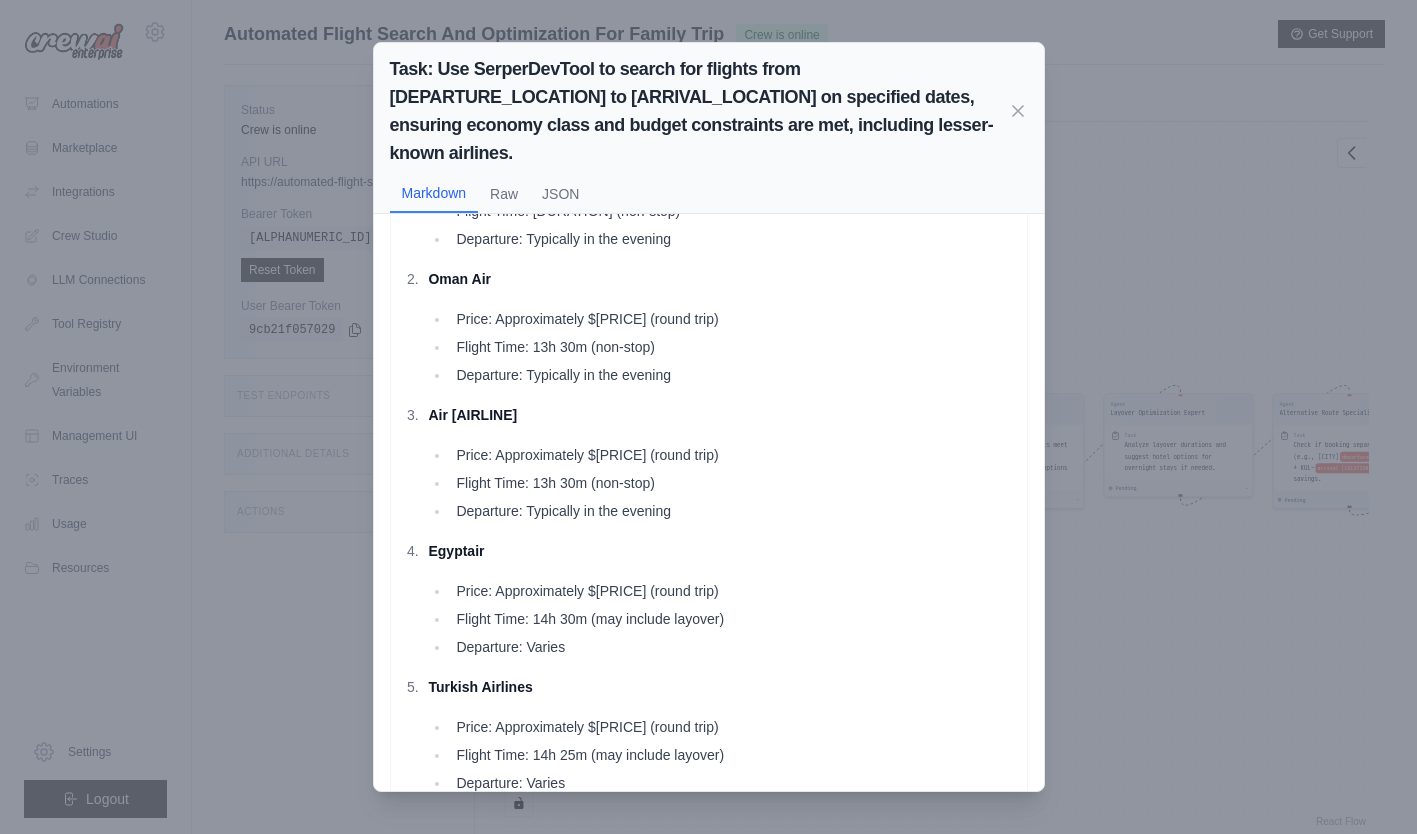 scroll, scrollTop: 175, scrollLeft: 0, axis: vertical 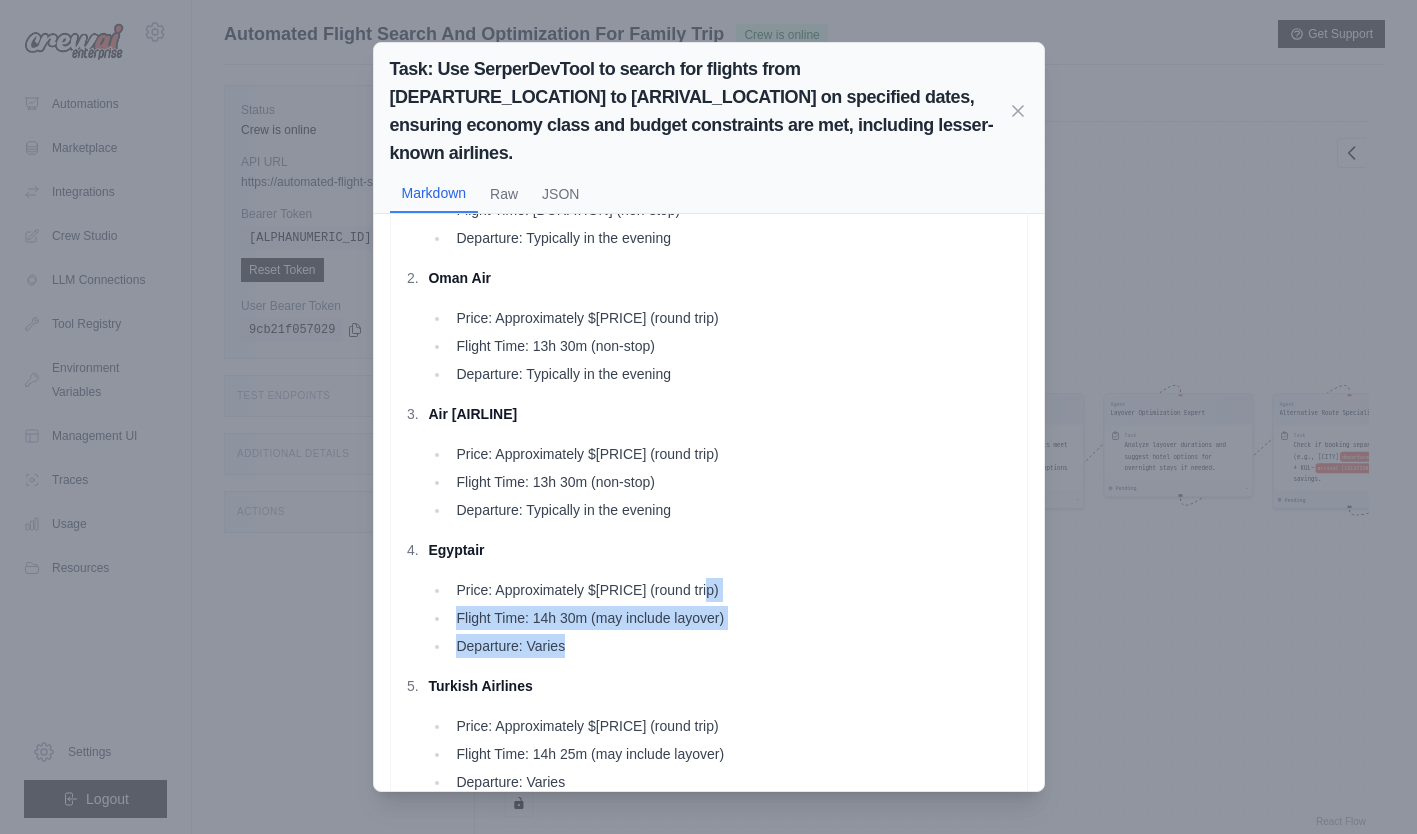 drag, startPoint x: 834, startPoint y: 567, endPoint x: 1110, endPoint y: 630, distance: 283.0989 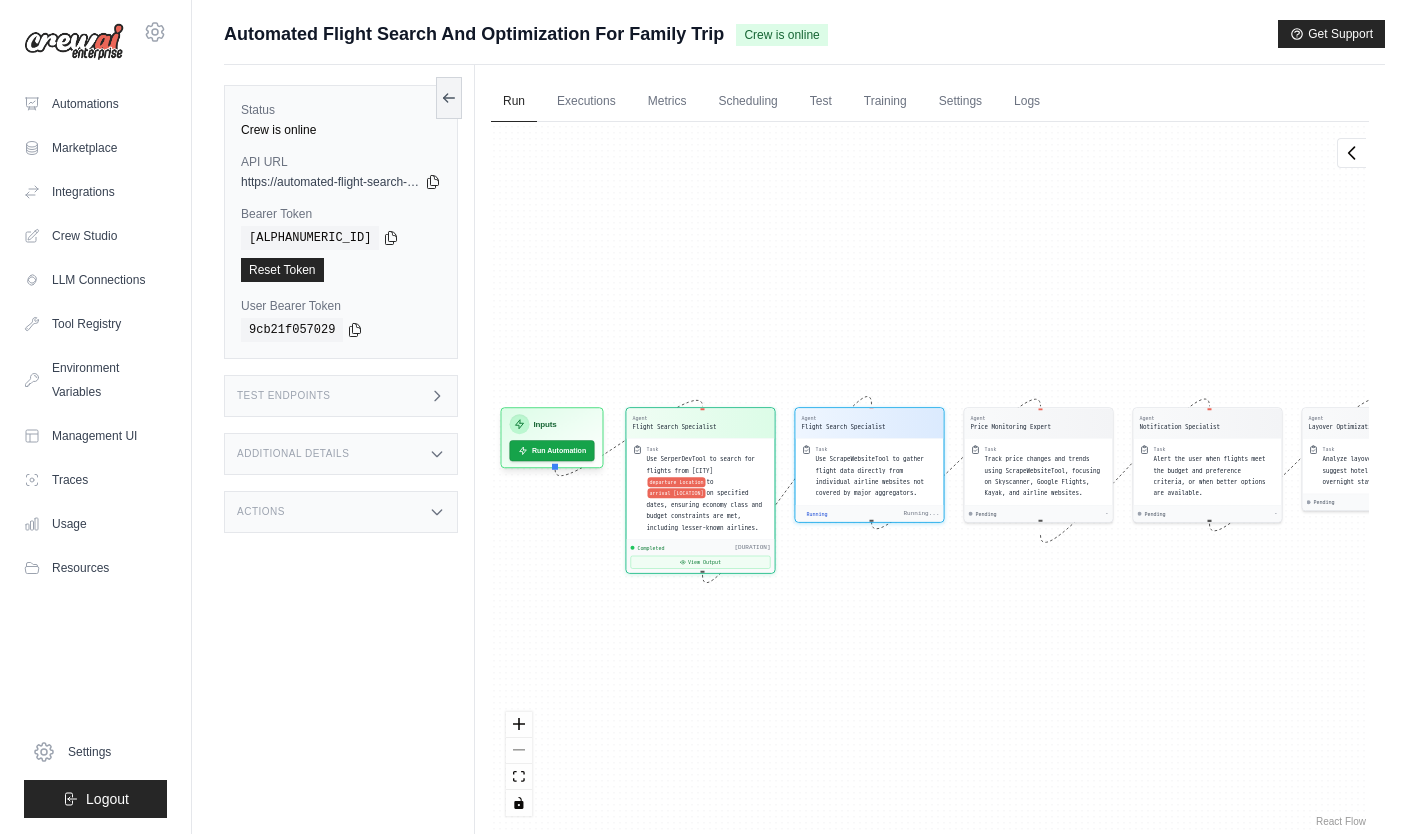 drag, startPoint x: 632, startPoint y: 613, endPoint x: 946, endPoint y: 688, distance: 322.83276 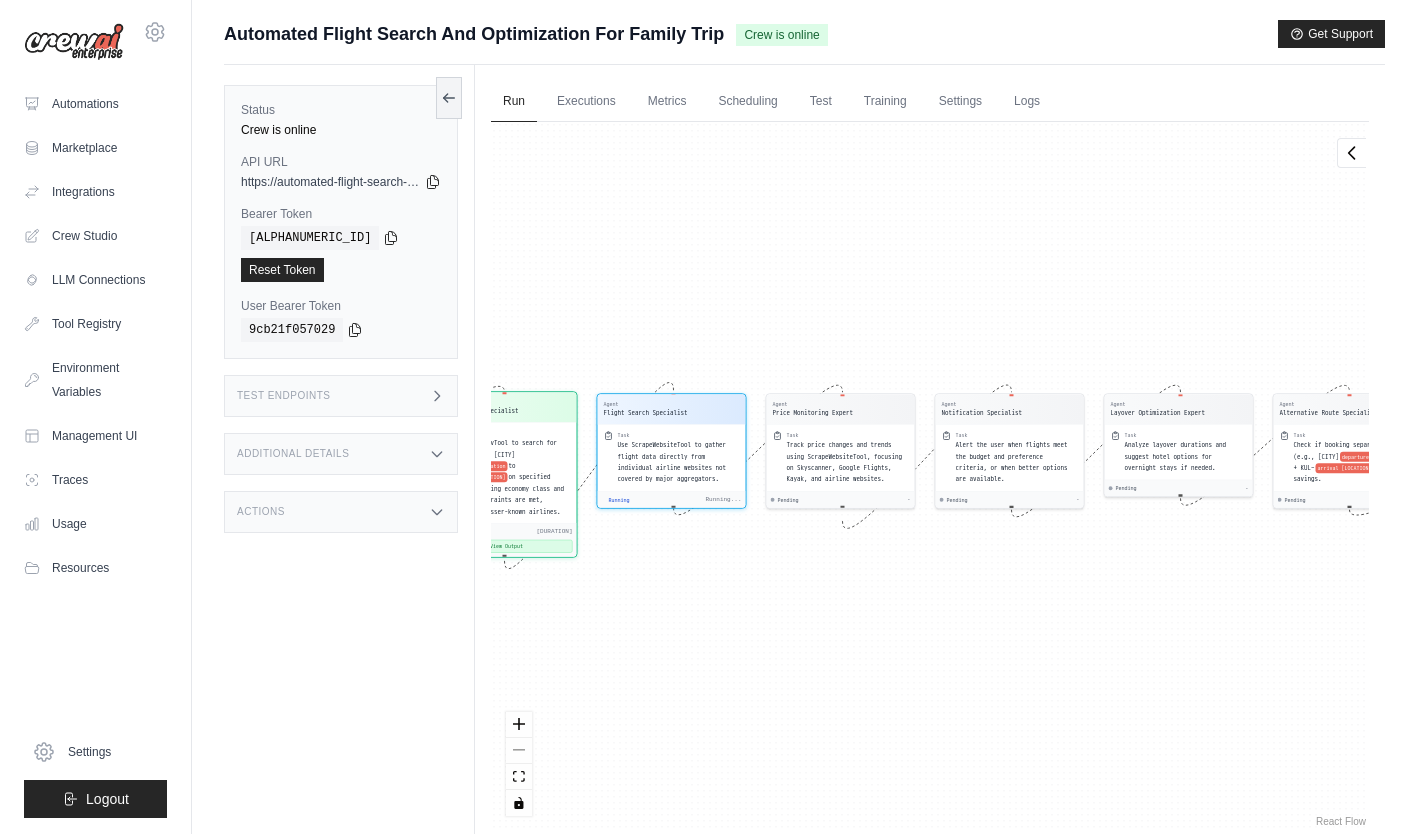 click on "View Output" at bounding box center (503, 546) 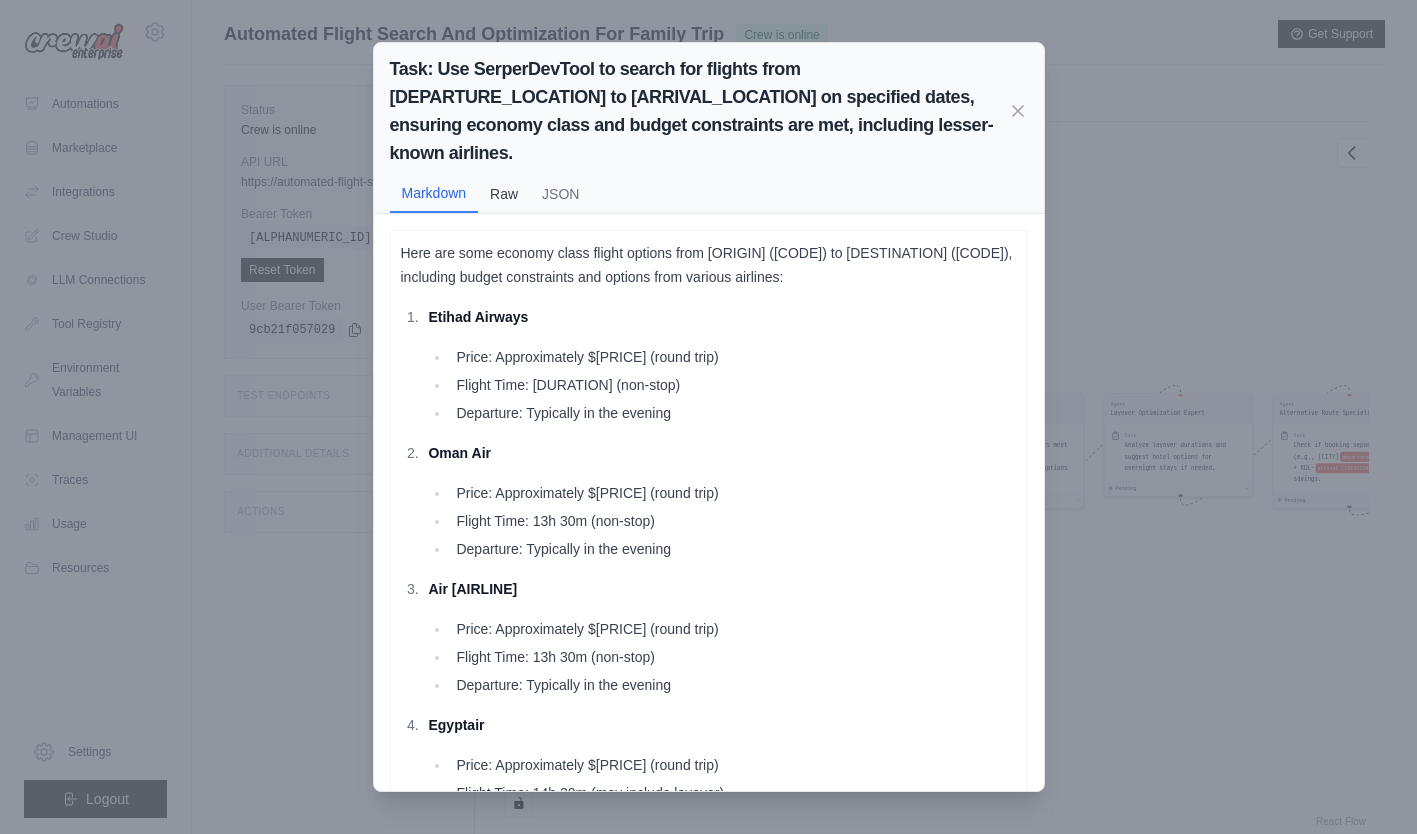 click on "Raw" at bounding box center [504, 194] 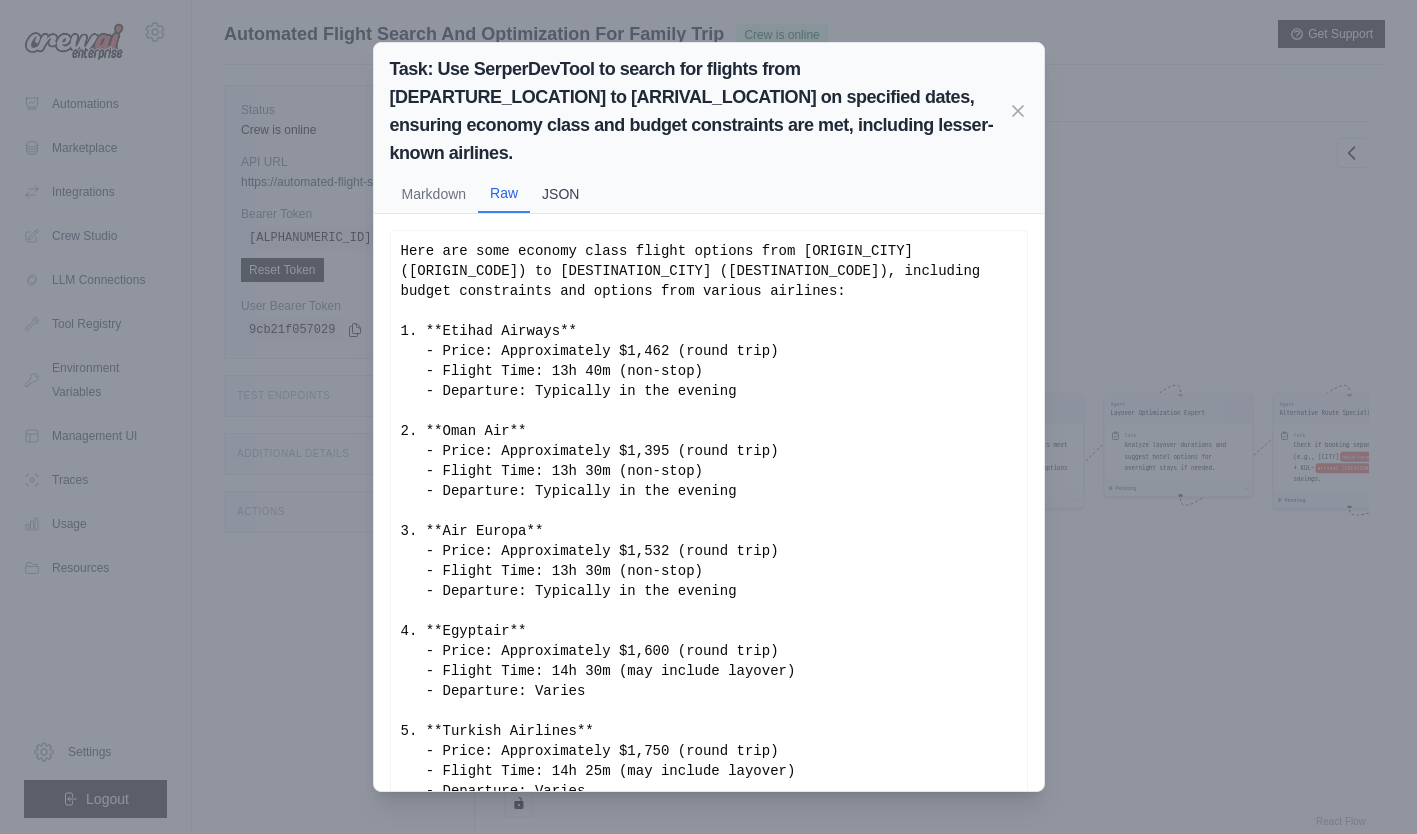 click on "JSON" at bounding box center (560, 194) 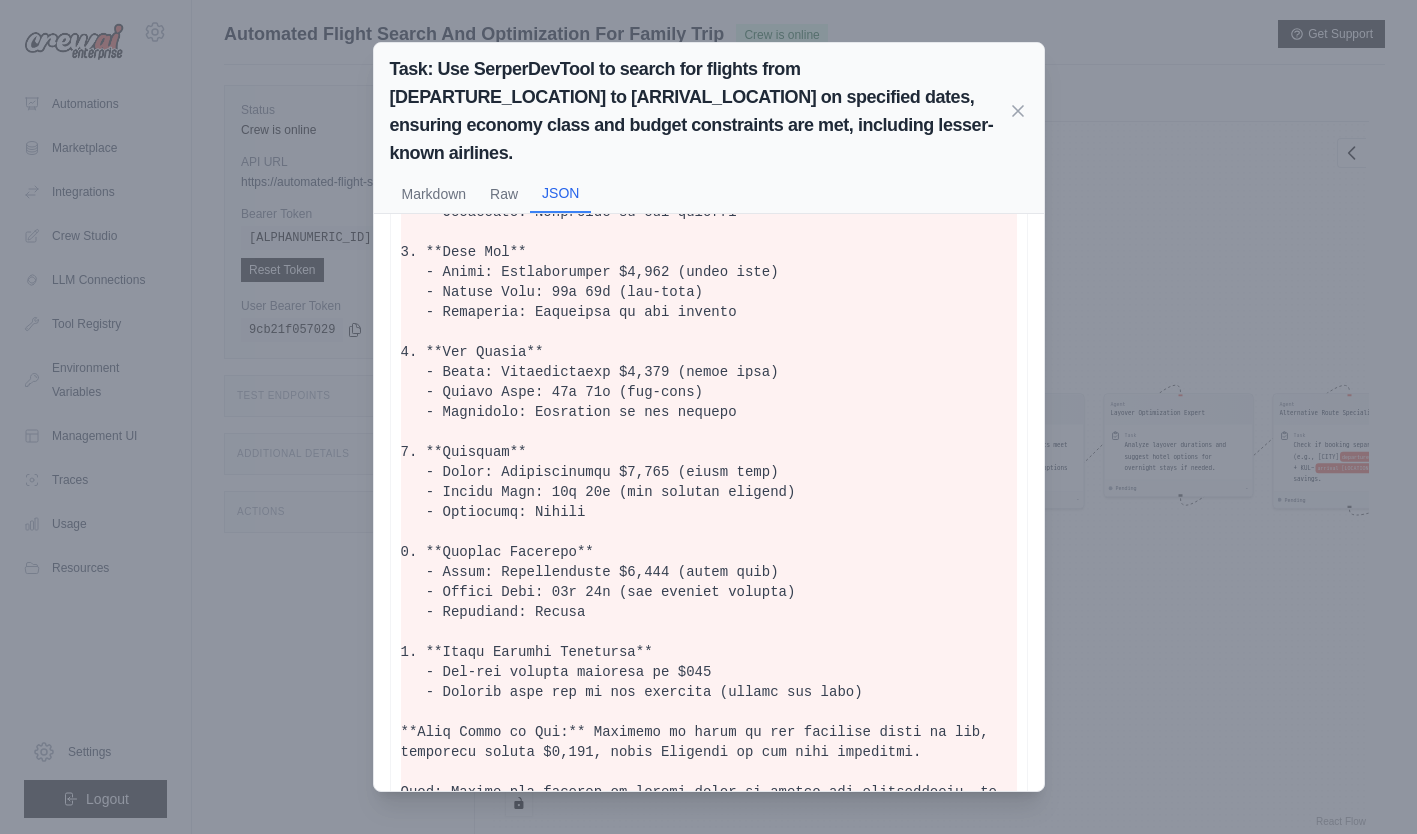scroll, scrollTop: 216, scrollLeft: 0, axis: vertical 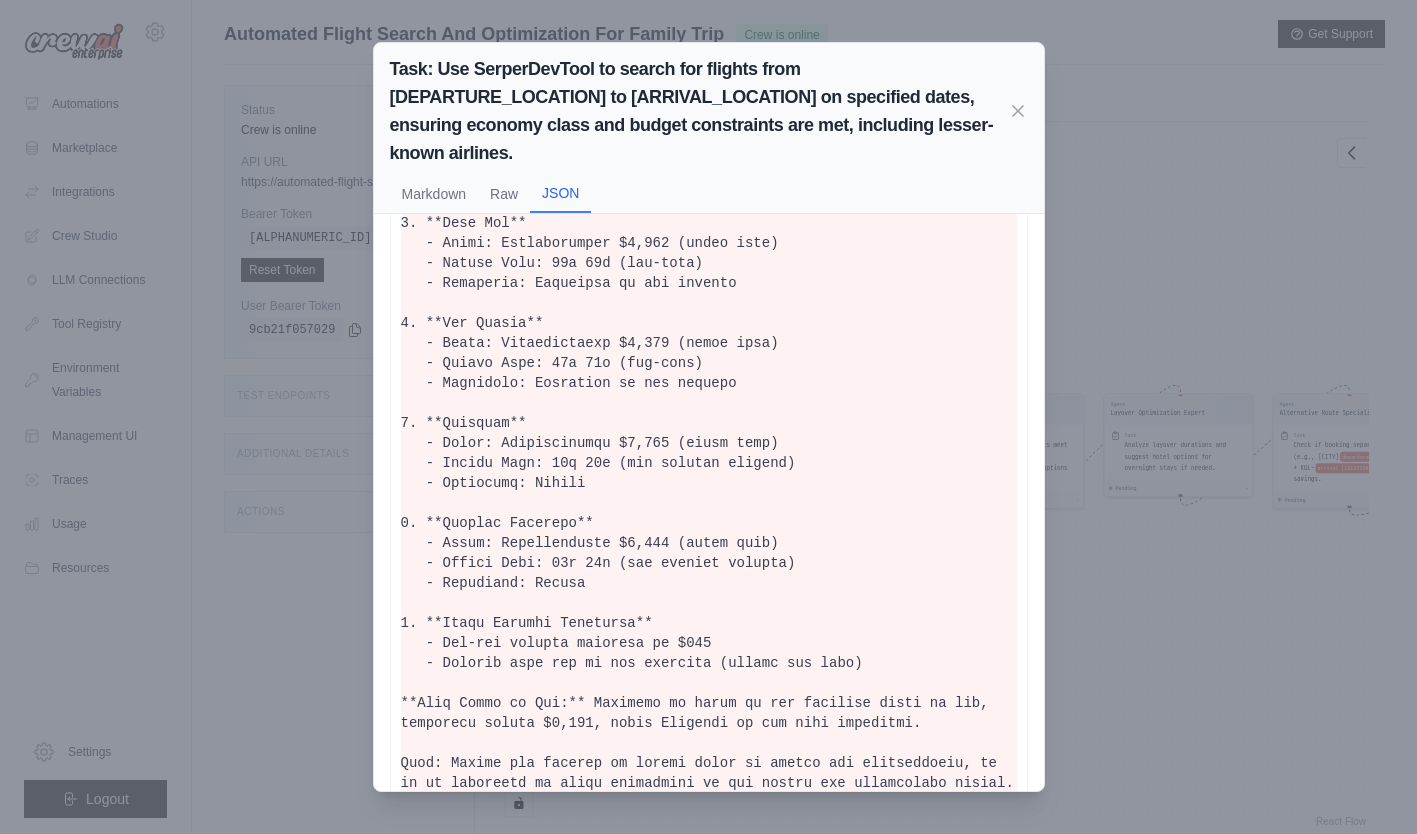 click on "Task: Use SerperDevTool to search for flights from {[LOCATION]} to {[LOCATION]} on specified dates, ensuring economy class and budget constraints are met, including lesser-known airlines. Markdown Raw JSON Here are some economy class flight options from Abu Dhabi (AUH) to Sydney (SYD), including budget constraints and options from various airlines:
Etihad Airways
Price: Approximately $1,462 (round trip)
Flight Time: 13h 40m (non-stop)
Departure: Typically in the evening
Oman Air
Price: Approximately $1,395 (round trip)
Flight Time: 13h 30m (non-stop)
Departure: Typically in the evening
Air Europa
Price: Approximately $1,532 (round trip)
Flight Time: 13h 30m (non-stop)
Departure: Typically in the evening
Egyptair
Price: Approximately $1,600 (round trip)
Flight Time: 14h 30m (may include layover)
Departure: Varies
Turkish Airlines
Price: Approximately $1,750 (round trip)
Flight Time: 14h 25m (may include layover)" at bounding box center [708, 417] 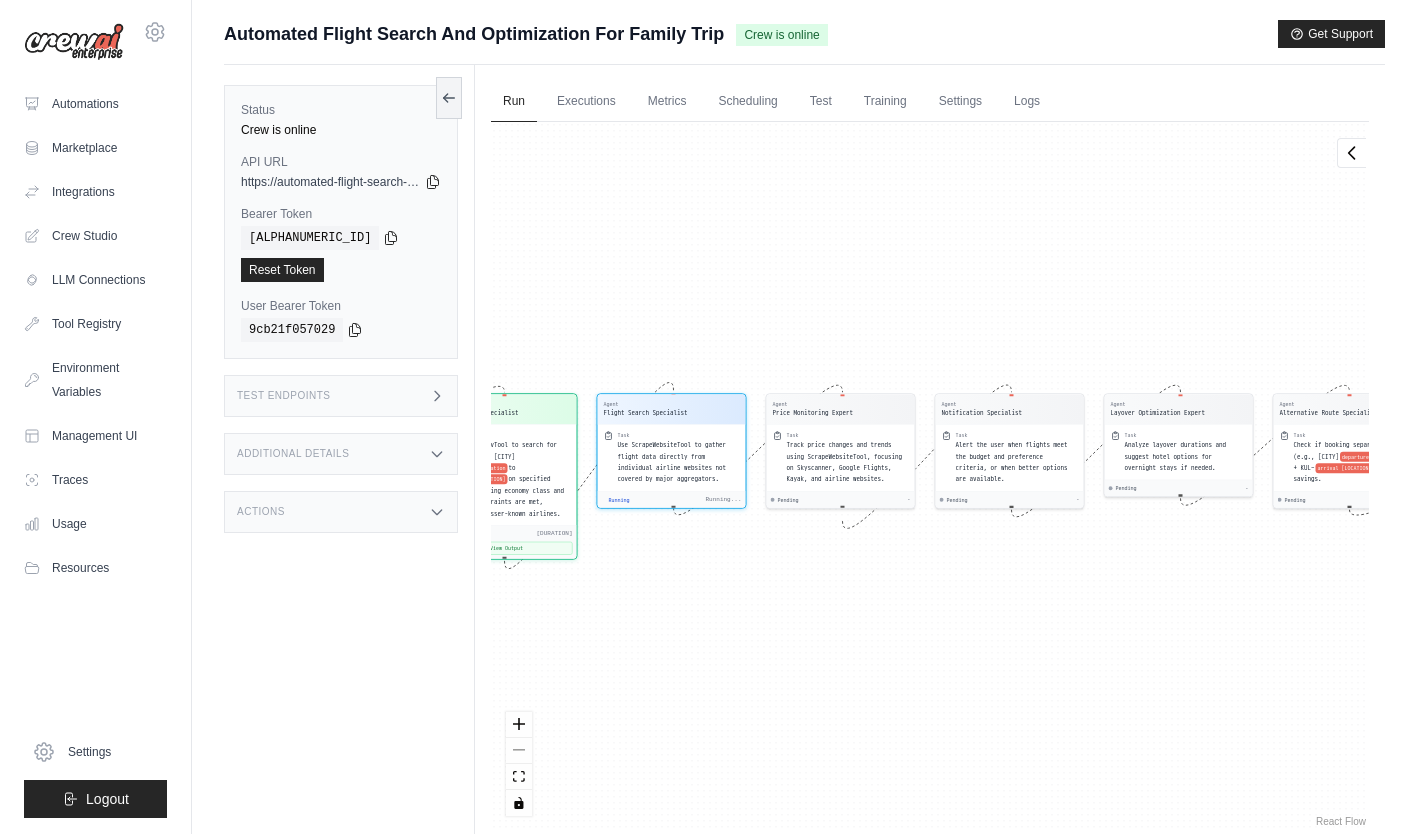 drag, startPoint x: 1005, startPoint y: 589, endPoint x: 536, endPoint y: 578, distance: 469.12897 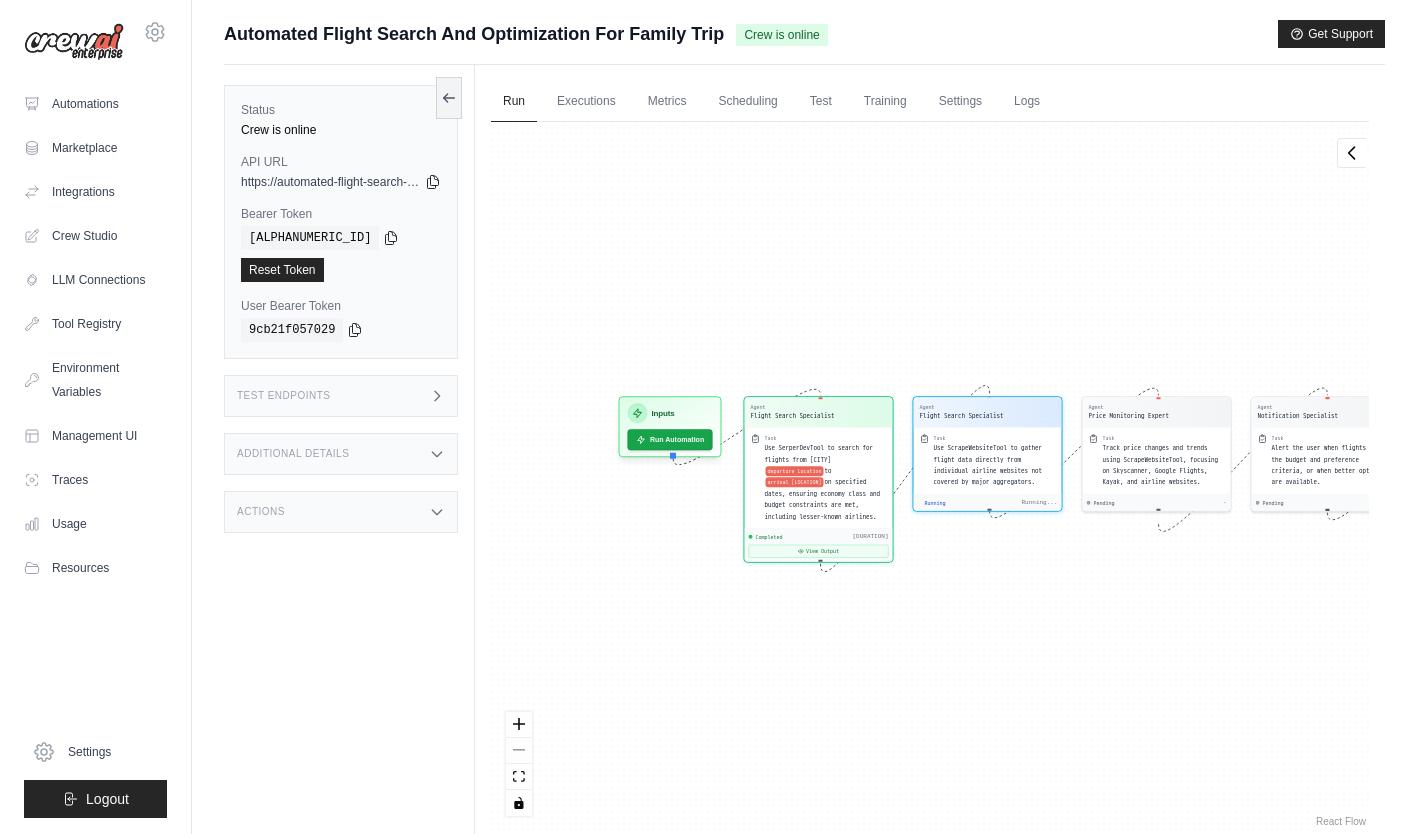 drag, startPoint x: 682, startPoint y: 615, endPoint x: 965, endPoint y: 622, distance: 283.08655 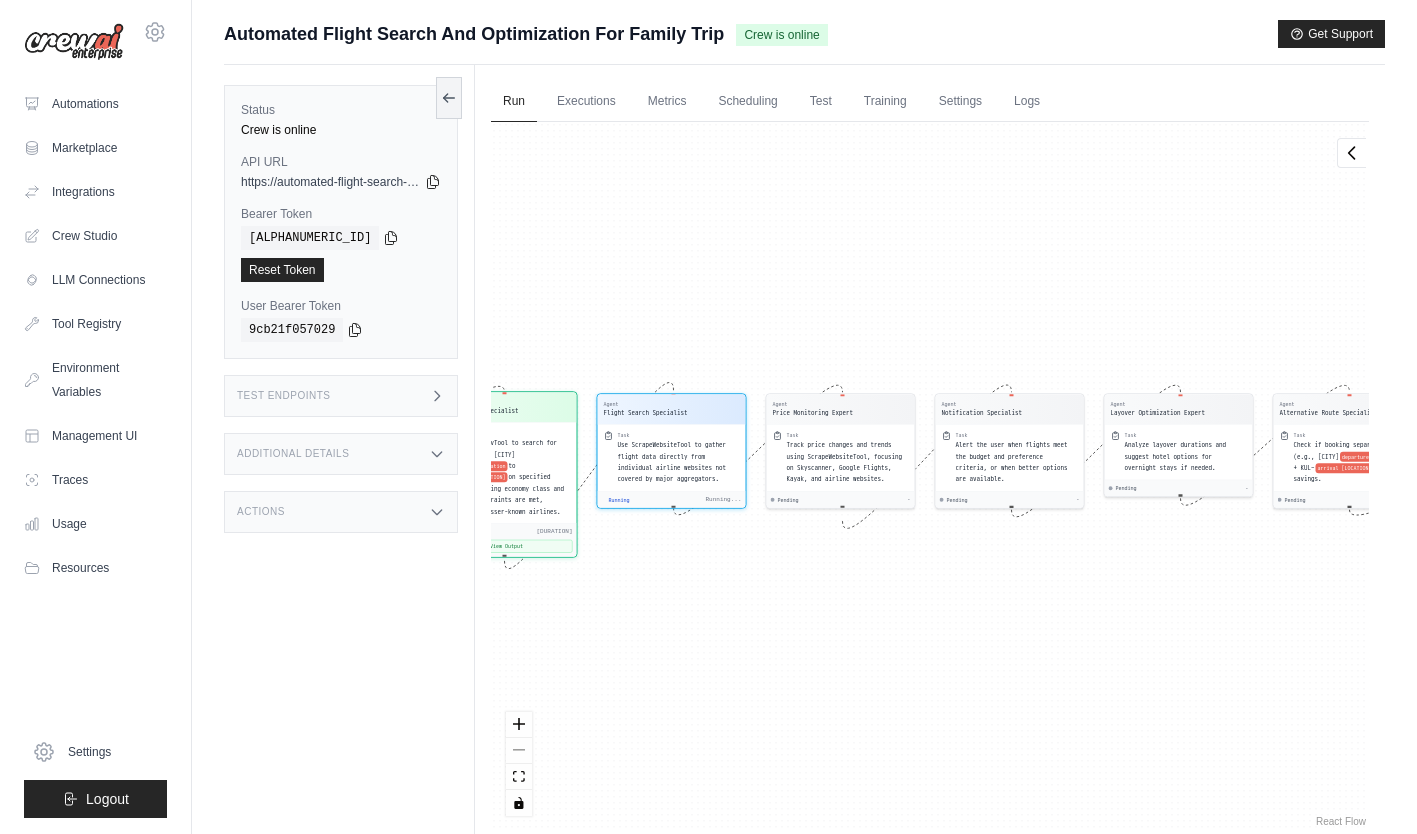click on "on specified dates, ensuring economy class and budget constraints are met, including lesser-known airlines." at bounding box center (507, 494) 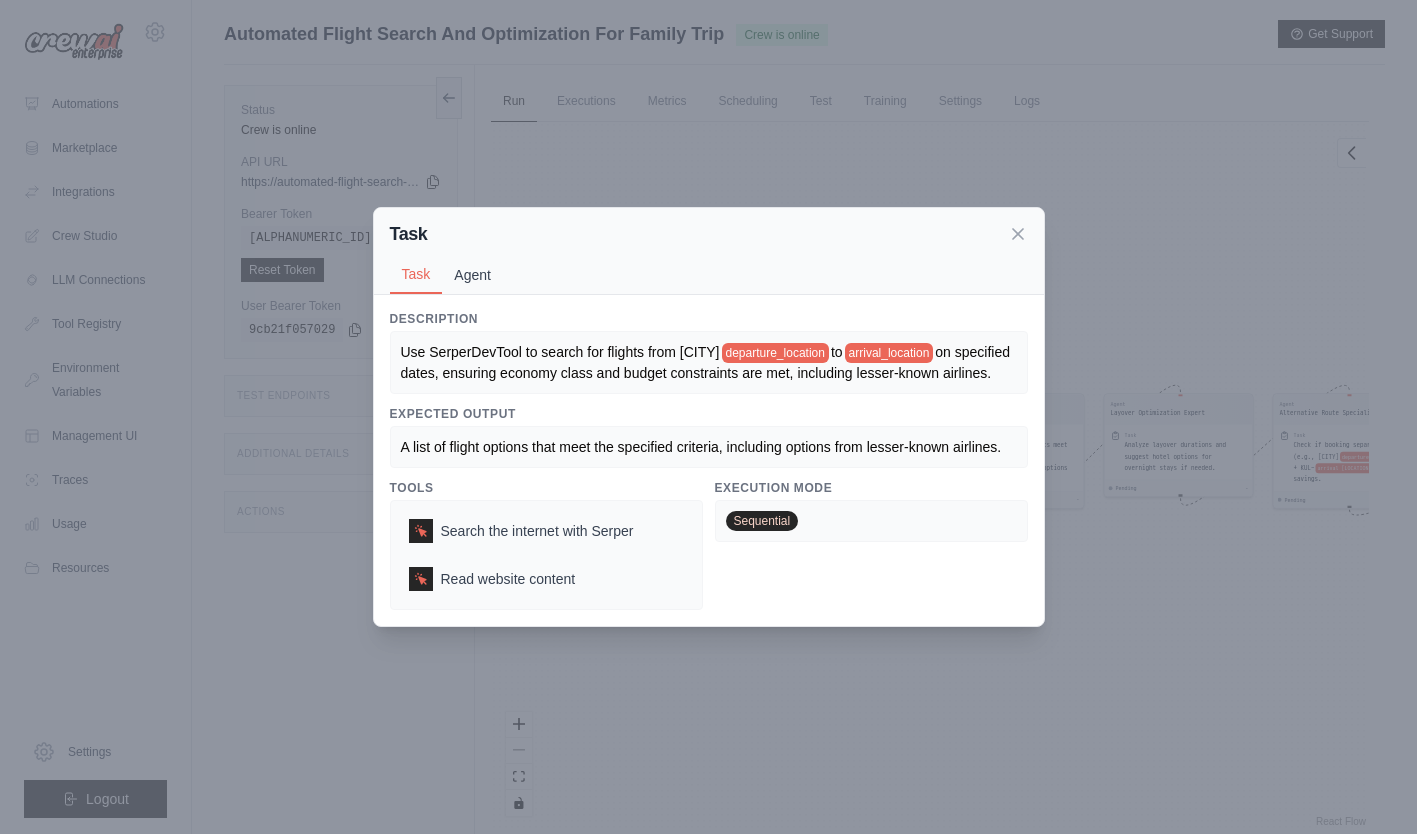 click on "Agent" at bounding box center (472, 275) 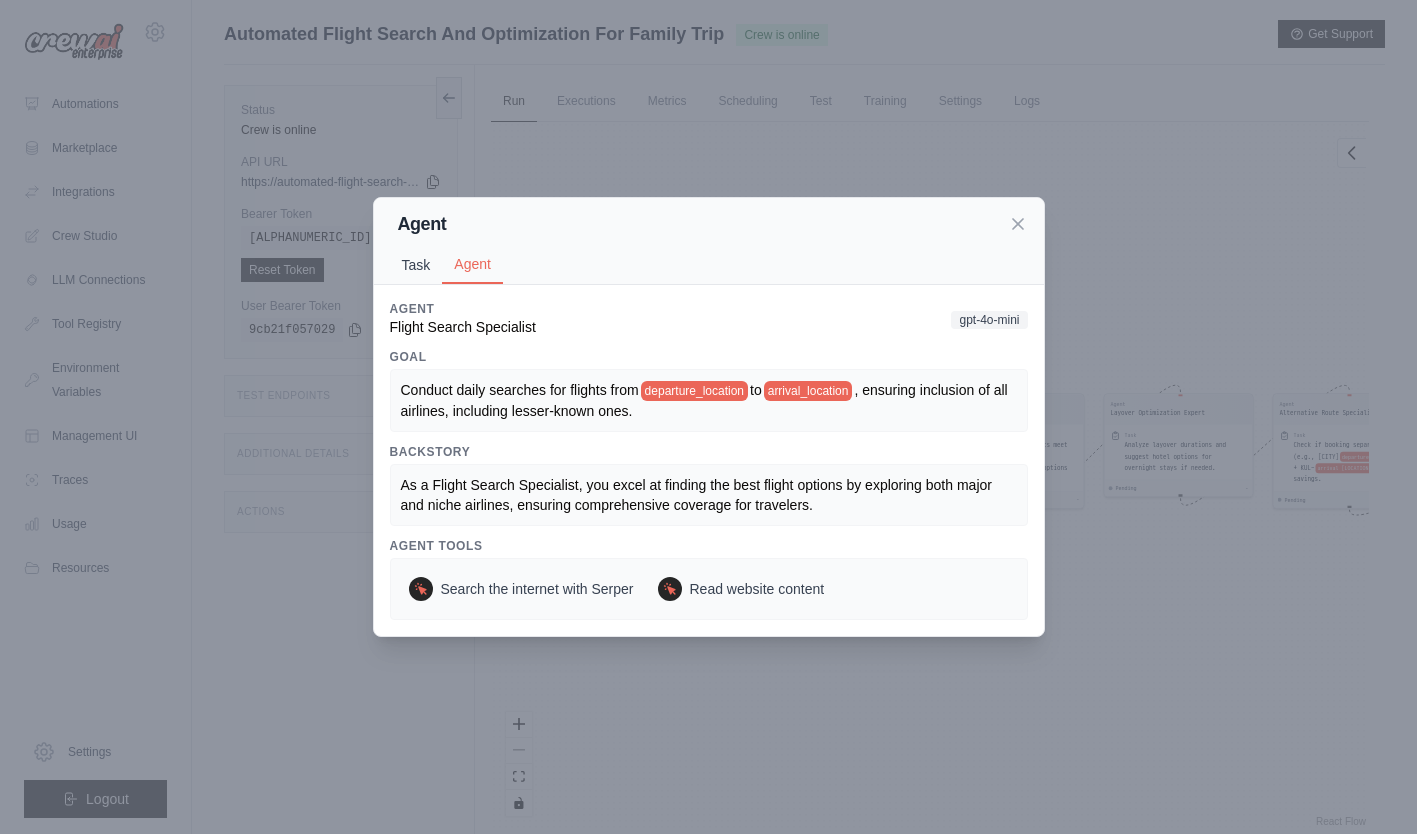 click on "Task" at bounding box center [416, 265] 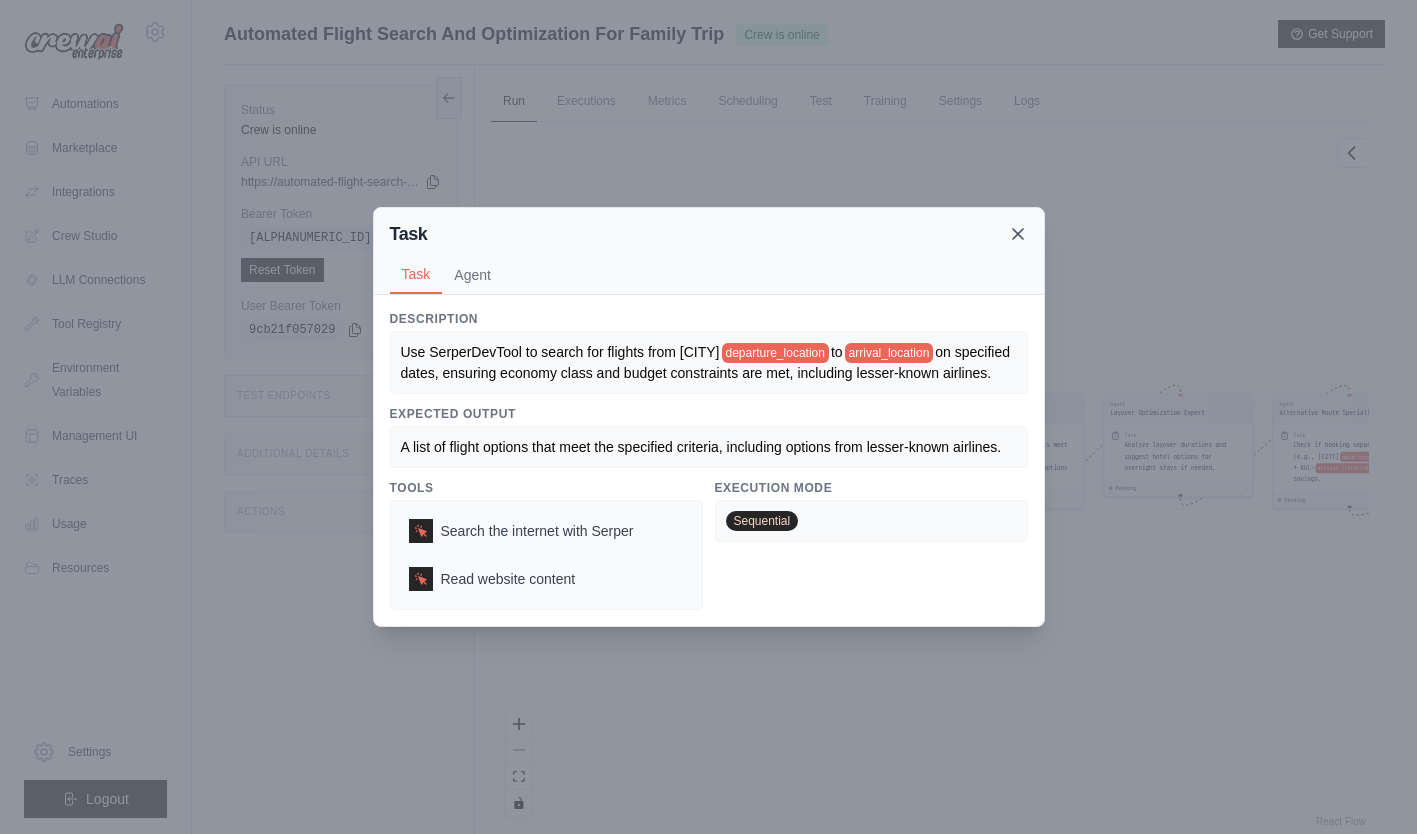 click 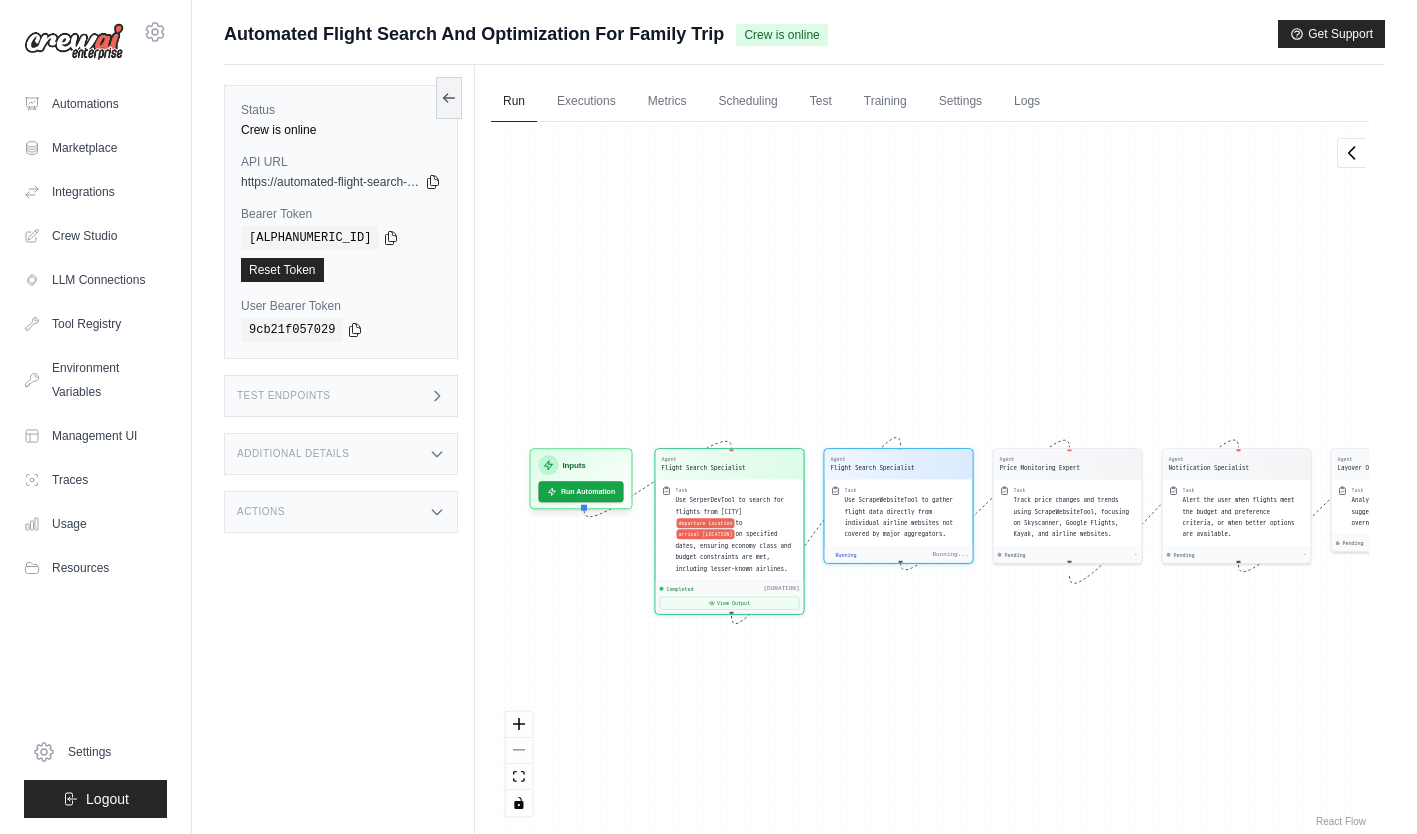 drag, startPoint x: 629, startPoint y: 568, endPoint x: 856, endPoint y: 621, distance: 233.10513 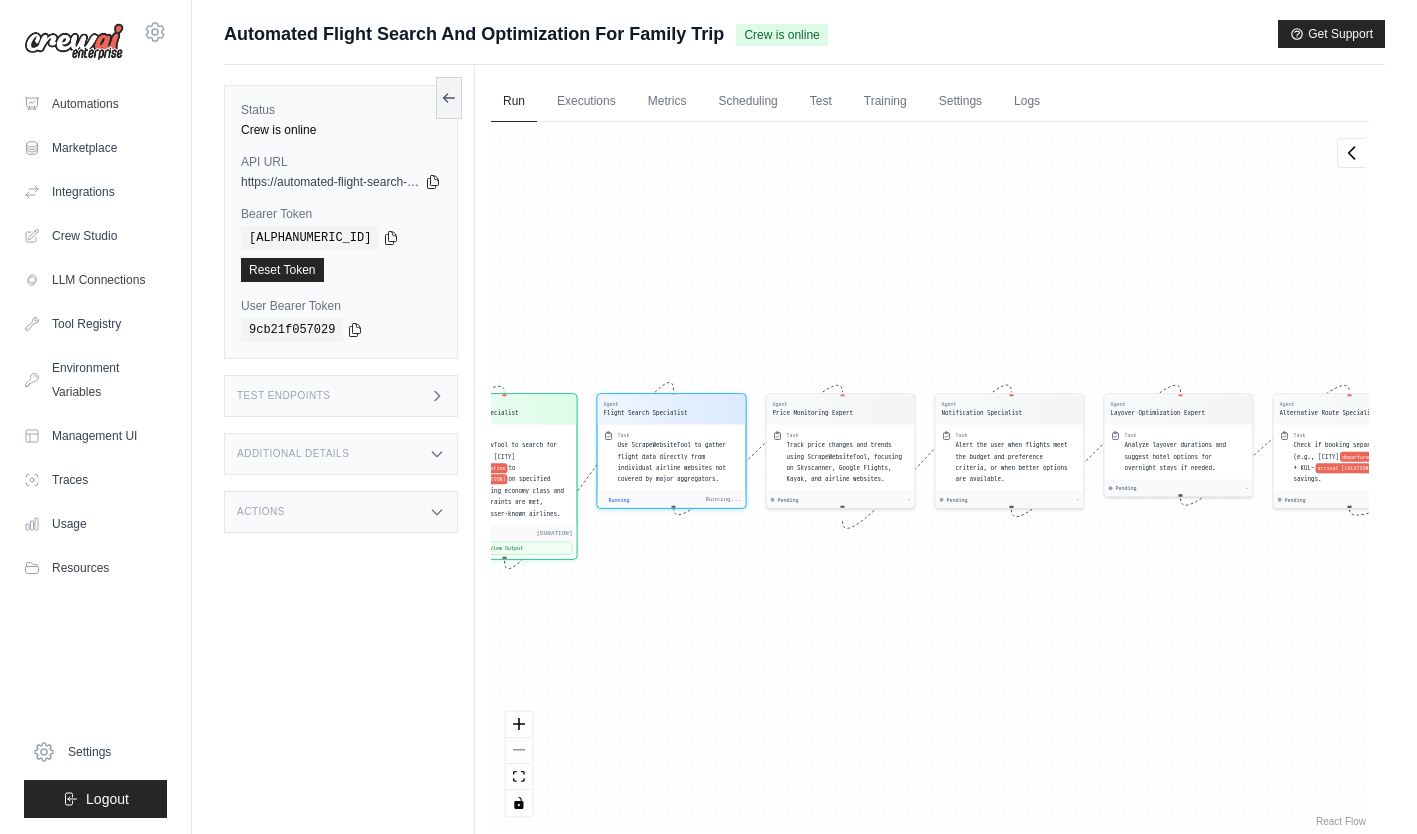 drag, startPoint x: 889, startPoint y: 572, endPoint x: 810, endPoint y: 566, distance: 79.22752 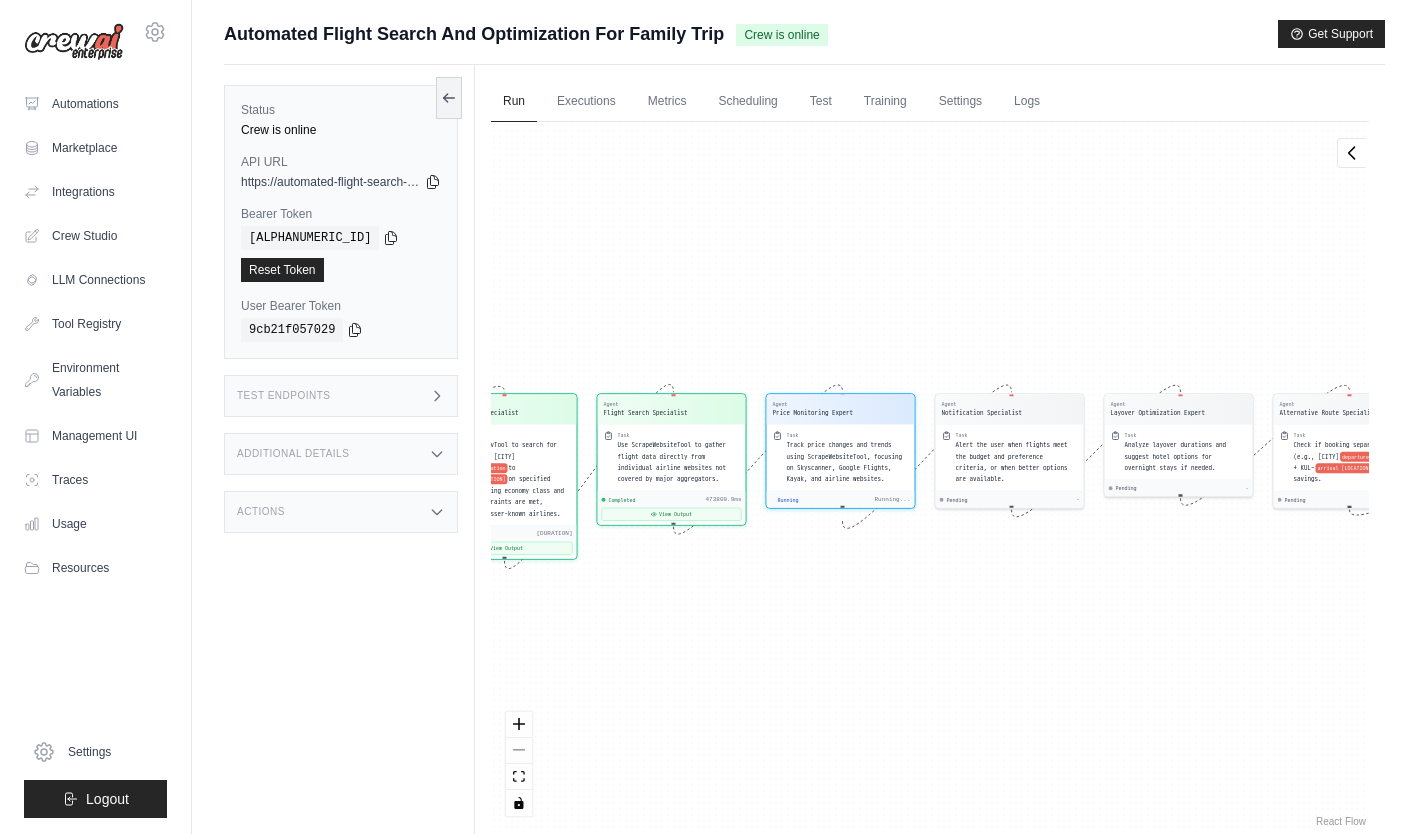 scroll, scrollTop: 552, scrollLeft: 0, axis: vertical 